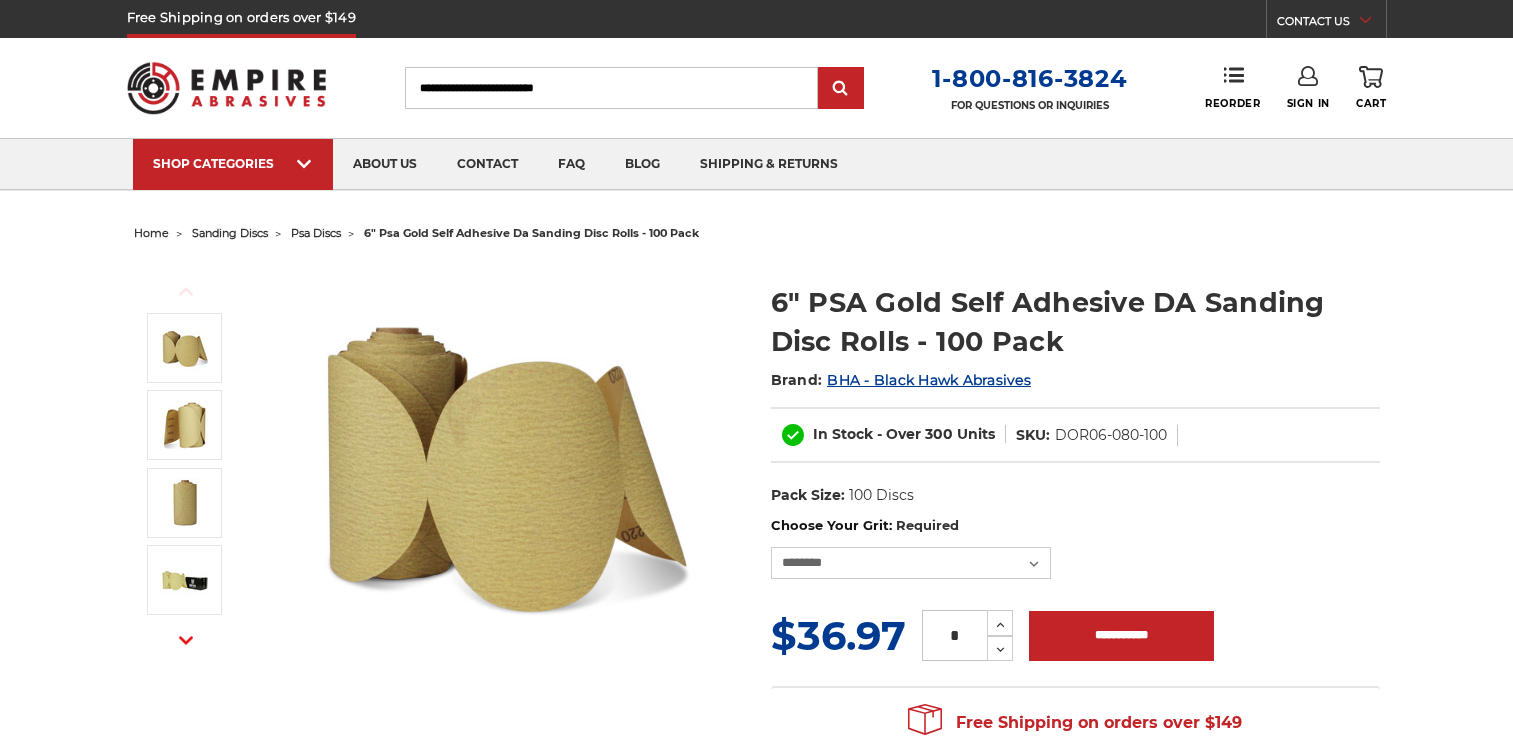 scroll, scrollTop: 0, scrollLeft: 0, axis: both 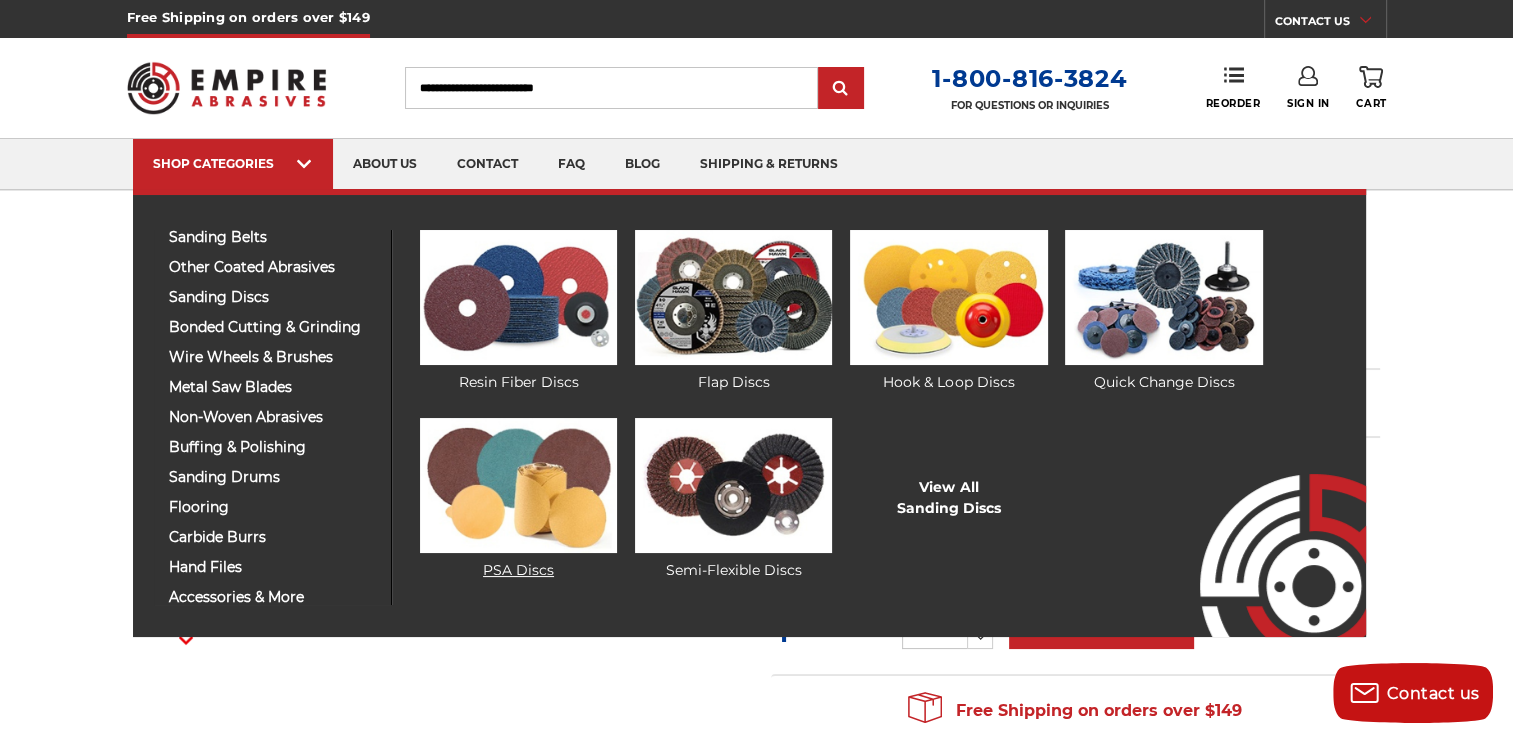 click on "PSA Discs" at bounding box center [518, 499] 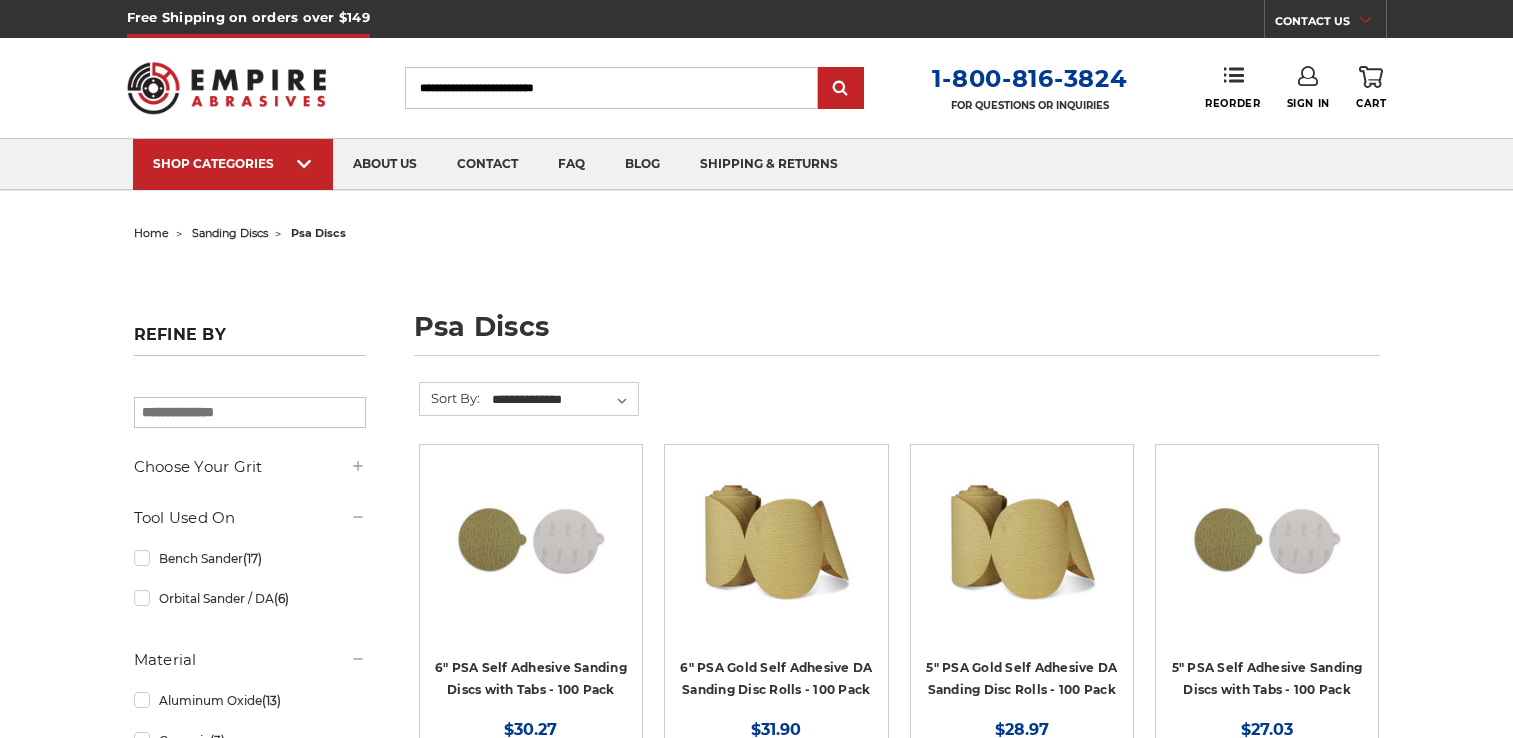 scroll, scrollTop: 0, scrollLeft: 0, axis: both 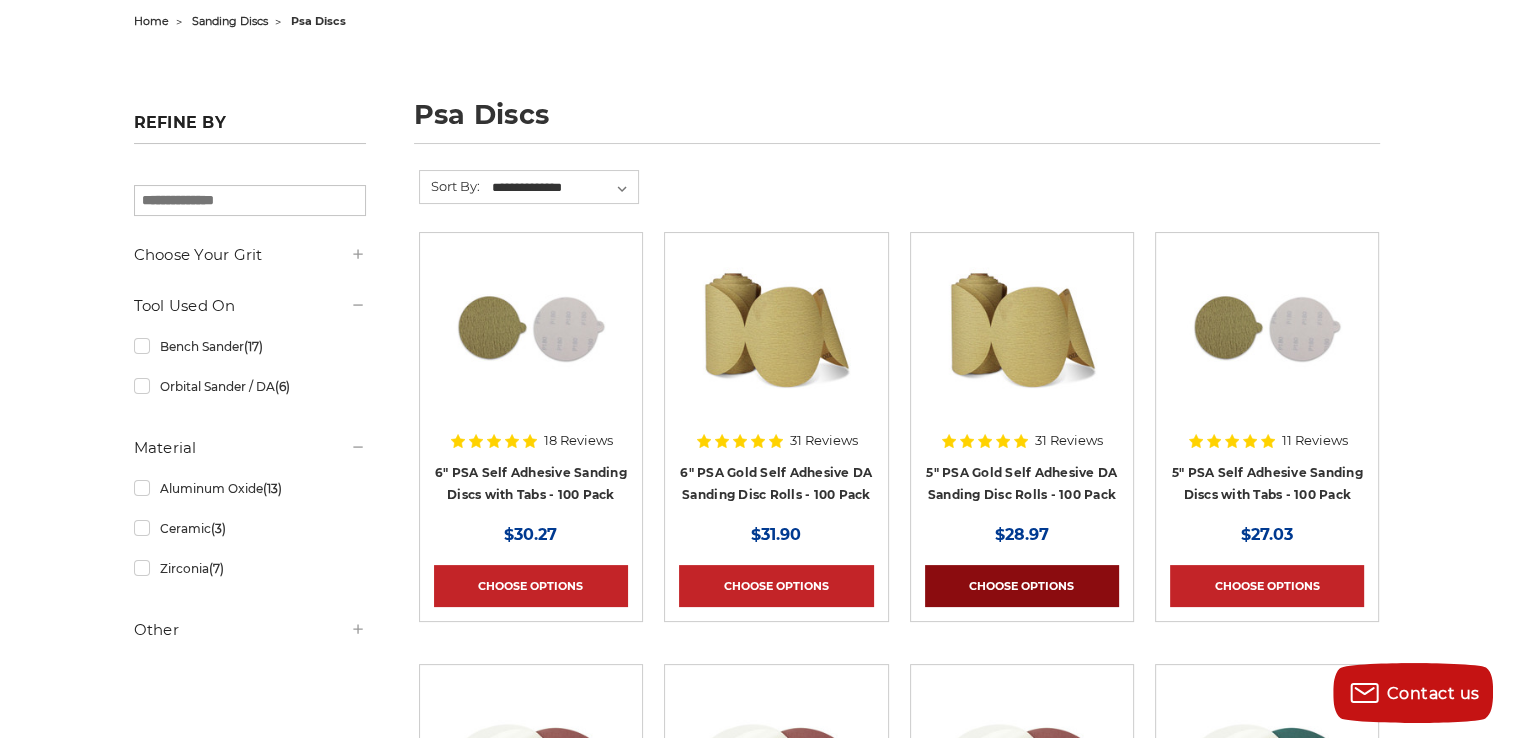 click on "Choose Options" at bounding box center [1022, 586] 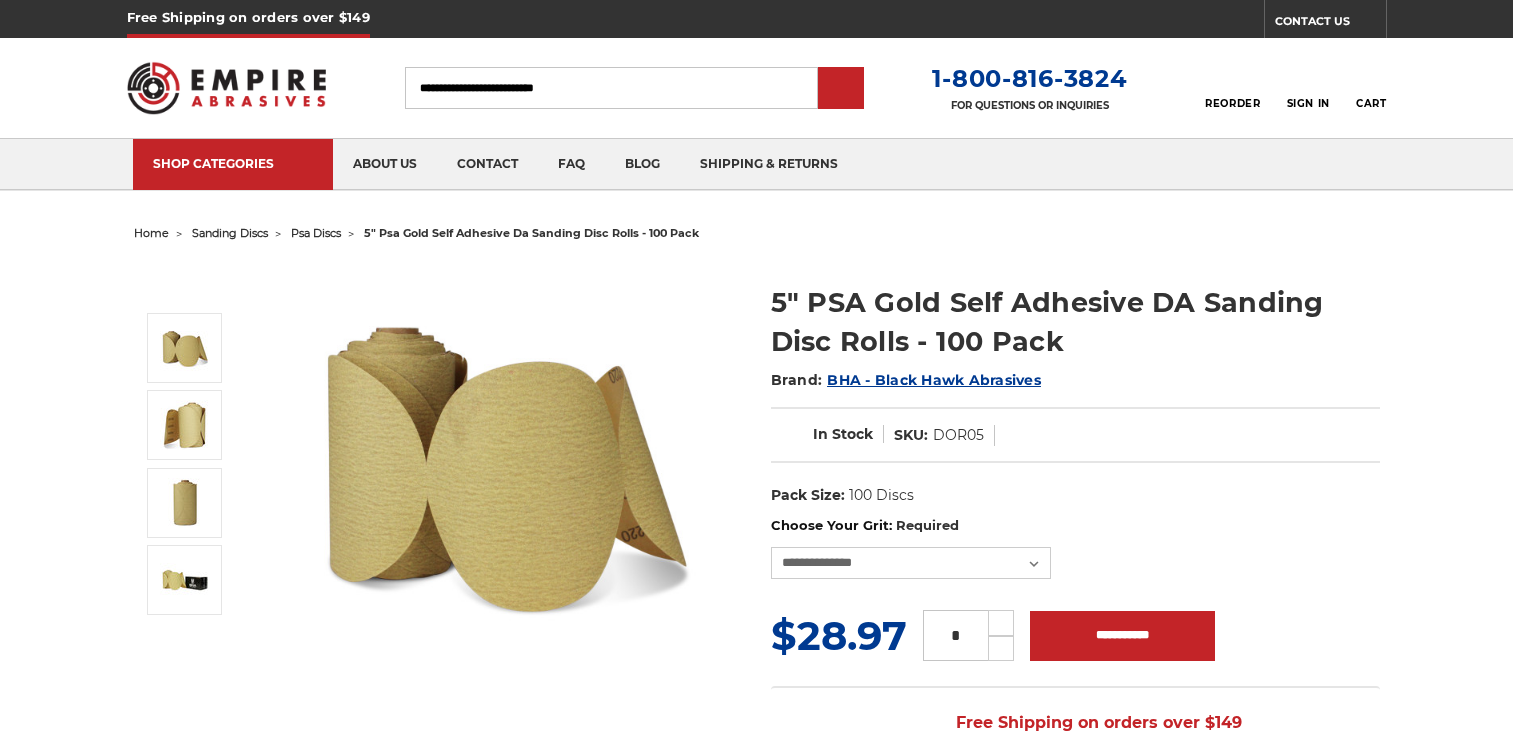 scroll, scrollTop: 0, scrollLeft: 0, axis: both 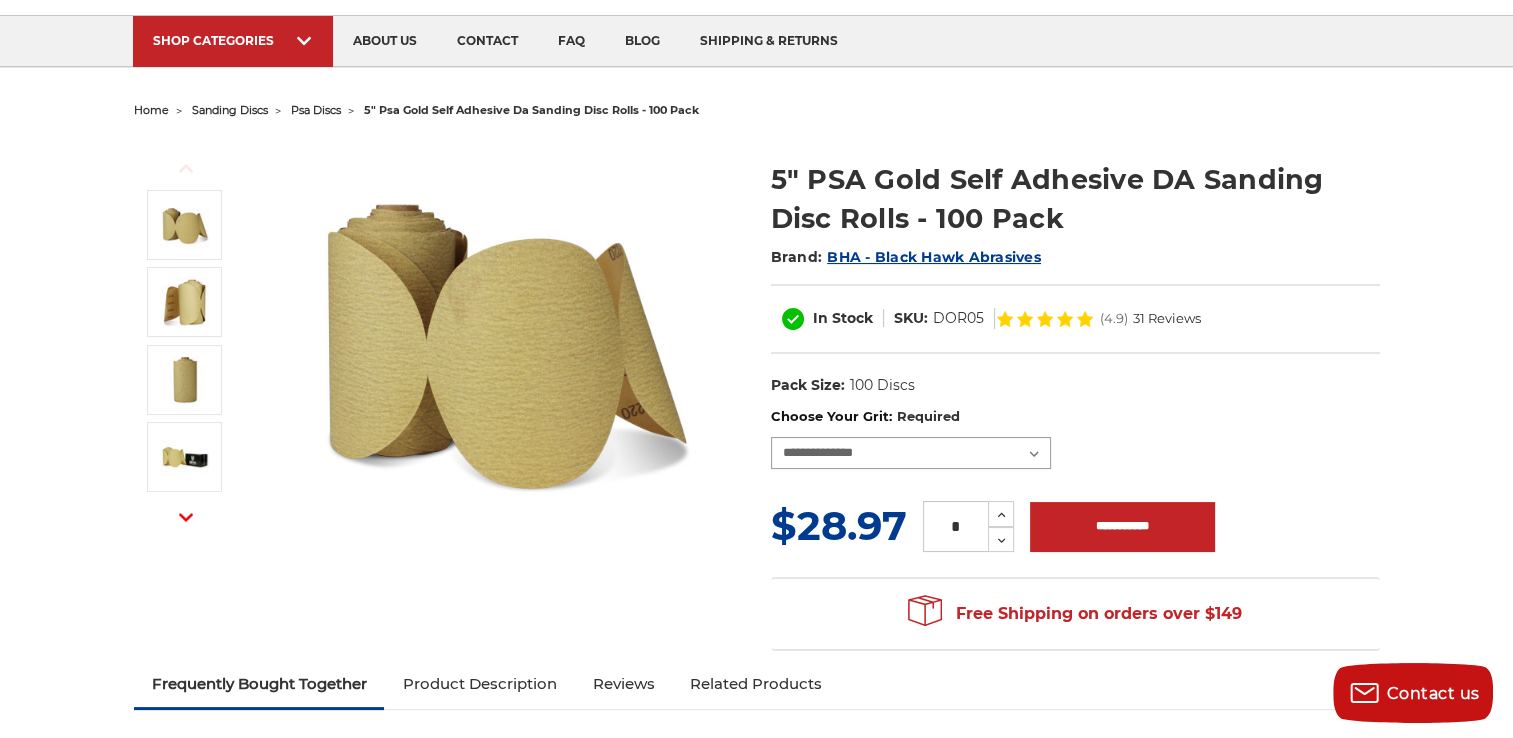 click on "**********" at bounding box center (911, 453) 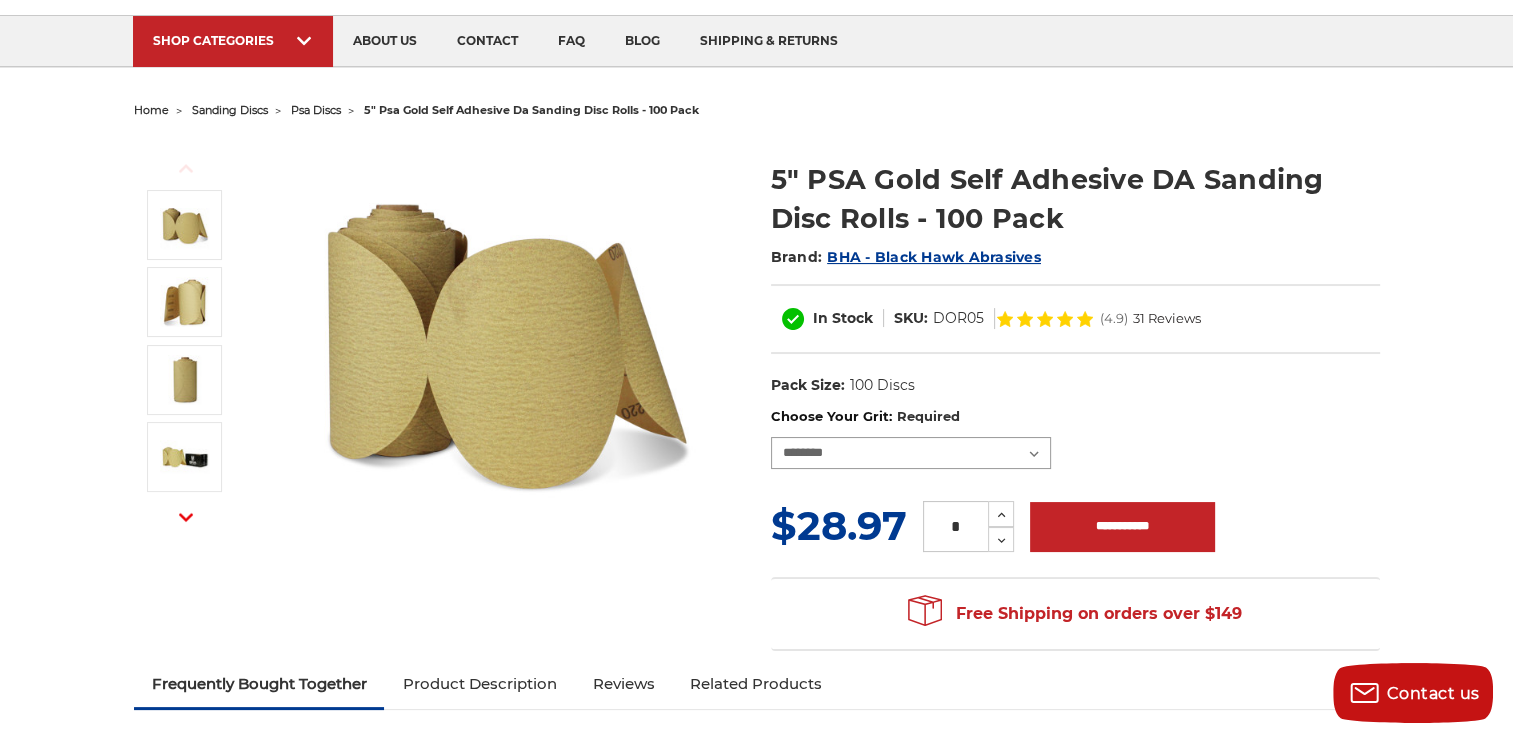 click on "**********" at bounding box center (911, 453) 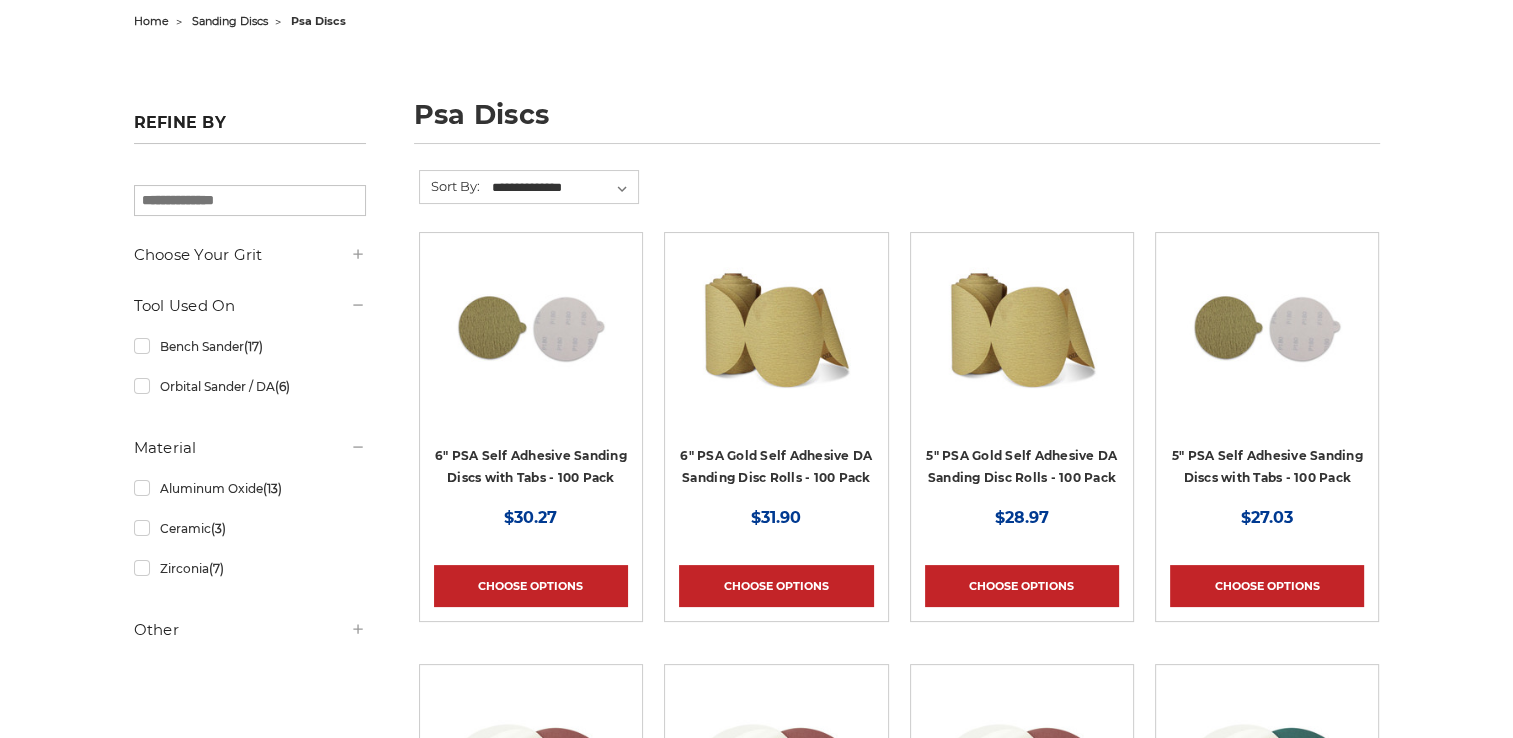 scroll, scrollTop: 0, scrollLeft: 0, axis: both 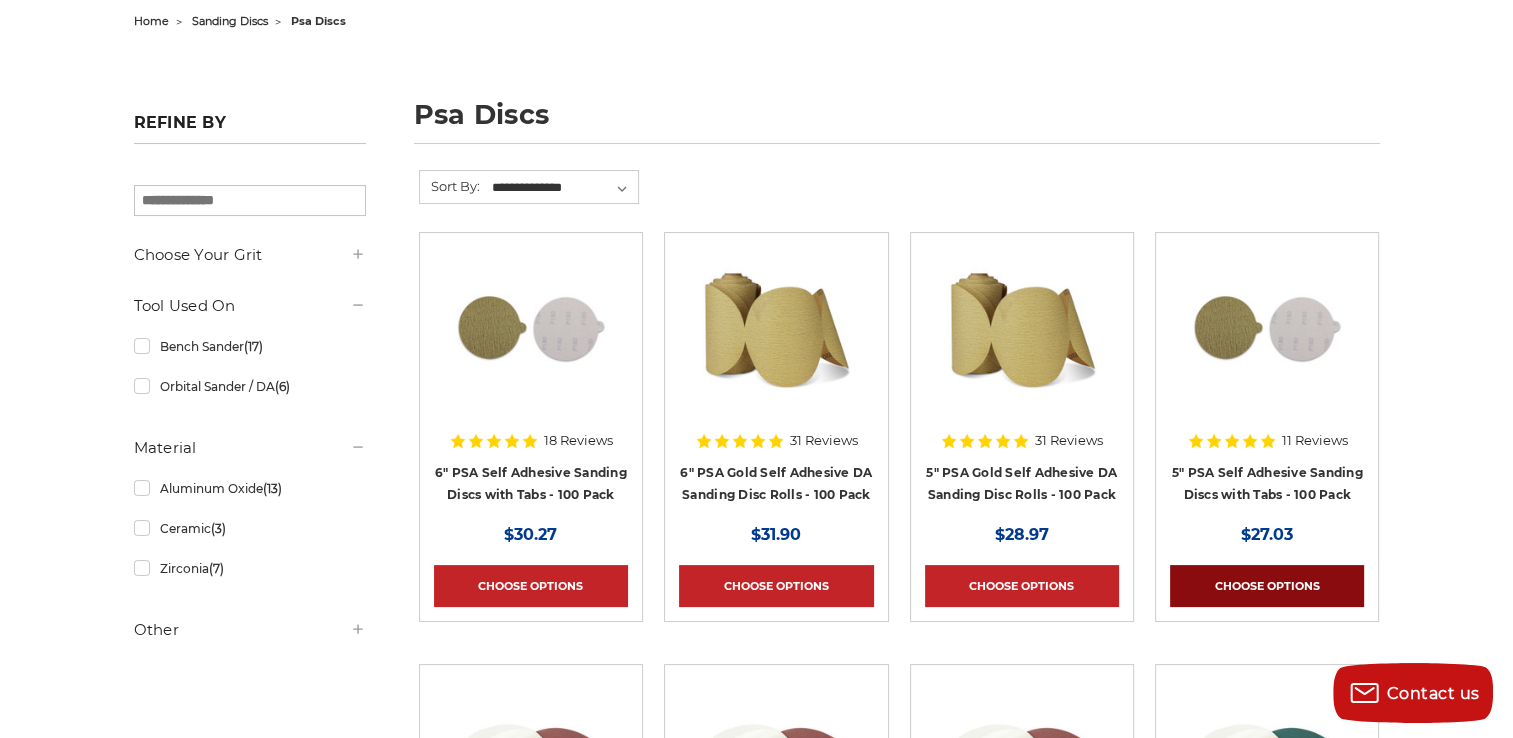 click on "Choose Options" at bounding box center (1267, 586) 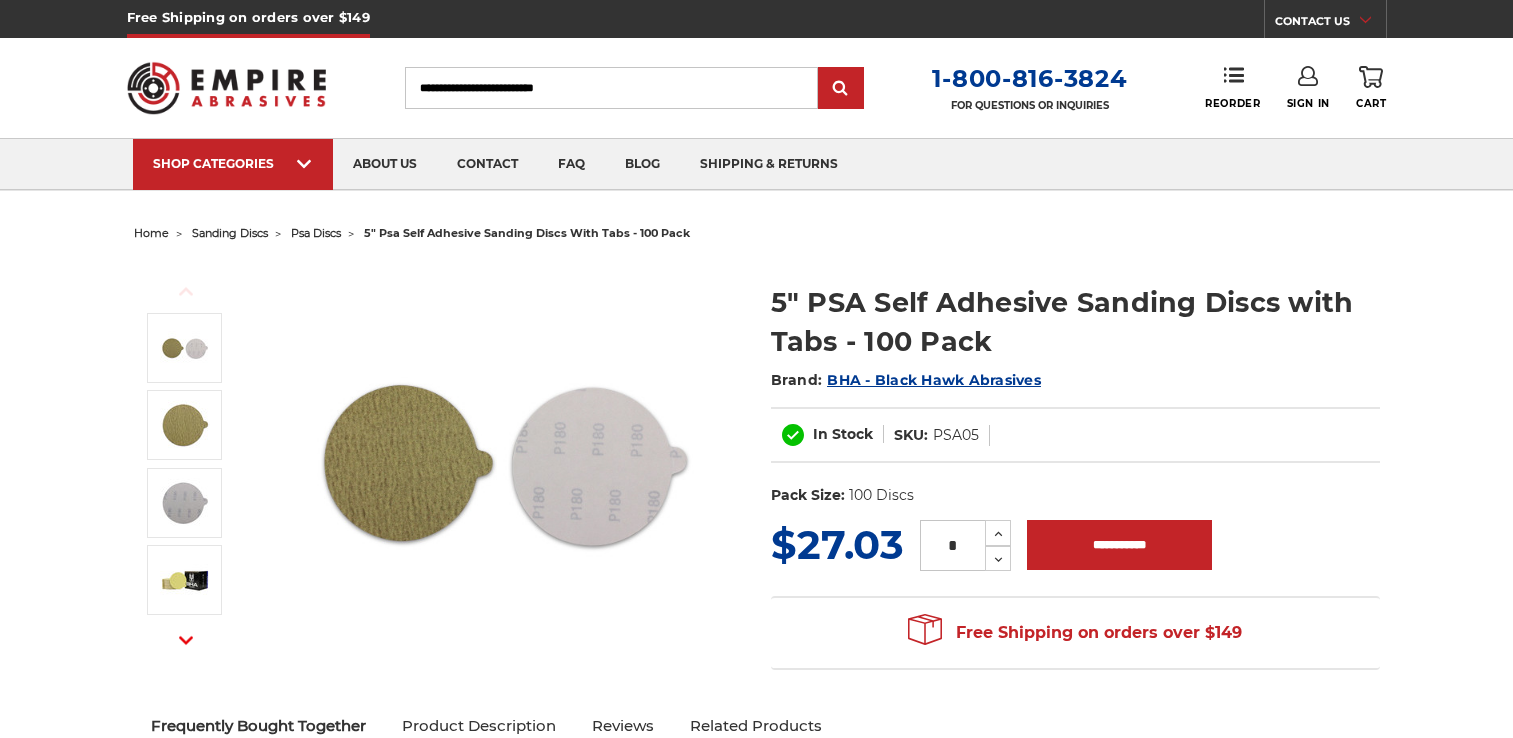 scroll, scrollTop: 0, scrollLeft: 0, axis: both 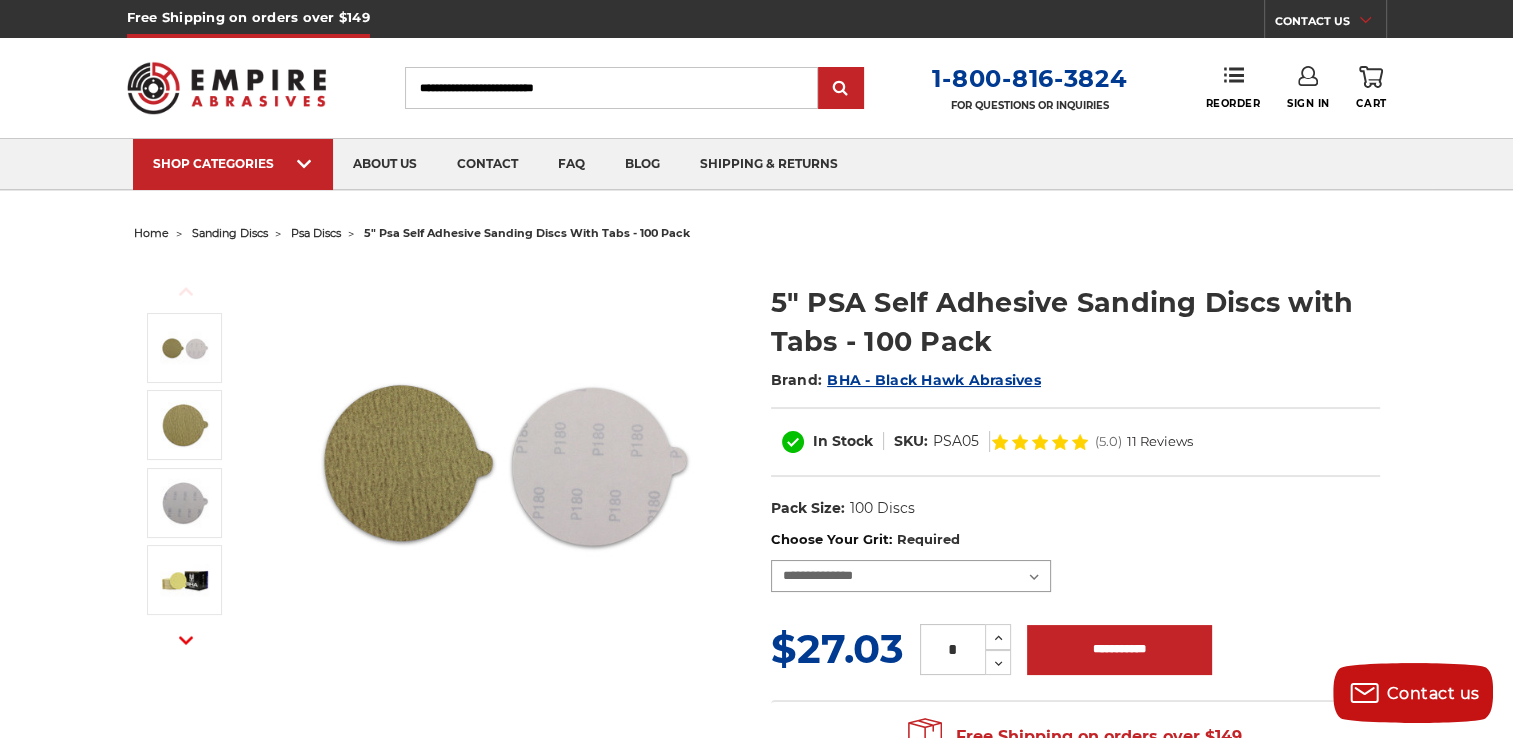 click on "**********" at bounding box center [911, 576] 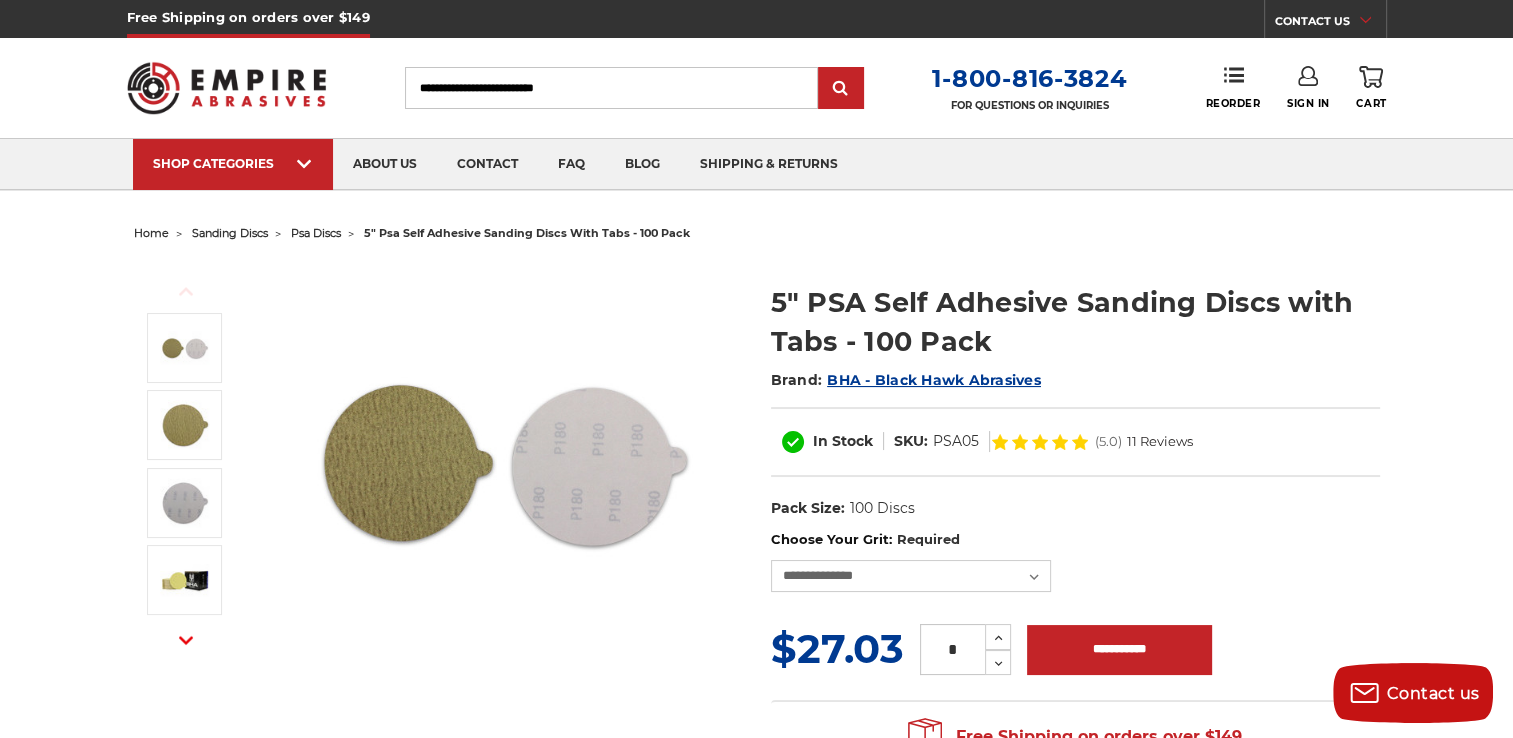 click on "5" PSA Self Adhesive Sanding Discs with Tabs - 100 Pack" at bounding box center (1075, 322) 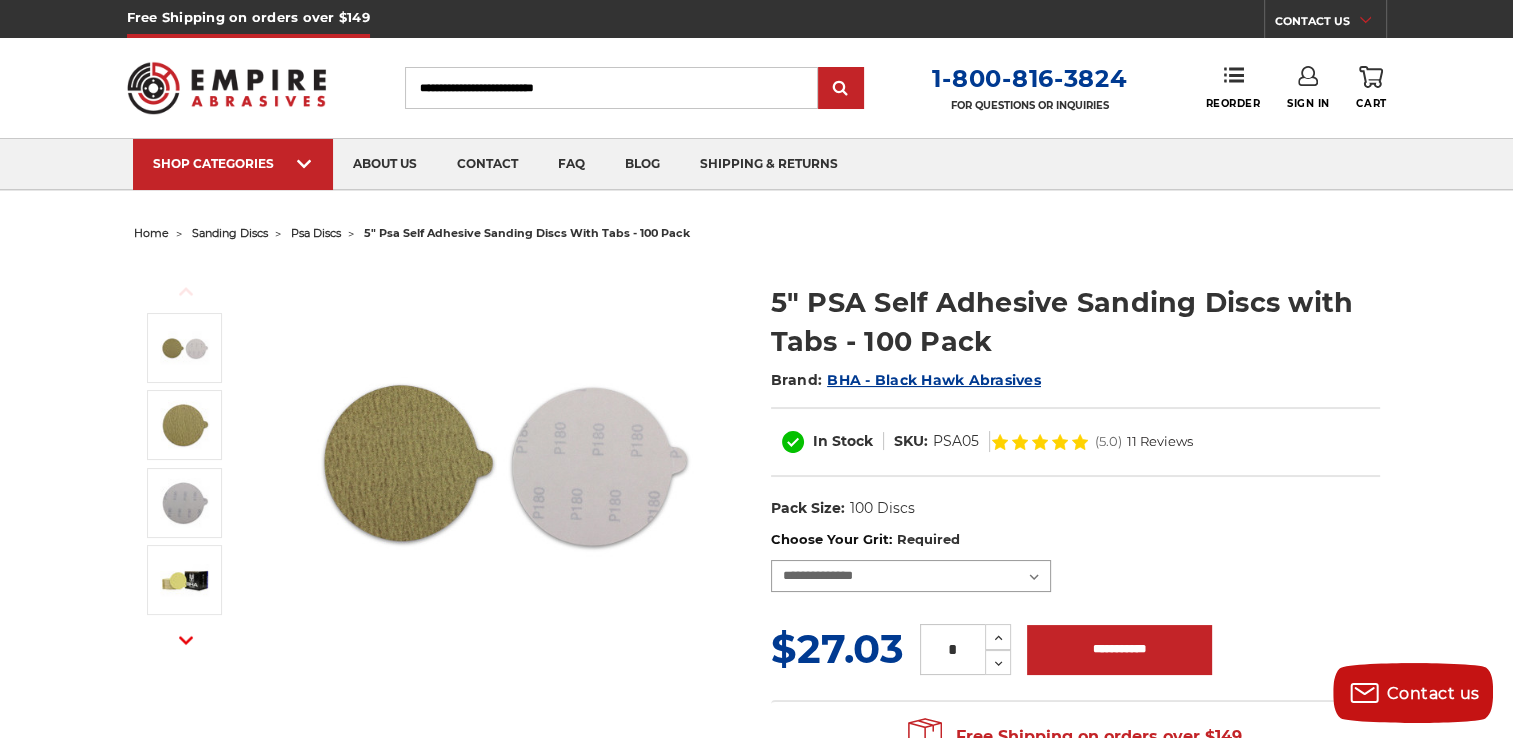 click on "**********" at bounding box center (911, 576) 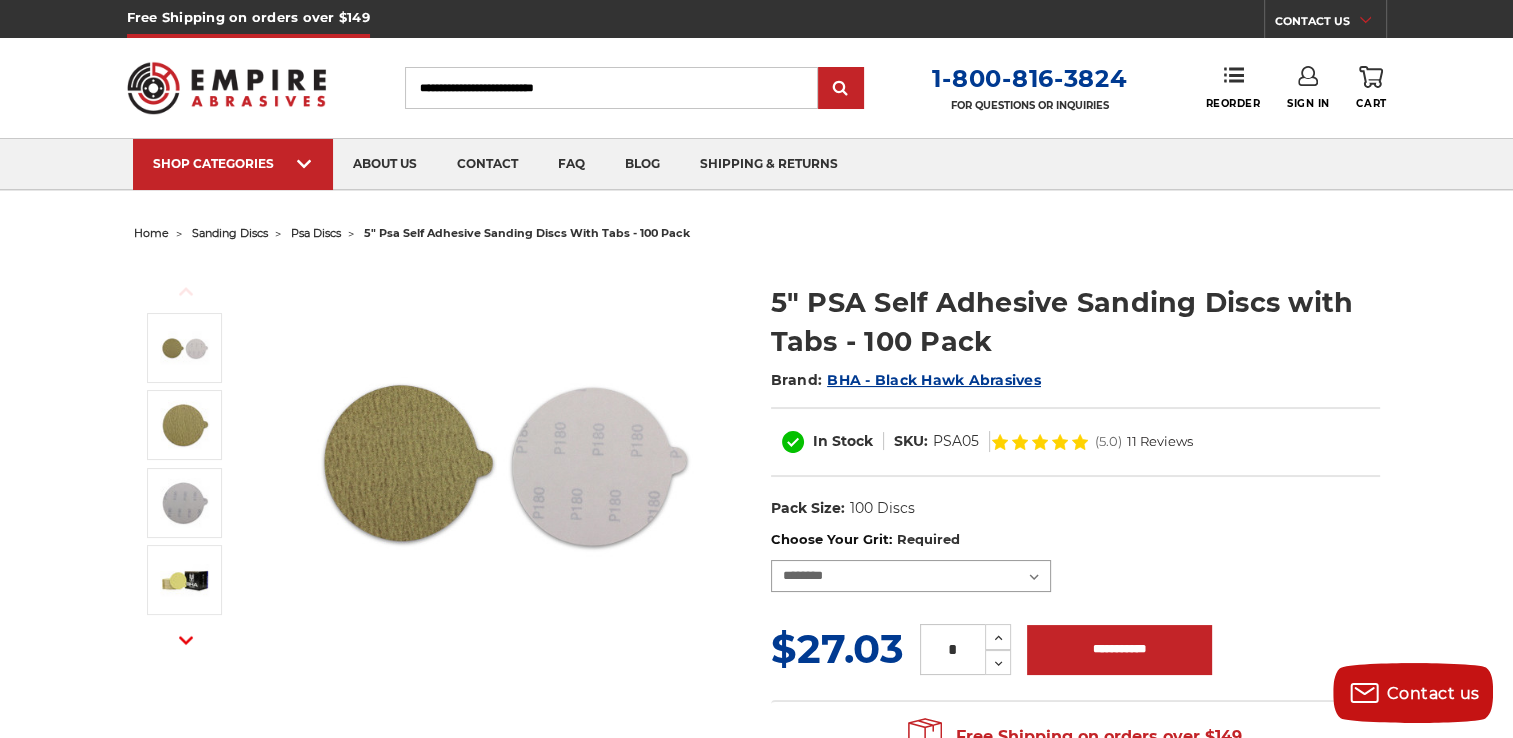 click on "**********" at bounding box center [911, 576] 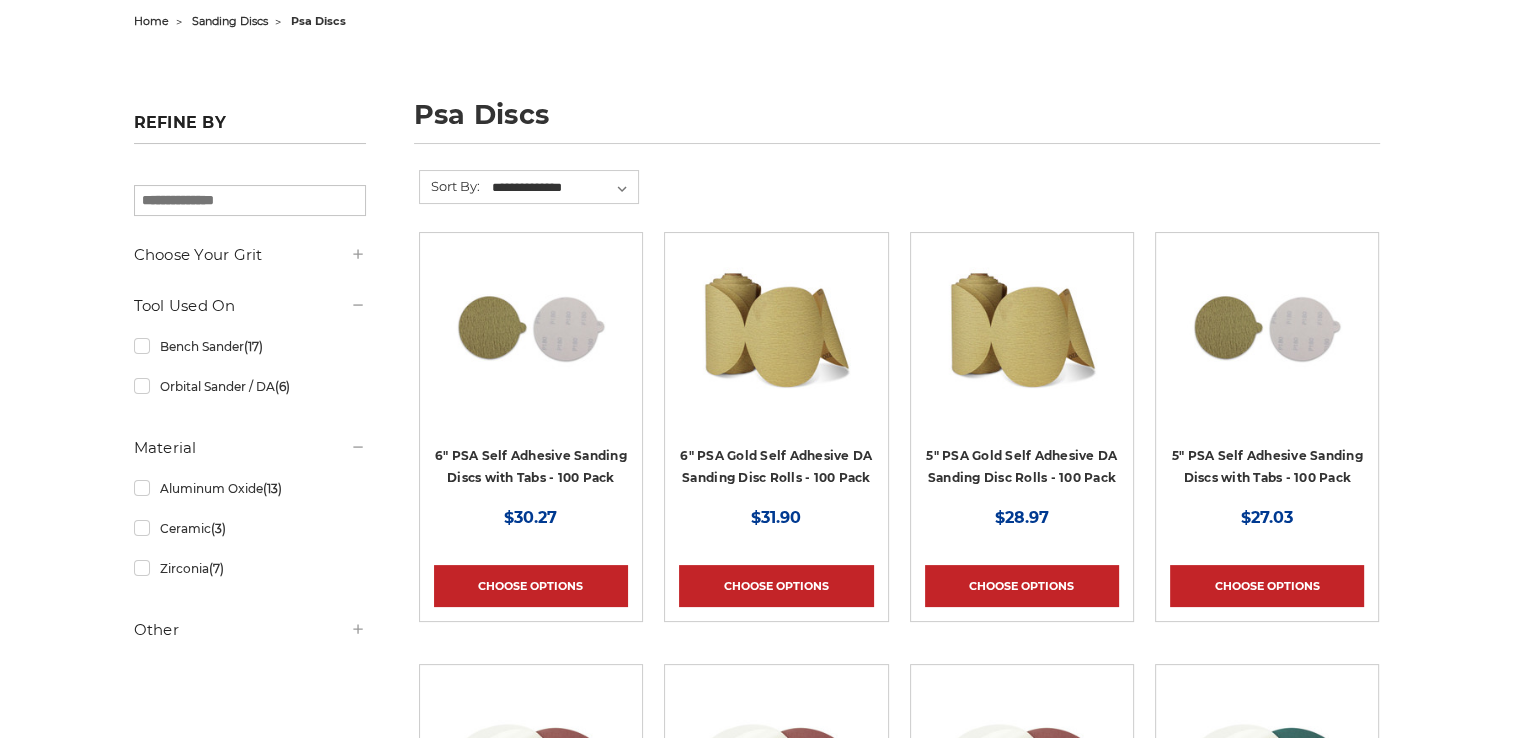 scroll, scrollTop: 212, scrollLeft: 0, axis: vertical 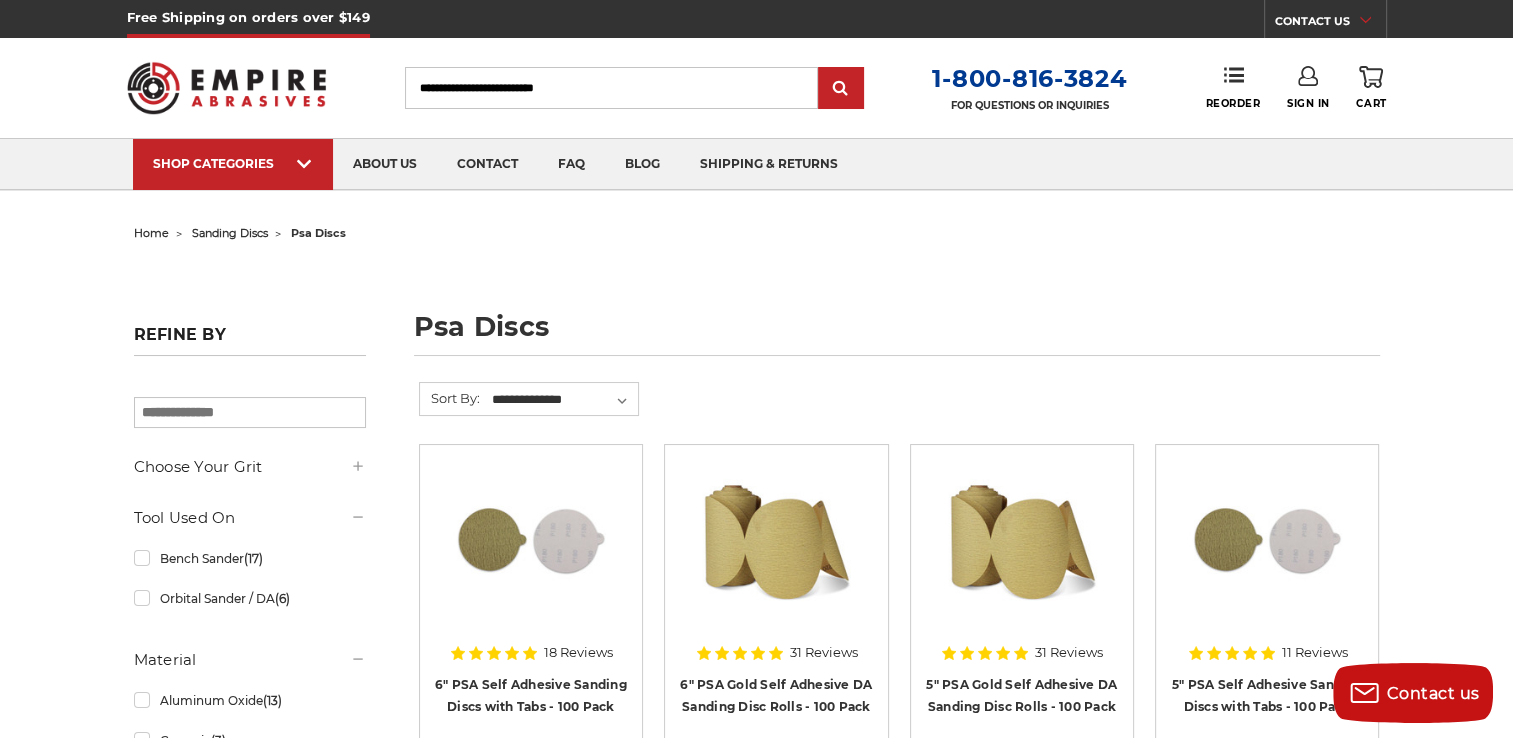 click on "Quick view
18 Reviews
6" PSA Self Adhesive Sanding Discs with Tabs - 100 Pack
MSRP:
Was:
Now:
$30.27
Choose Options" at bounding box center [530, 660] 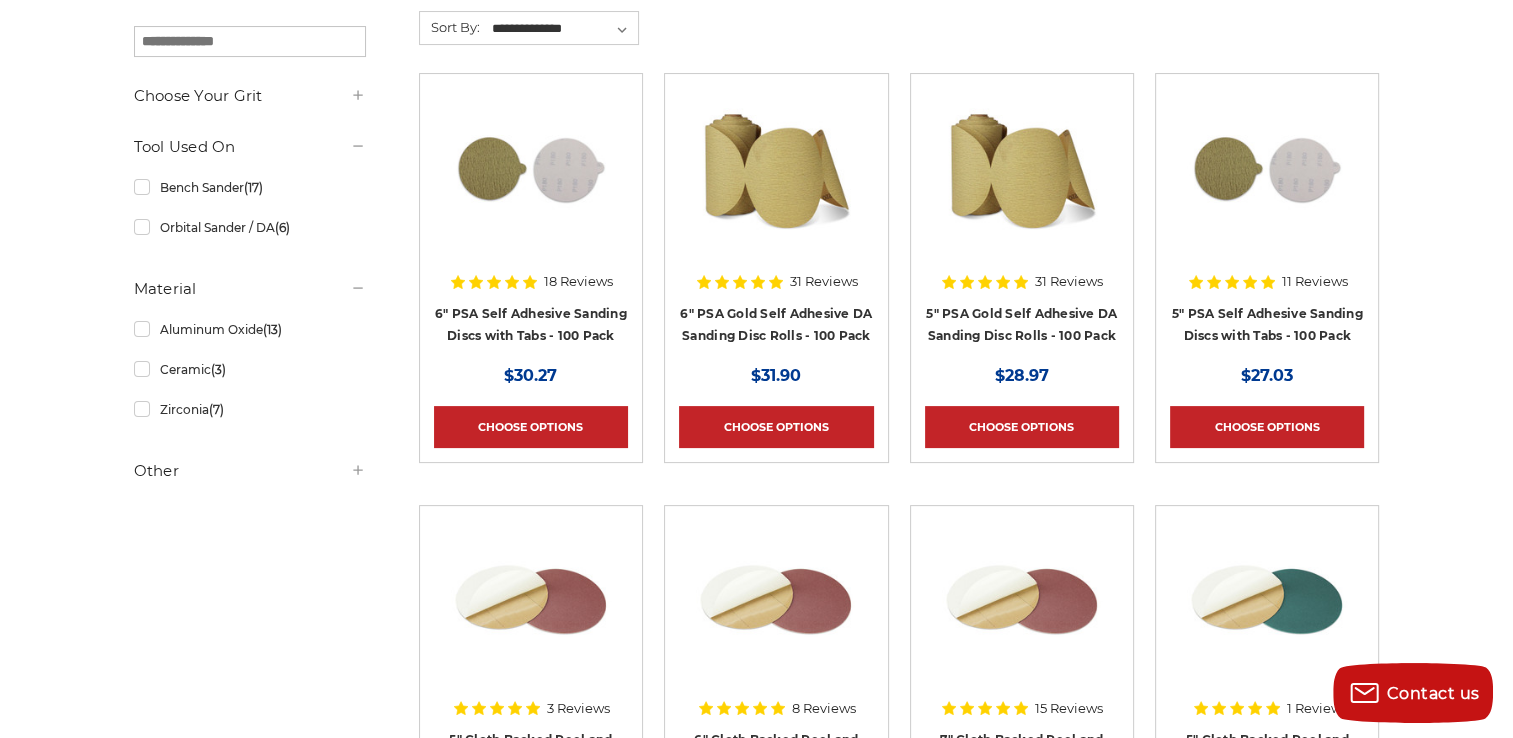 scroll, scrollTop: 368, scrollLeft: 0, axis: vertical 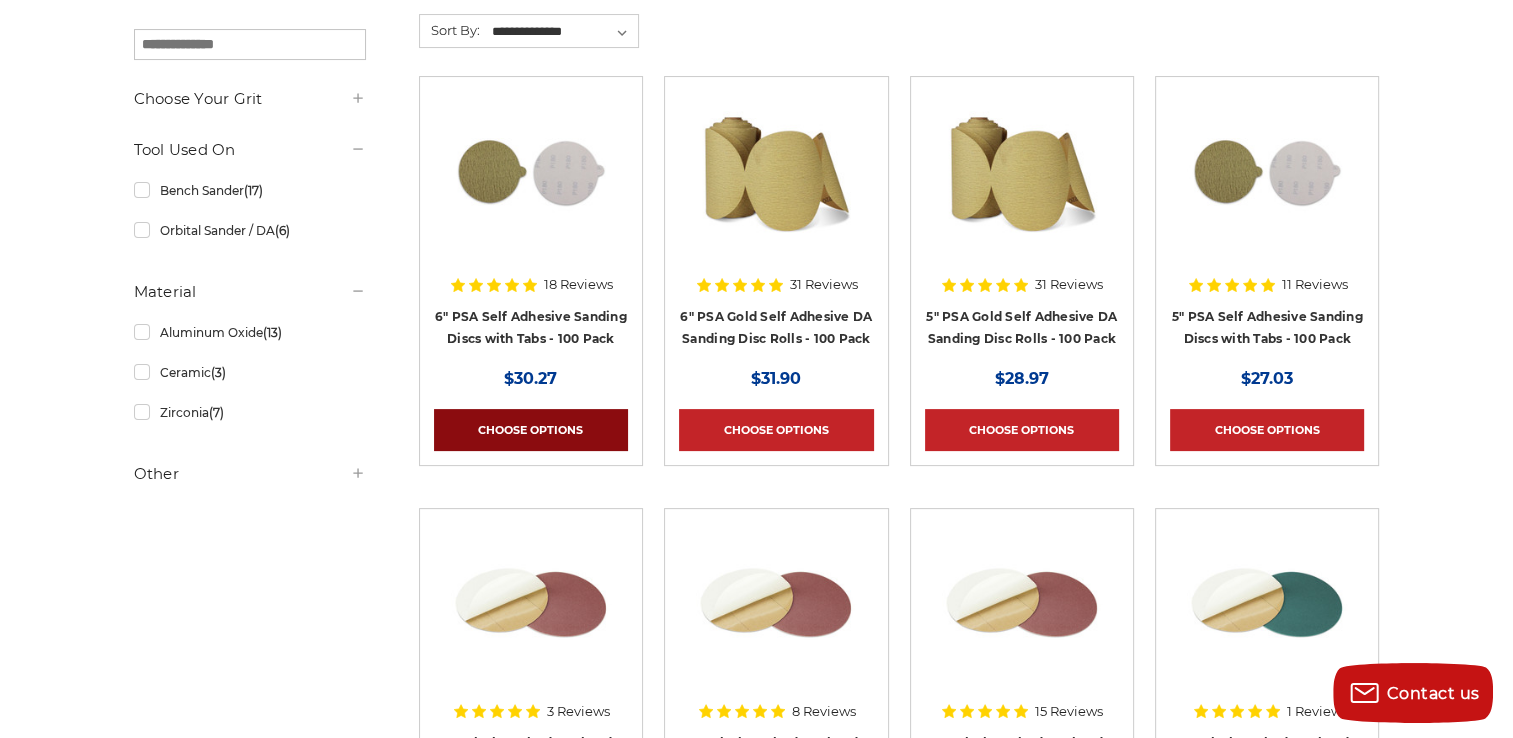 click on "Choose Options" at bounding box center [531, 430] 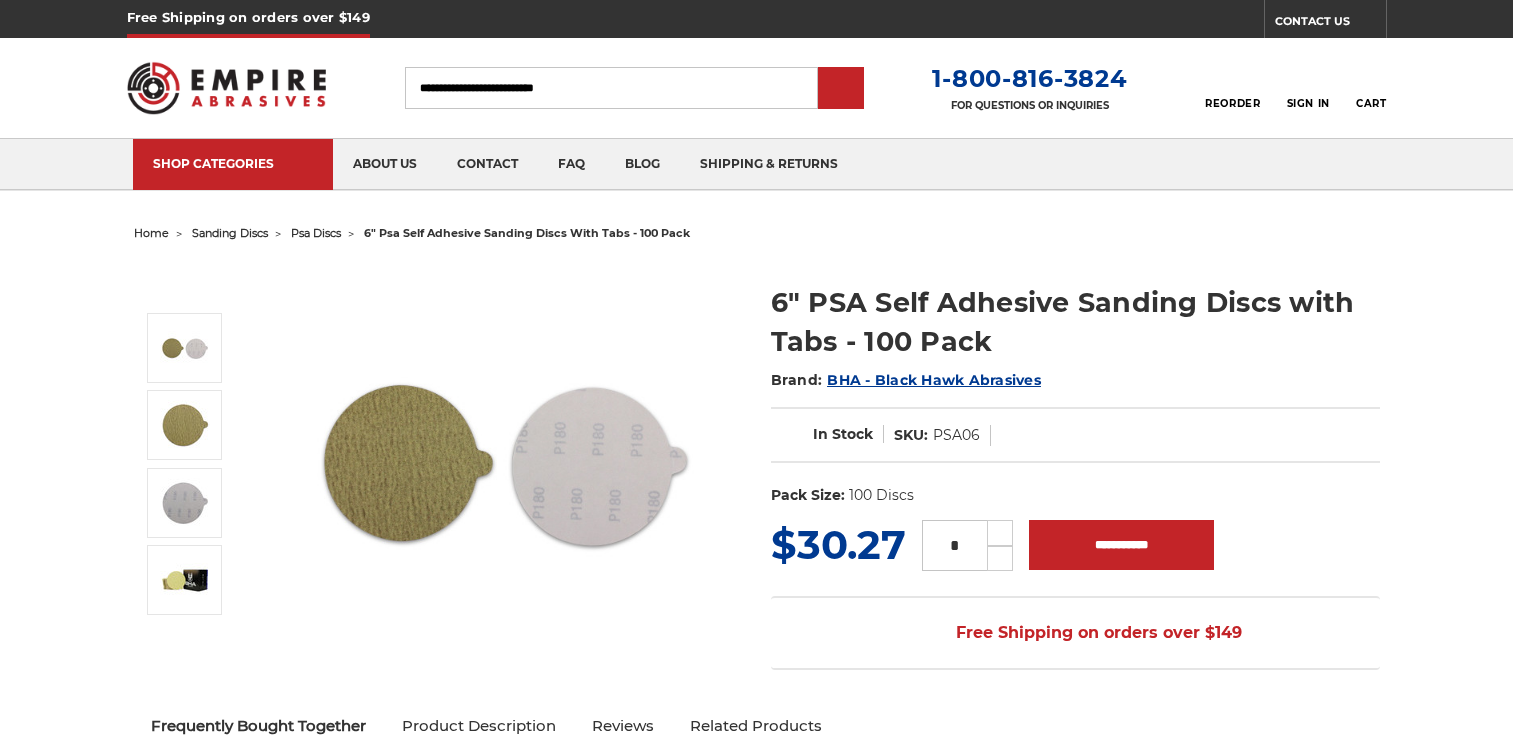 scroll, scrollTop: 0, scrollLeft: 0, axis: both 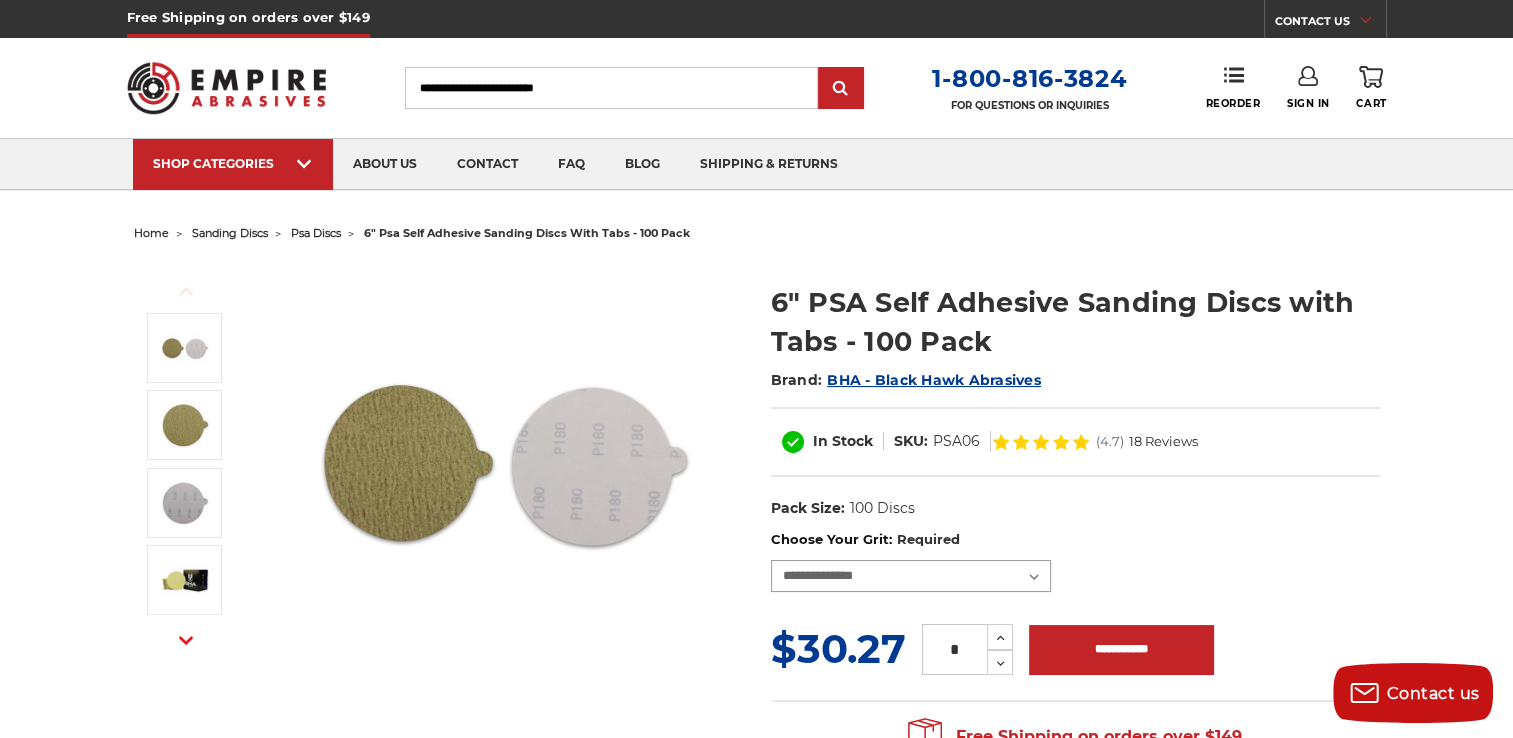 click on "**********" at bounding box center [911, 576] 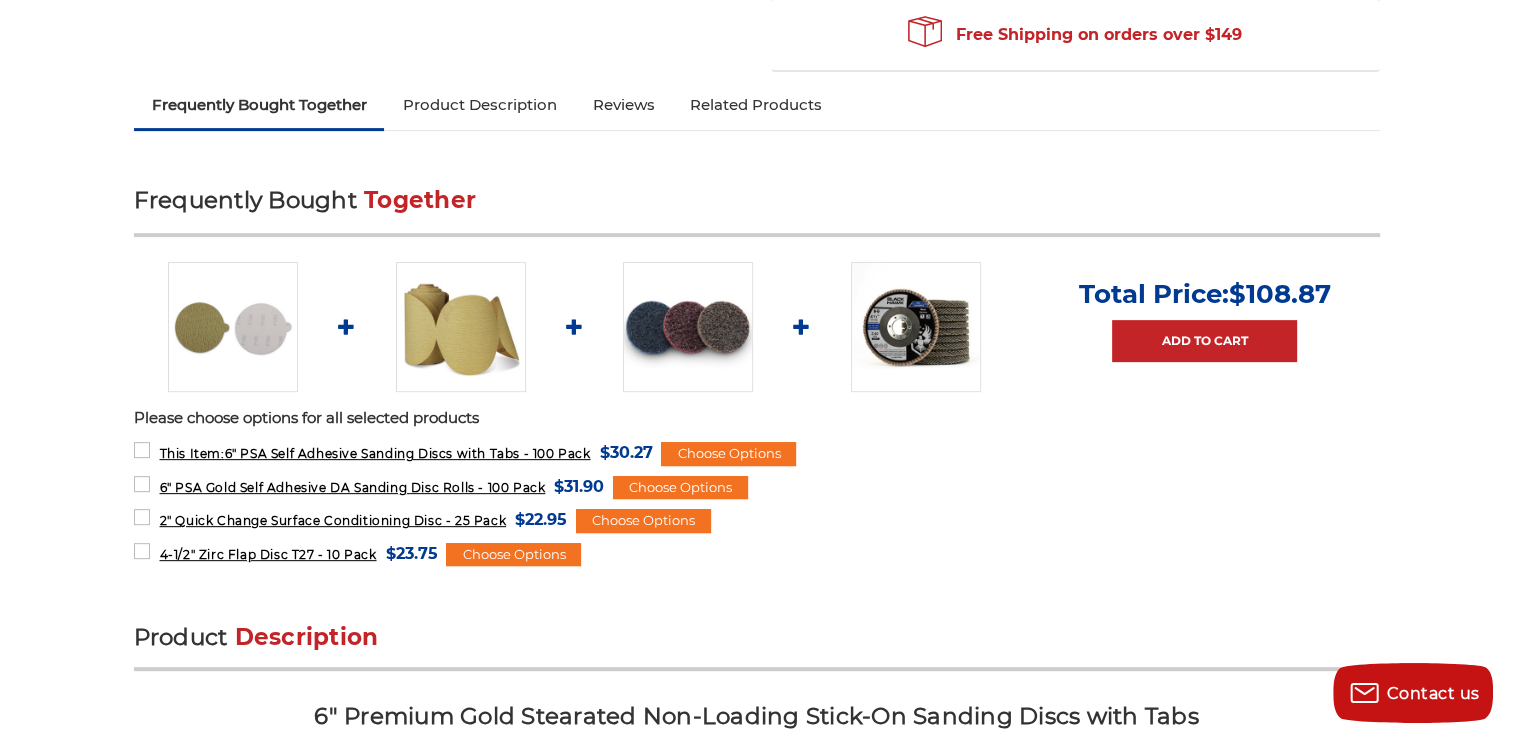 scroll, scrollTop: 704, scrollLeft: 0, axis: vertical 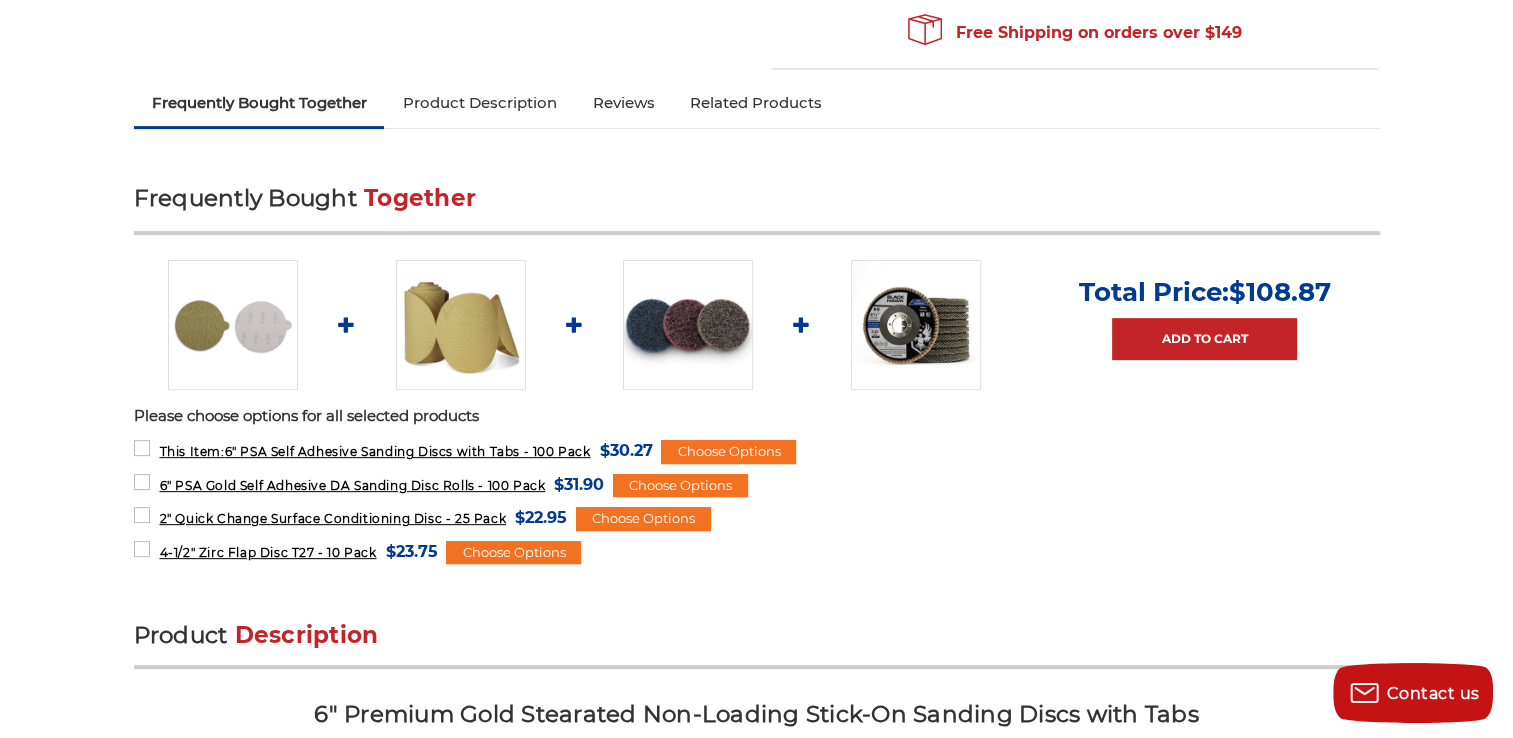 click on "home
sanding discs
psa discs
6" psa self adhesive sanding discs with tabs - 100 pack
Previous
Next" at bounding box center (757, 2943) 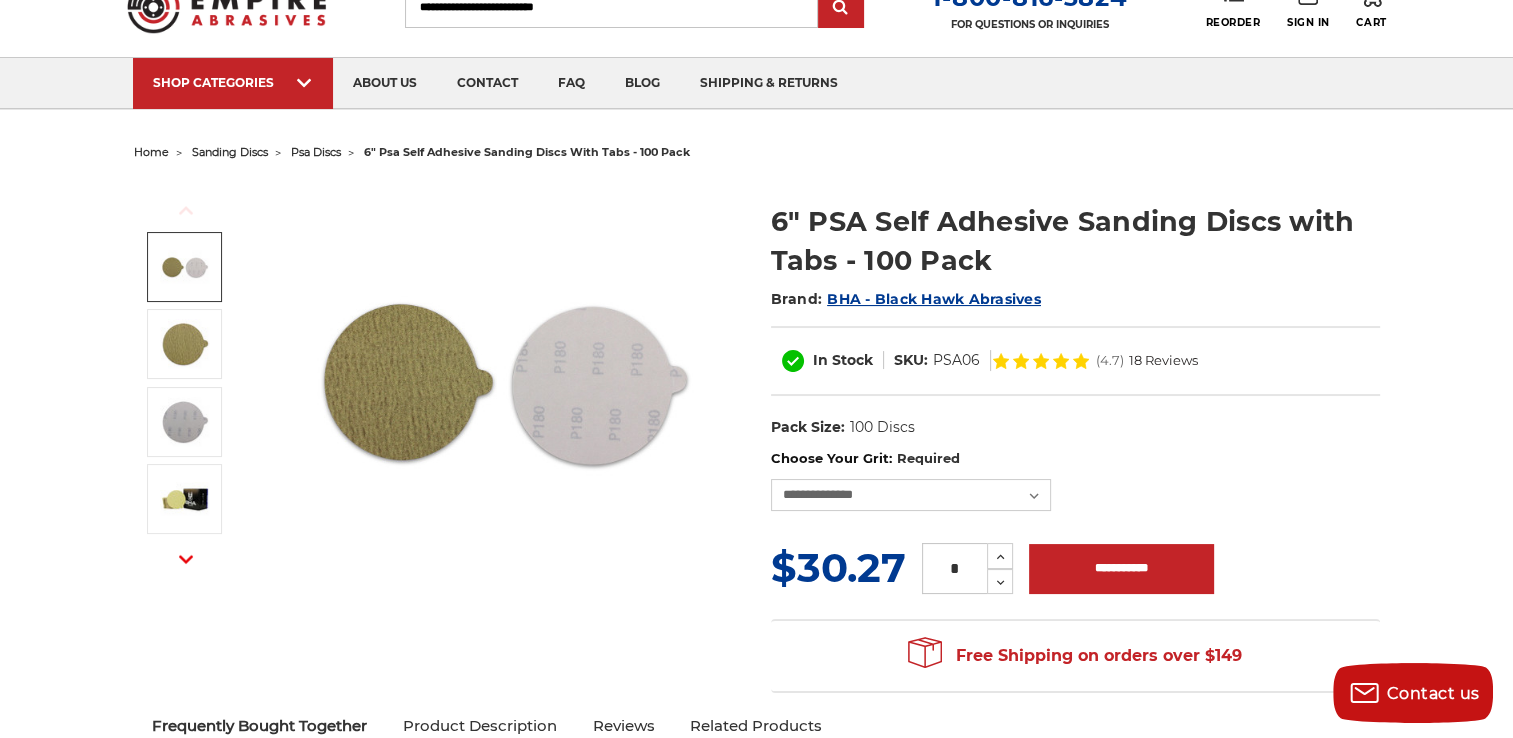 scroll, scrollTop: 0, scrollLeft: 0, axis: both 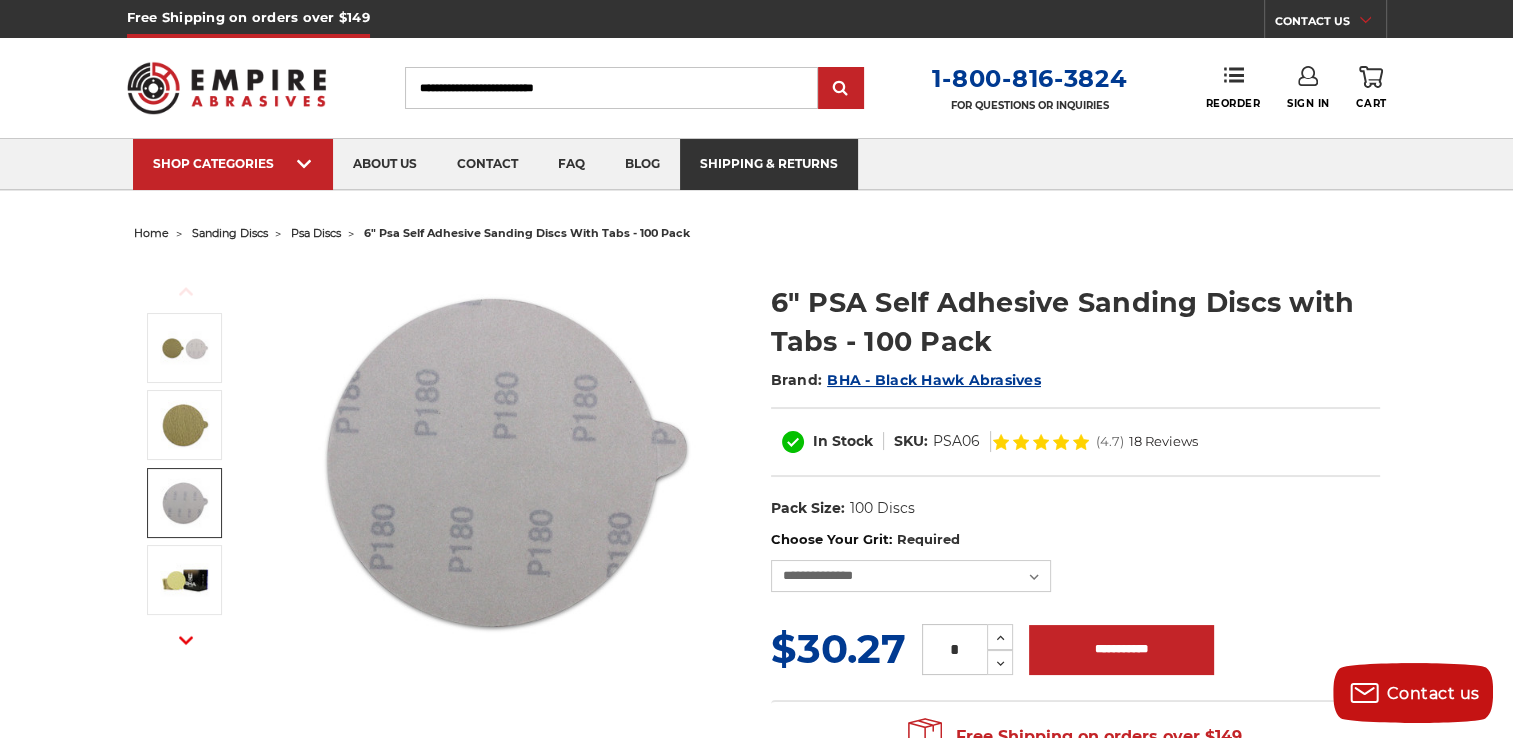 click on "shipping & returns" at bounding box center [769, 164] 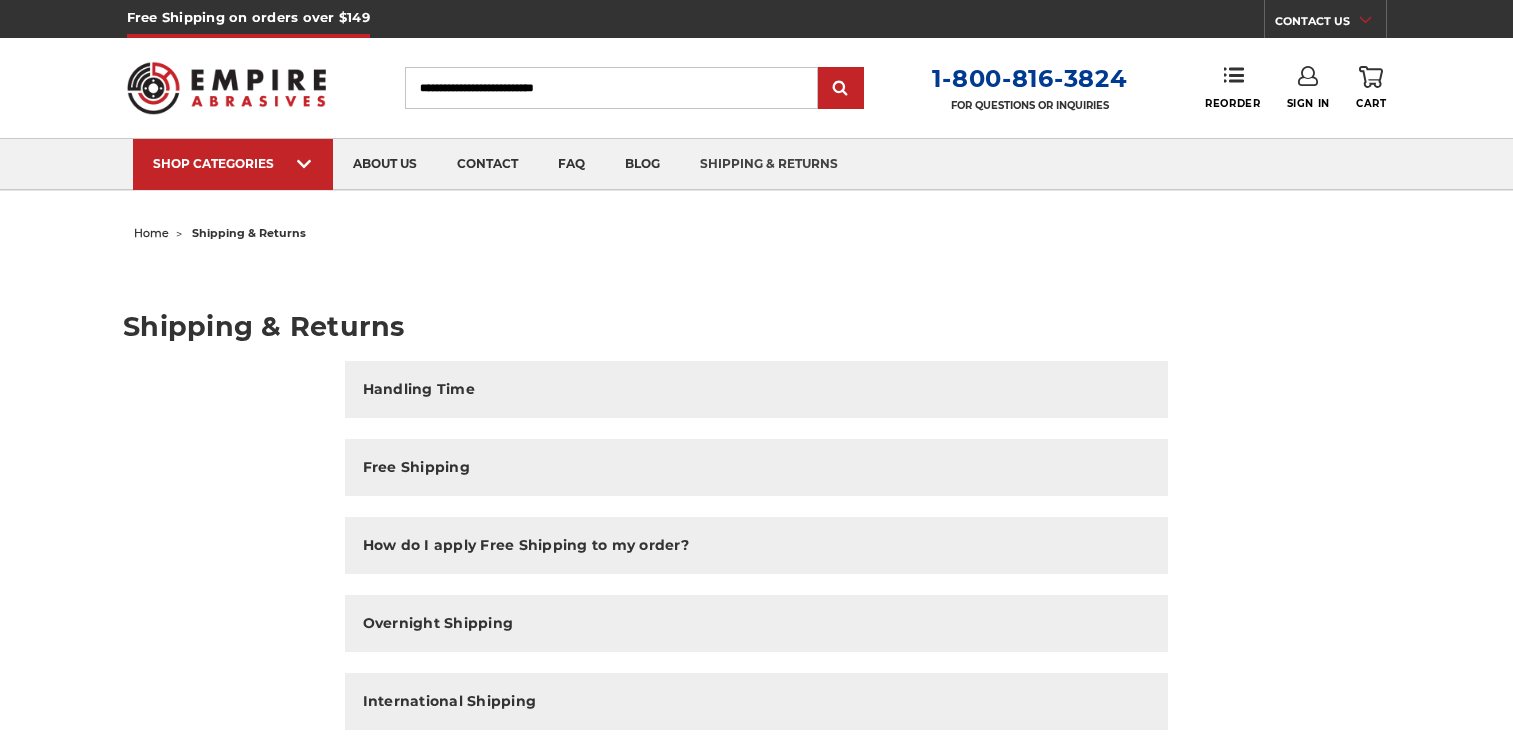 scroll, scrollTop: 0, scrollLeft: 0, axis: both 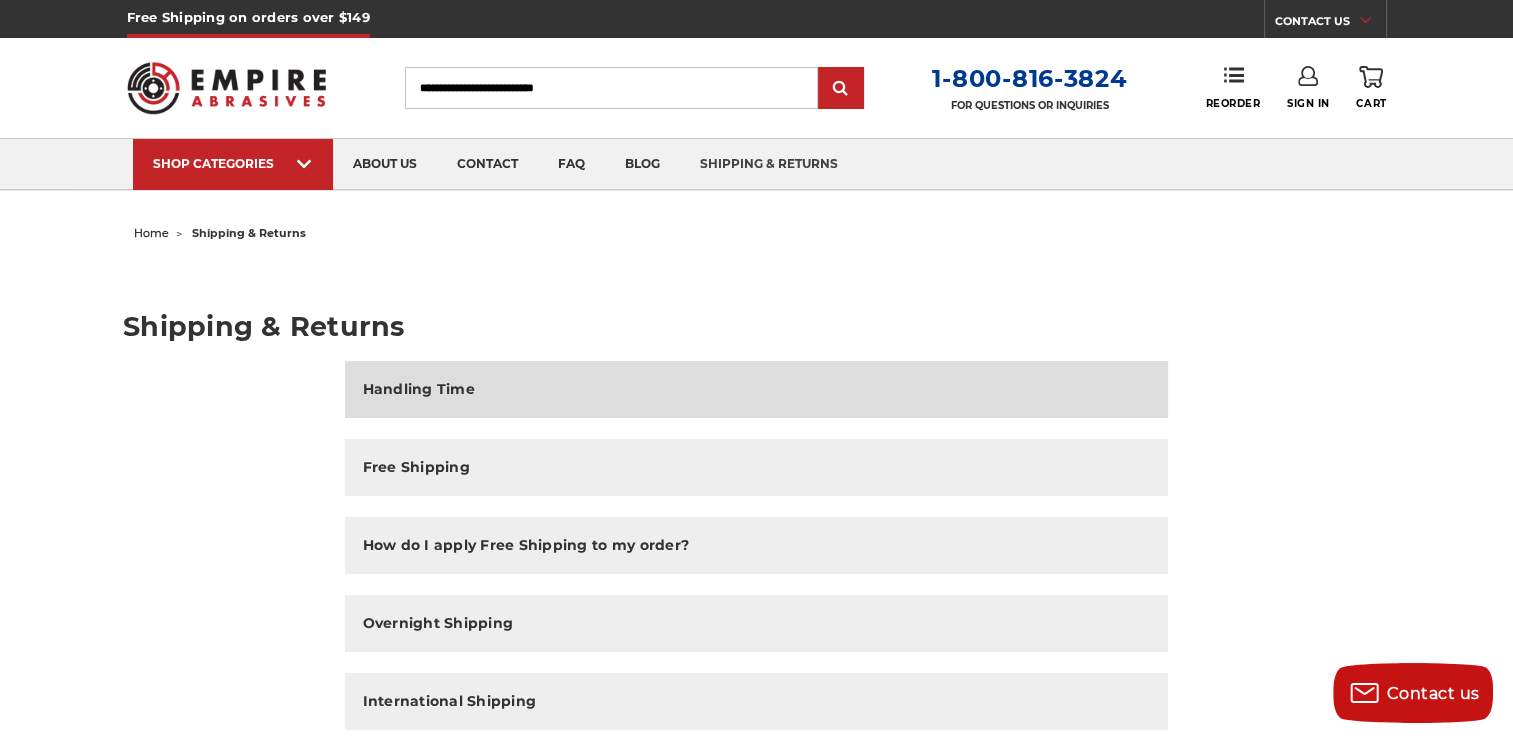 click on "Handling Time" at bounding box center (419, 389) 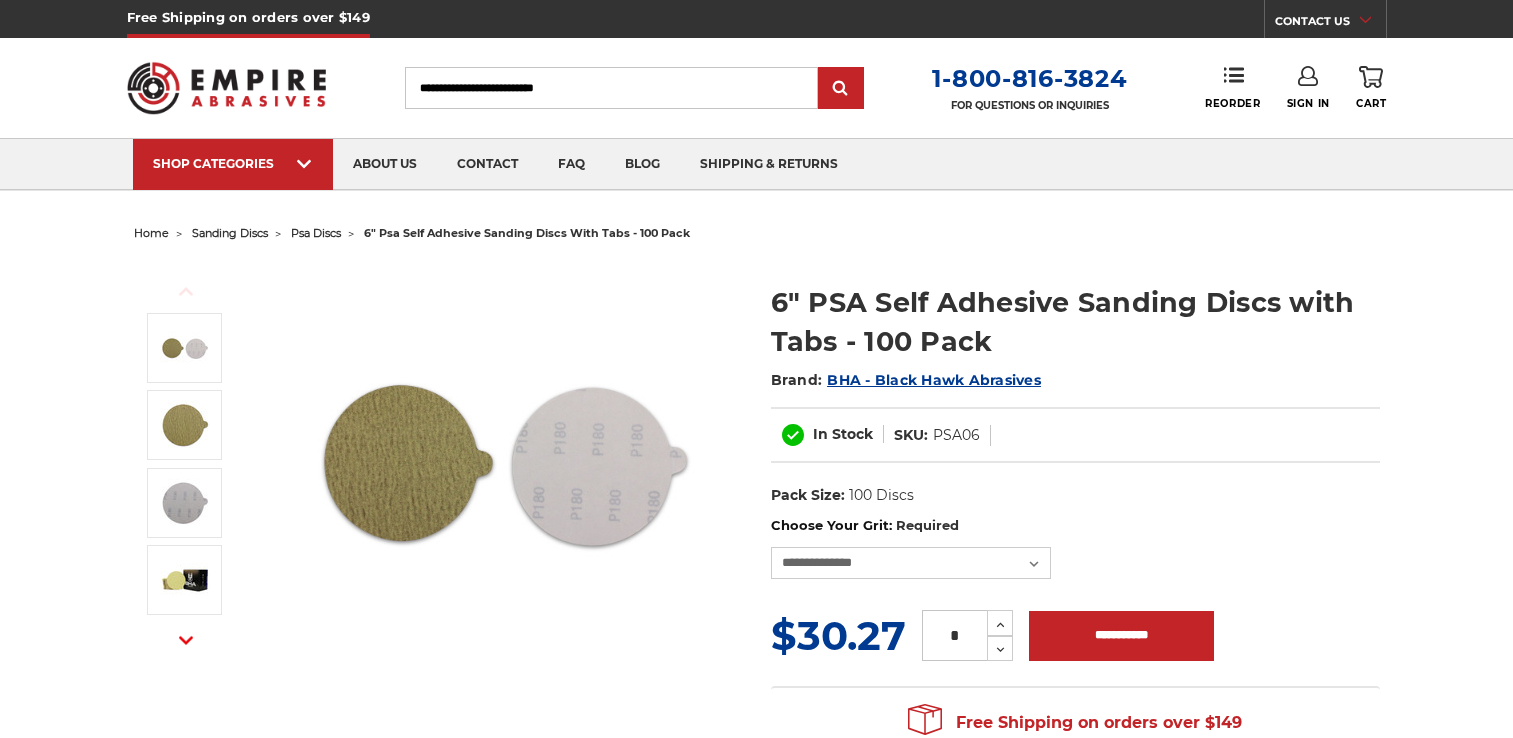 scroll, scrollTop: 0, scrollLeft: 0, axis: both 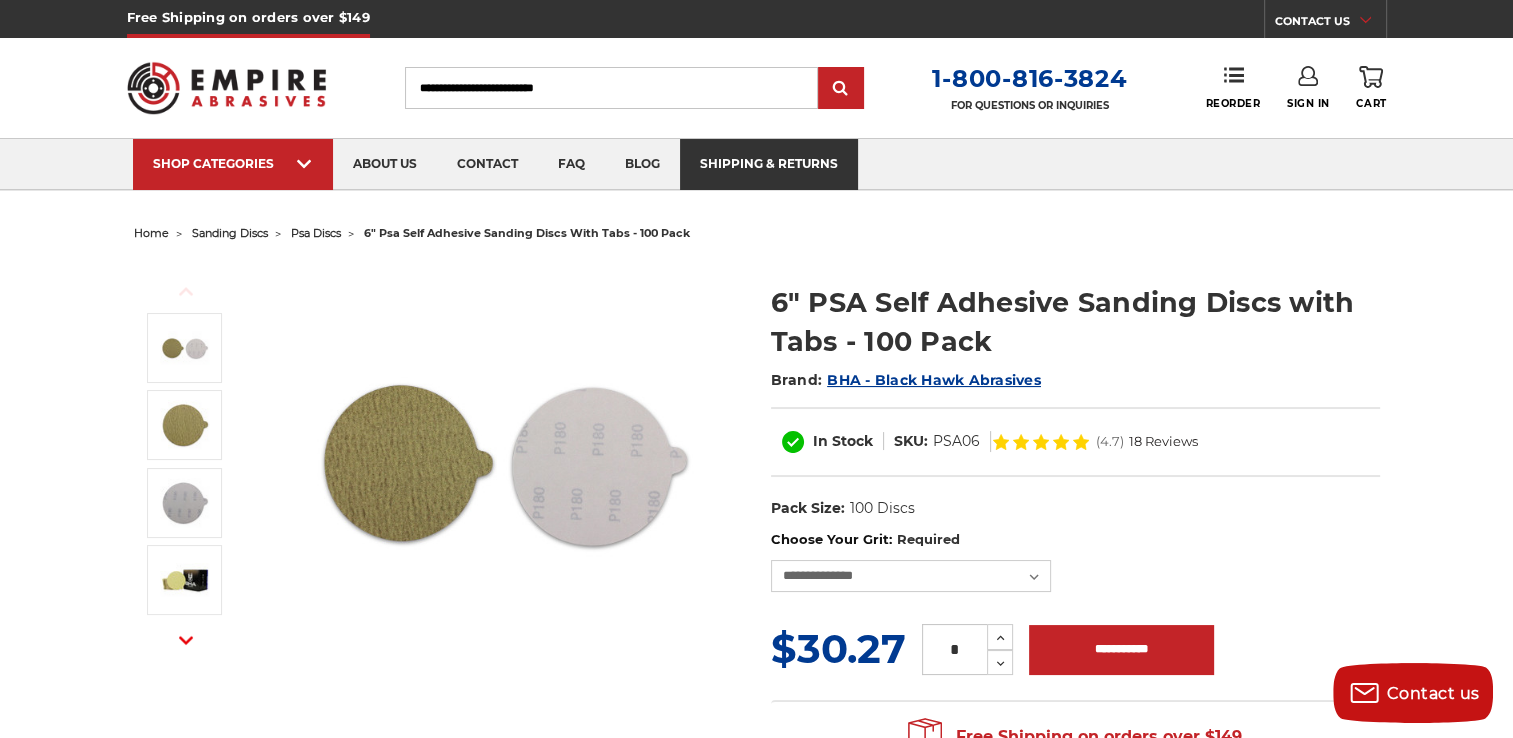 click on "shipping & returns" at bounding box center (769, 164) 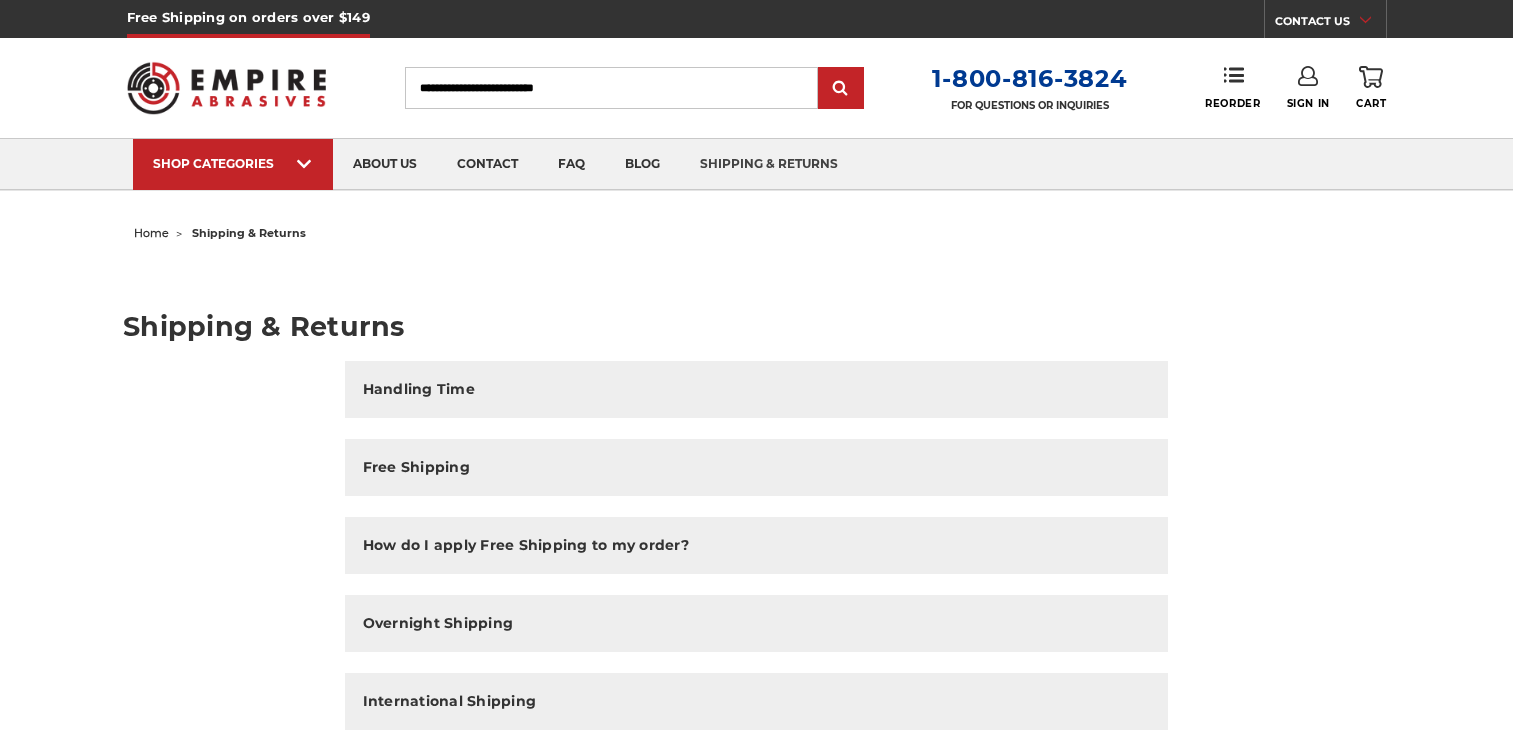 scroll, scrollTop: 0, scrollLeft: 0, axis: both 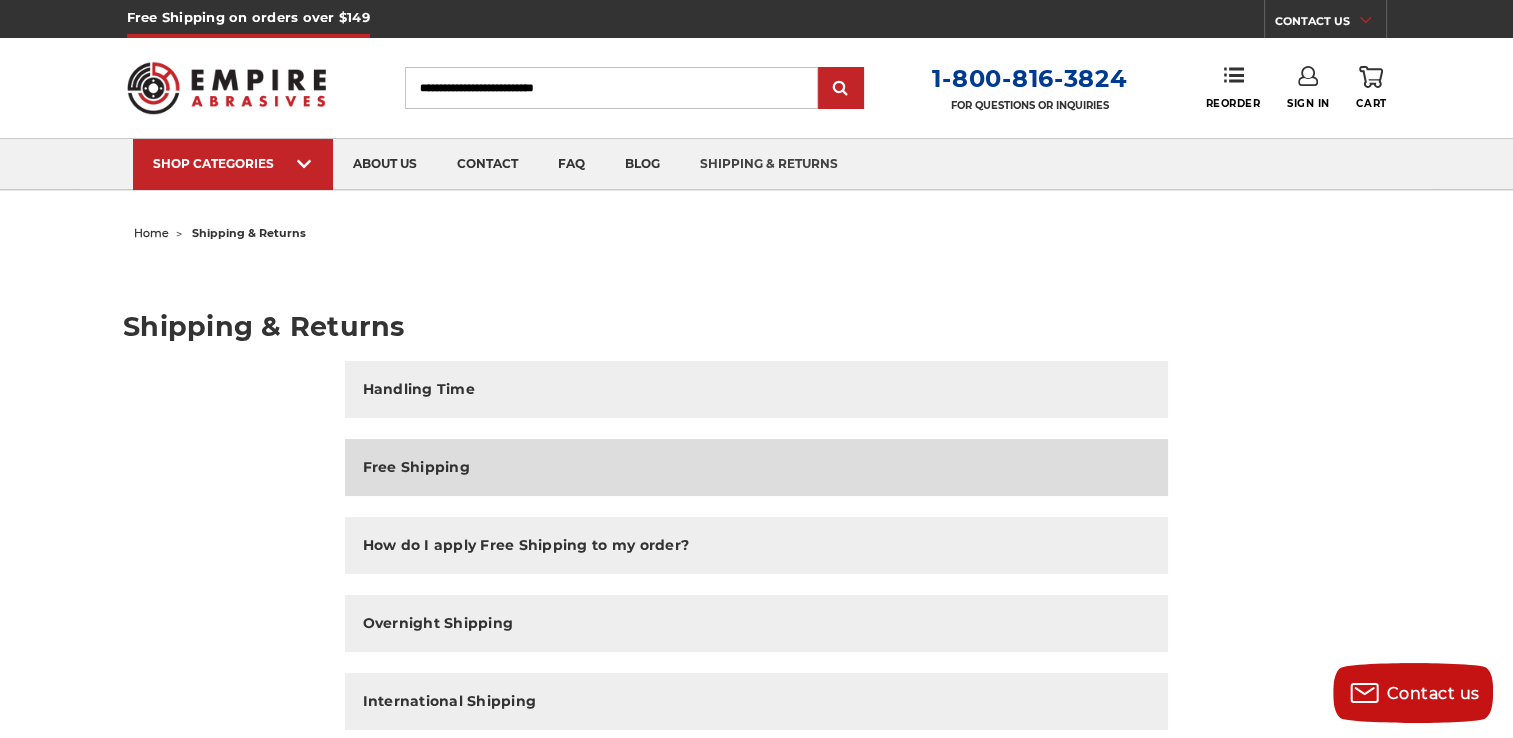 click on "Free Shipping" at bounding box center [416, 467] 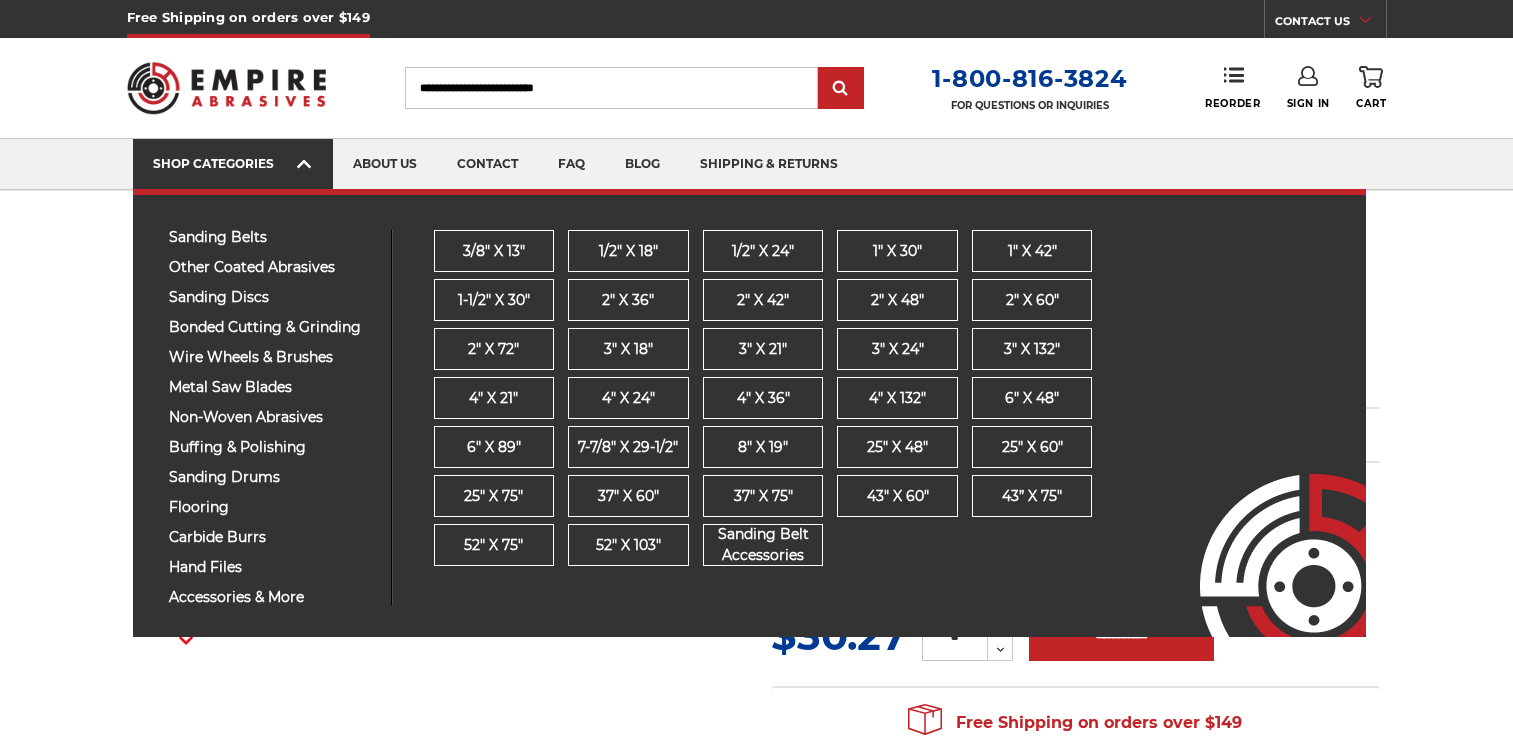 scroll, scrollTop: 0, scrollLeft: 0, axis: both 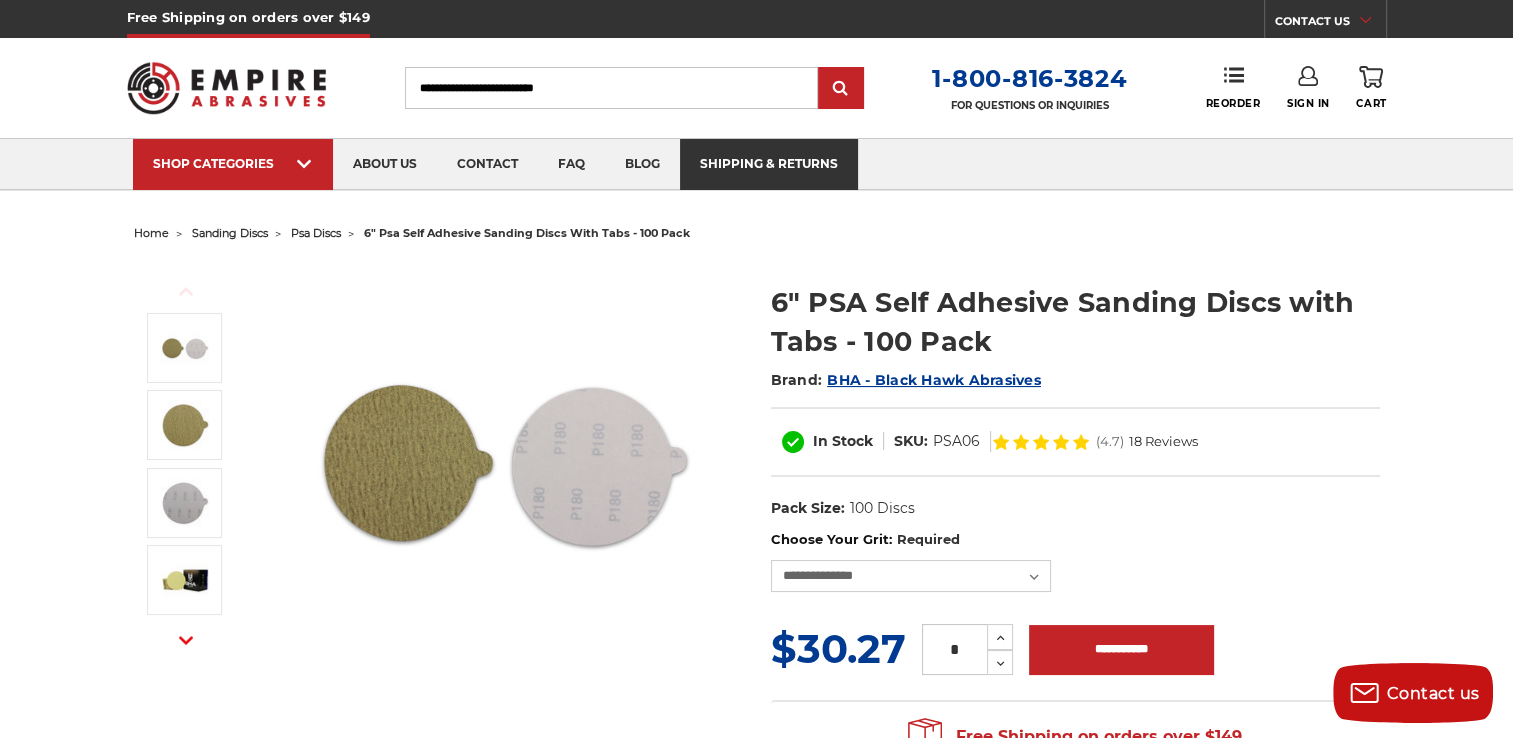 click on "shipping & returns" at bounding box center (769, 164) 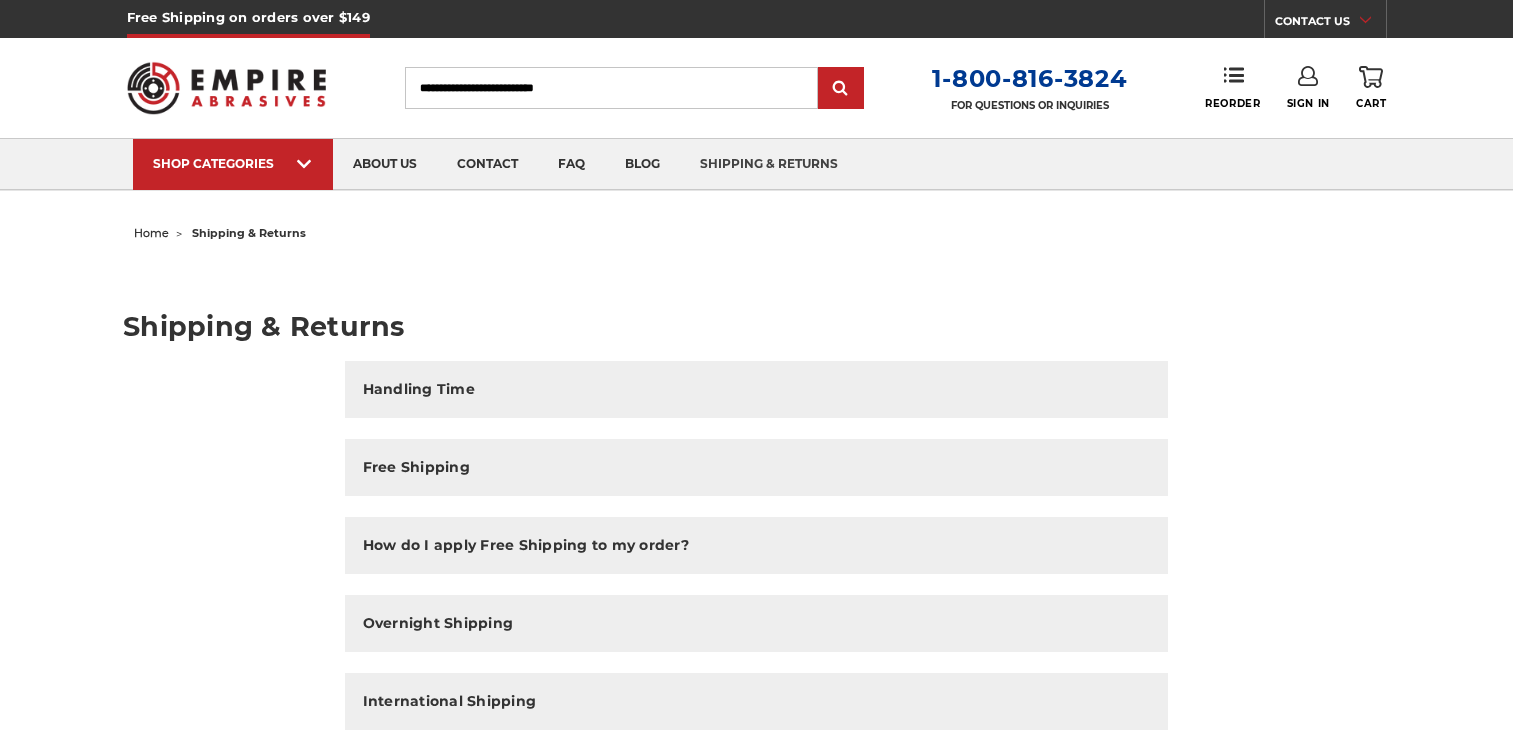 scroll, scrollTop: 0, scrollLeft: 0, axis: both 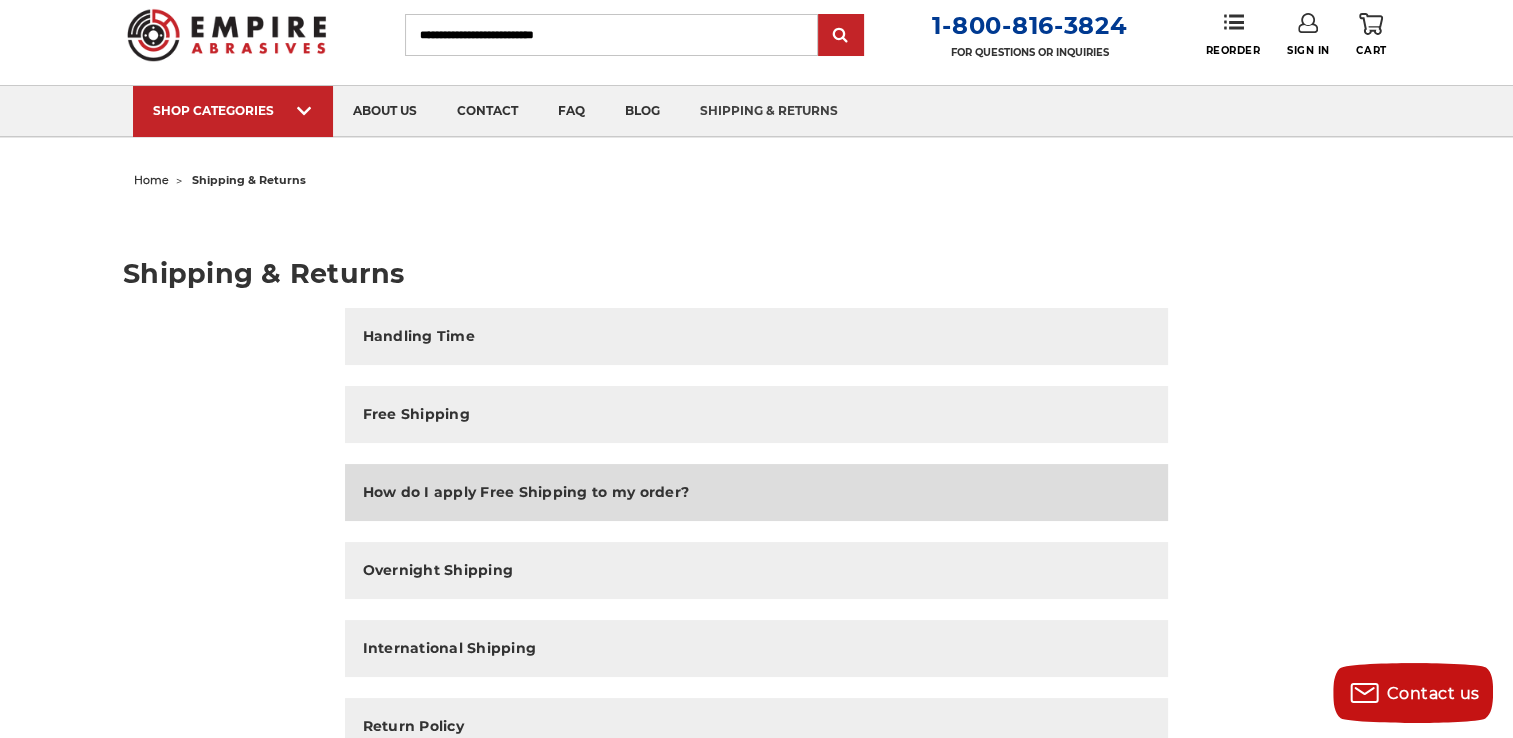 click on "How do I apply Free Shipping to my order?" at bounding box center (757, 492) 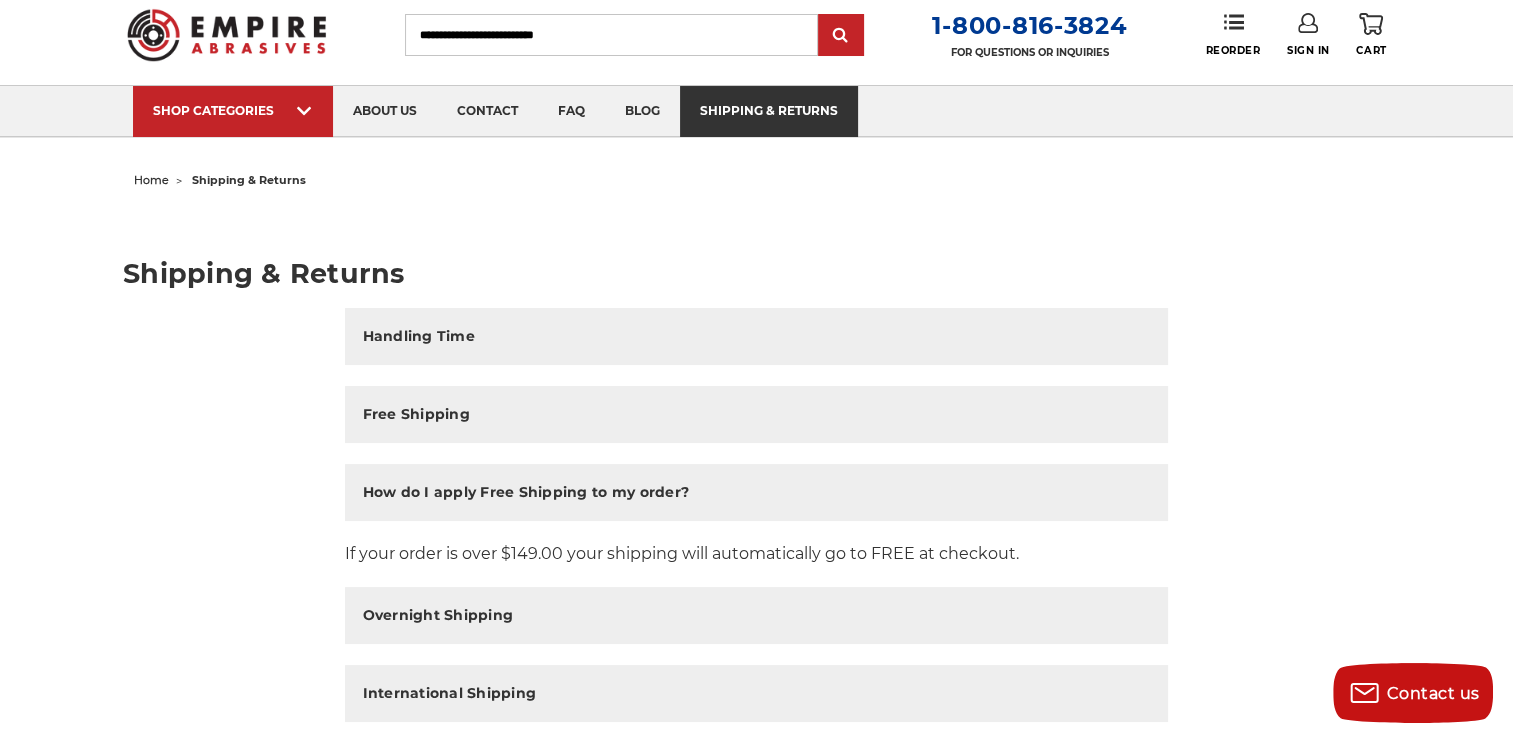 click on "shipping & returns" at bounding box center [769, 111] 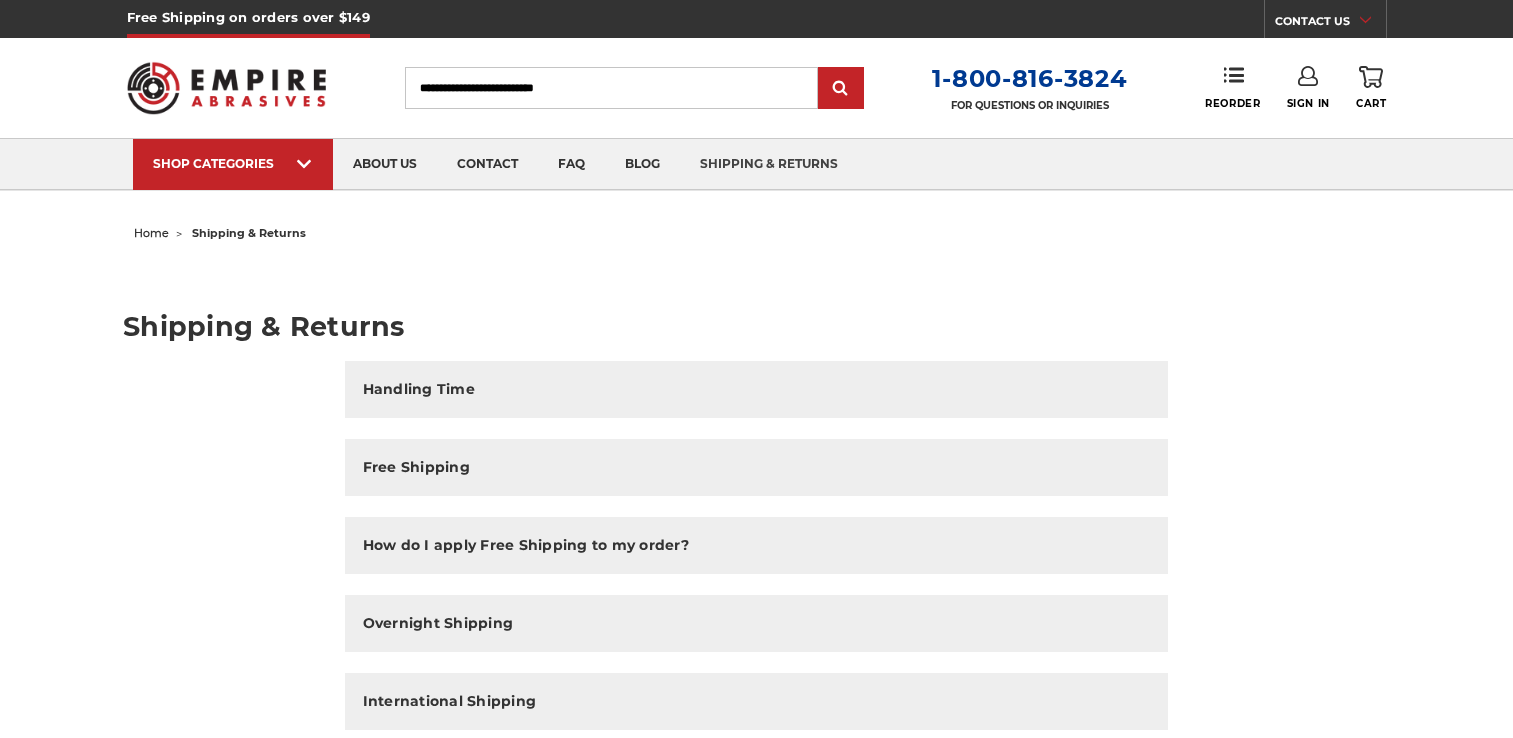 scroll, scrollTop: 0, scrollLeft: 0, axis: both 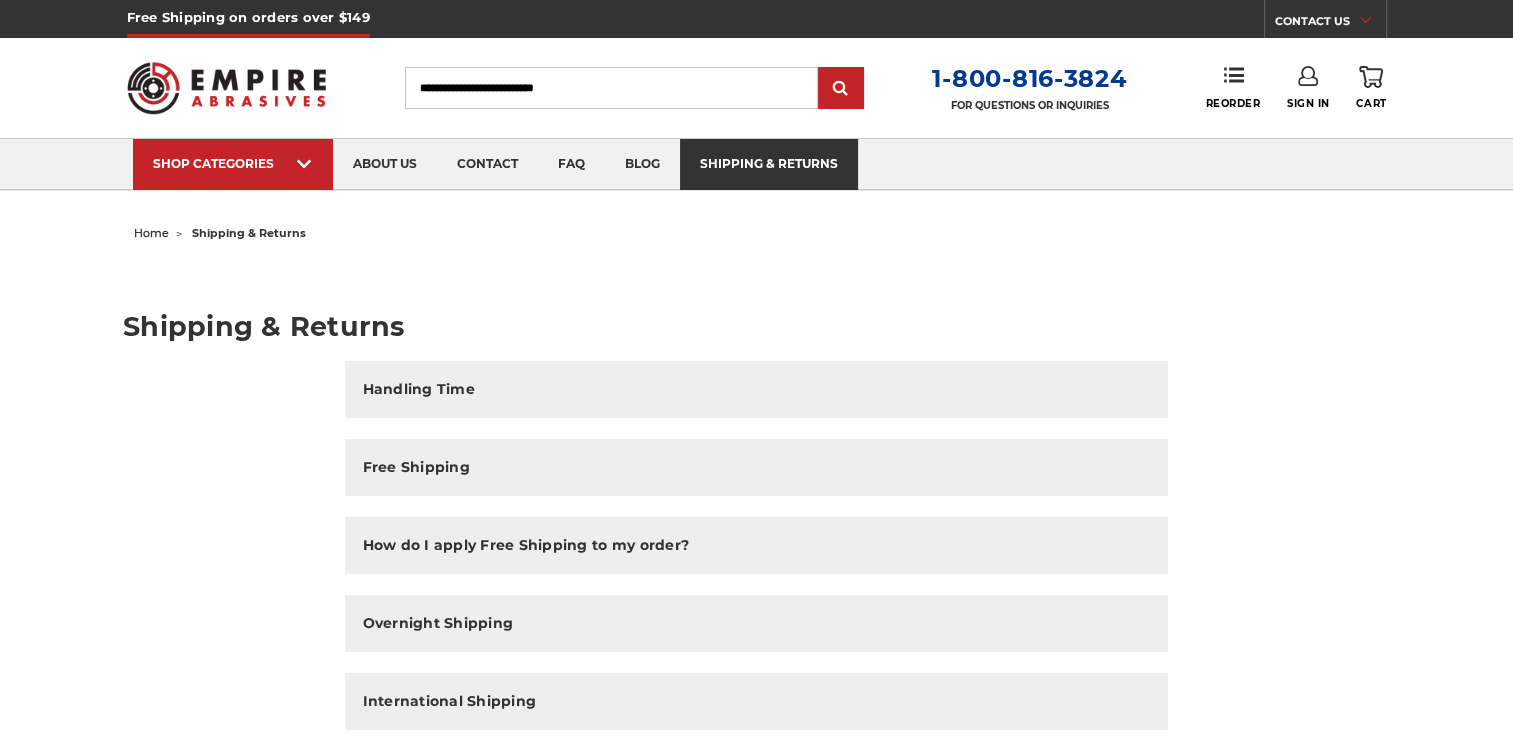 click on "shipping & returns" at bounding box center [769, 164] 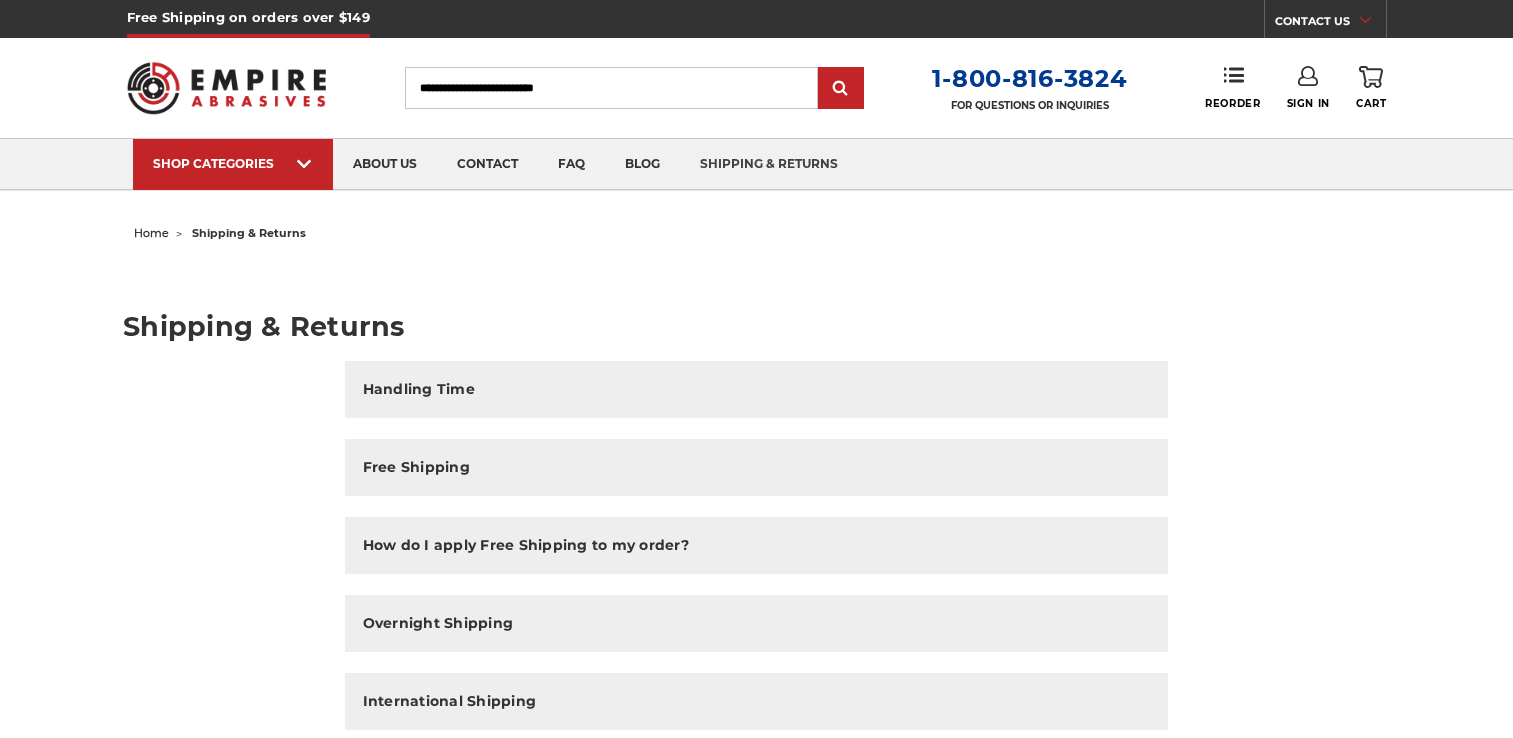 scroll, scrollTop: 0, scrollLeft: 0, axis: both 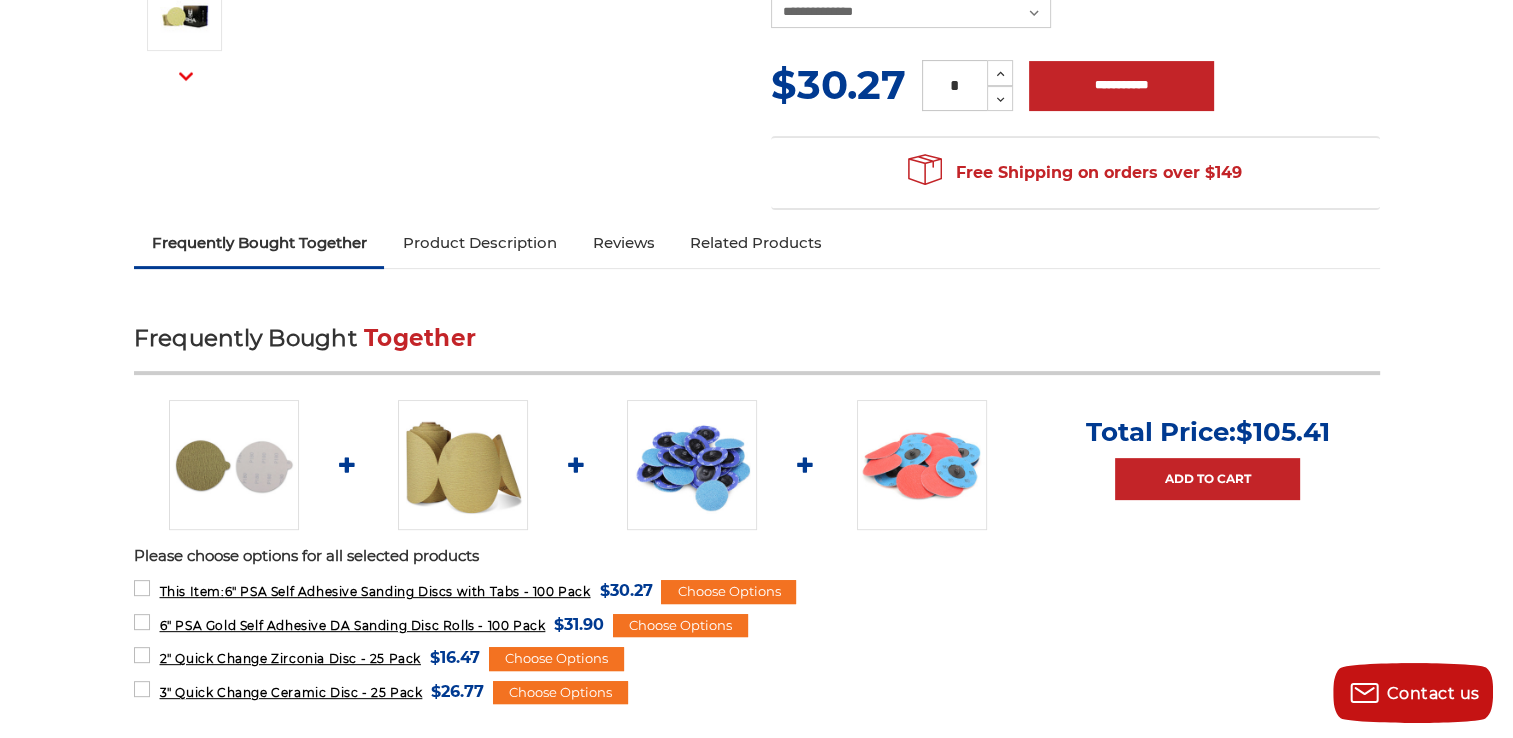 click at bounding box center [922, 465] 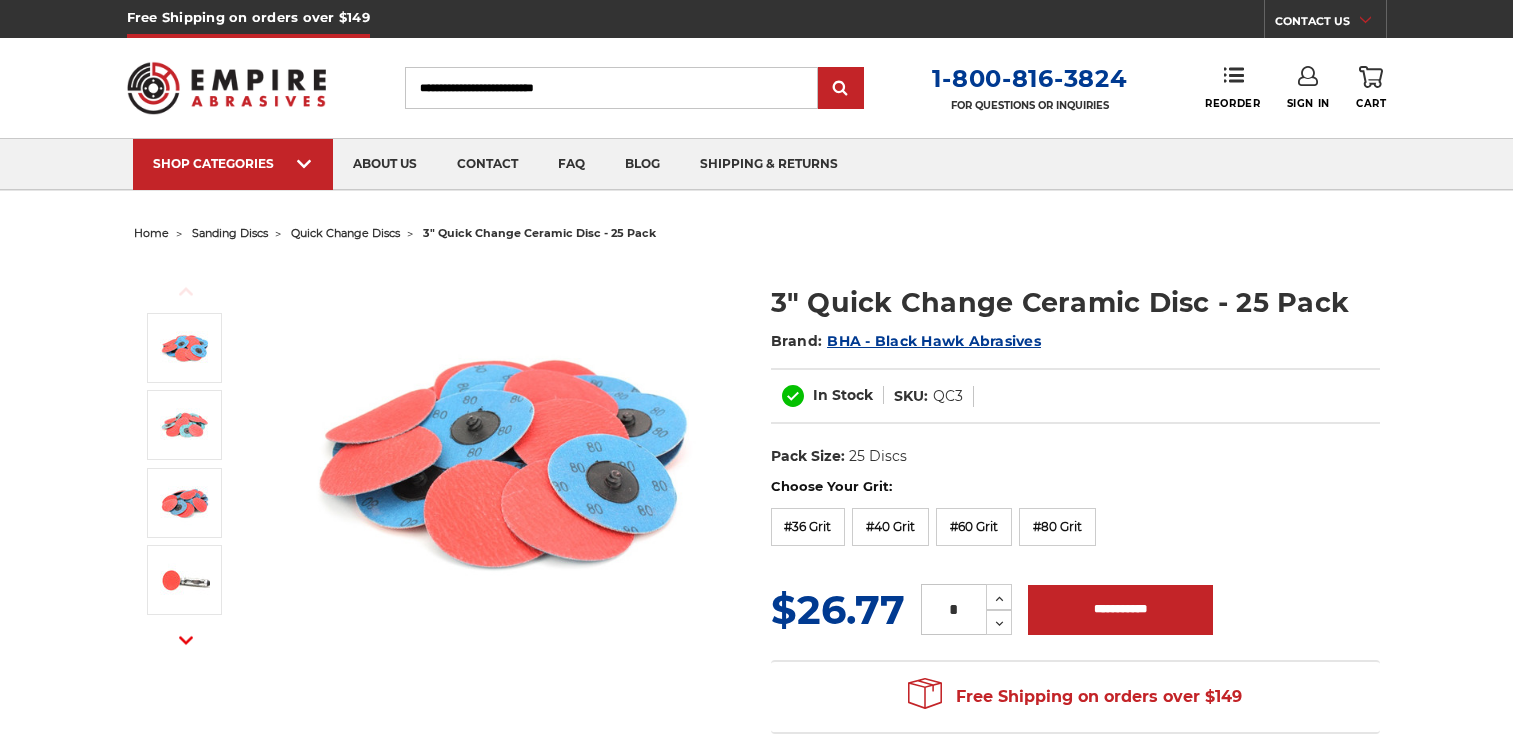 scroll, scrollTop: 0, scrollLeft: 0, axis: both 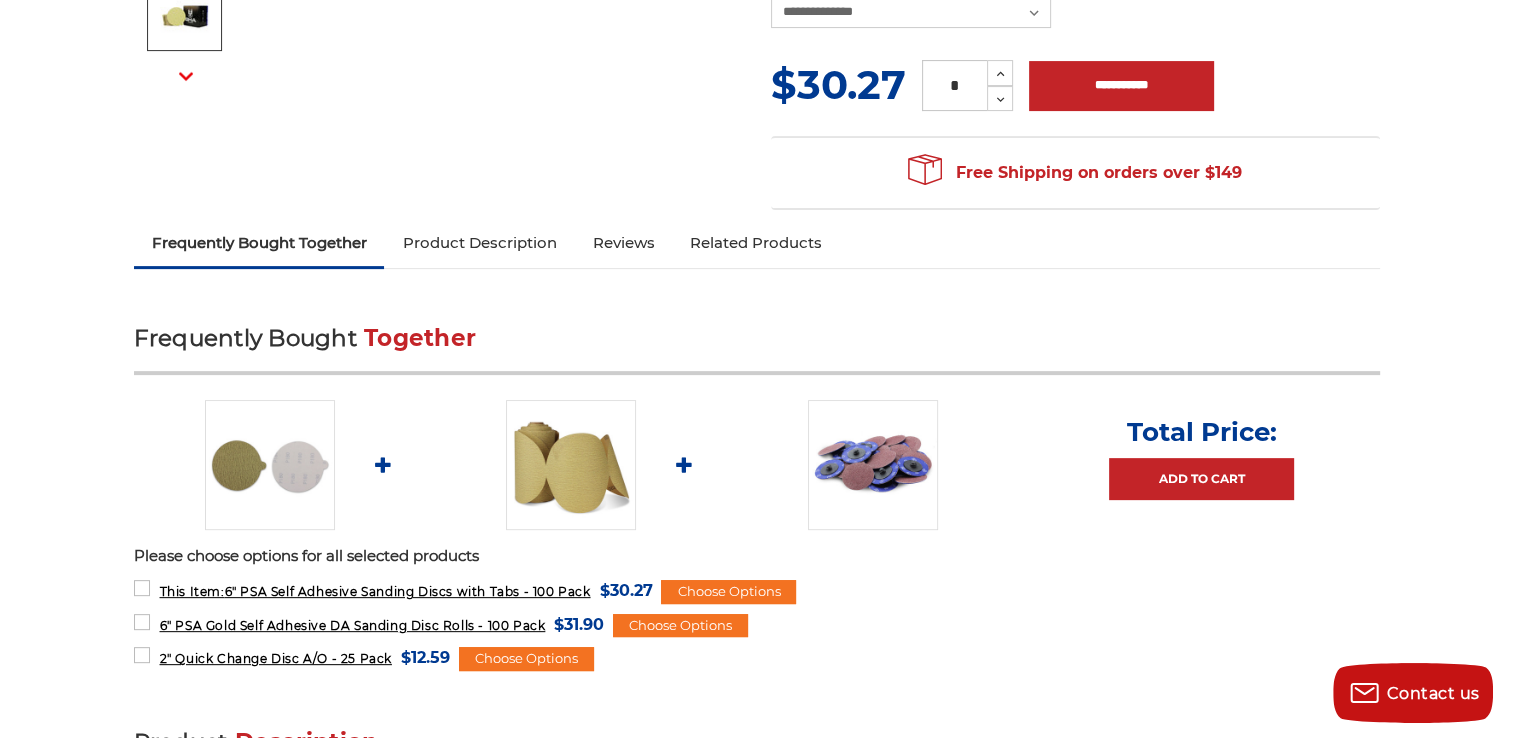 click on "home
sanding discs
psa discs
6" psa self adhesive sanding discs with tabs - 100 pack
Previous" at bounding box center [756, 3067] 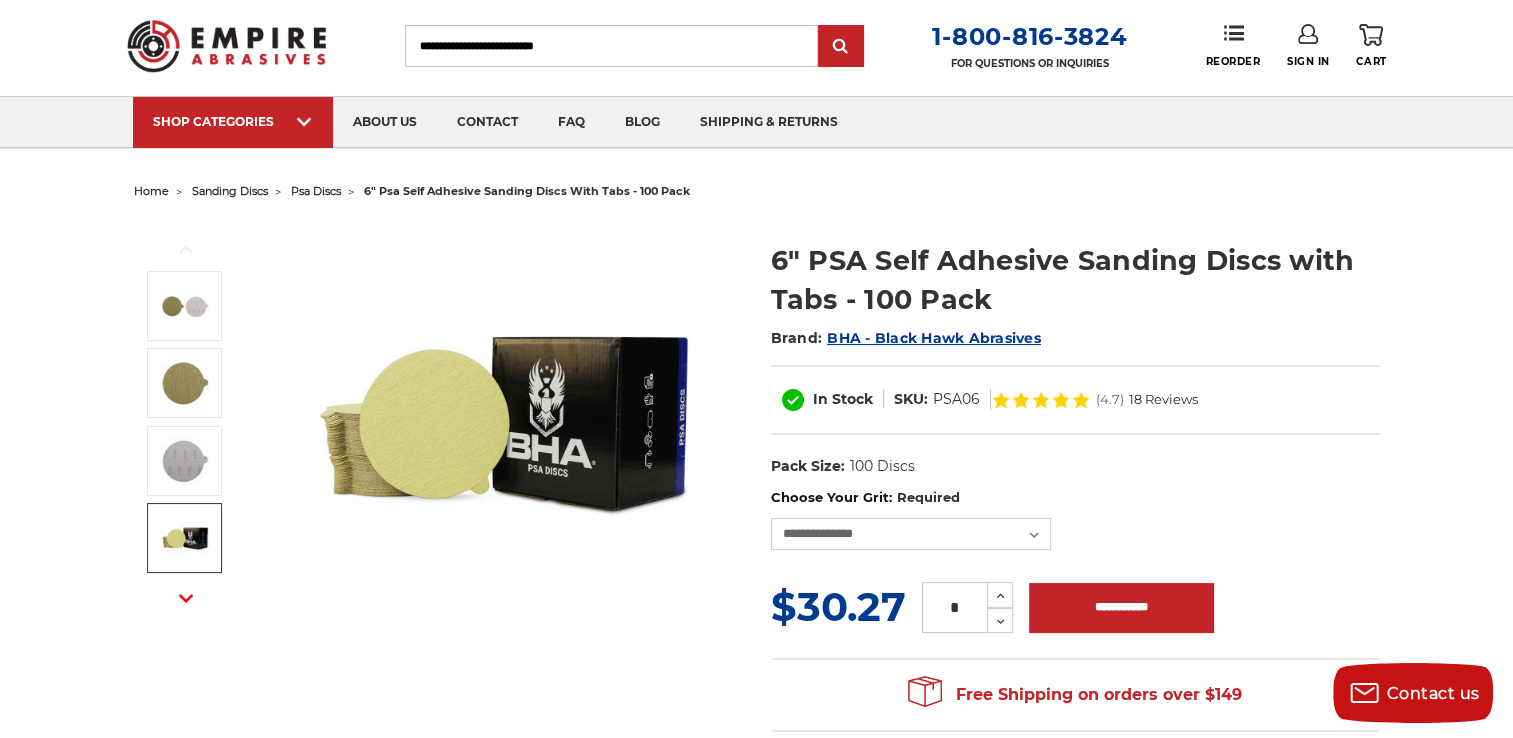 scroll, scrollTop: 0, scrollLeft: 0, axis: both 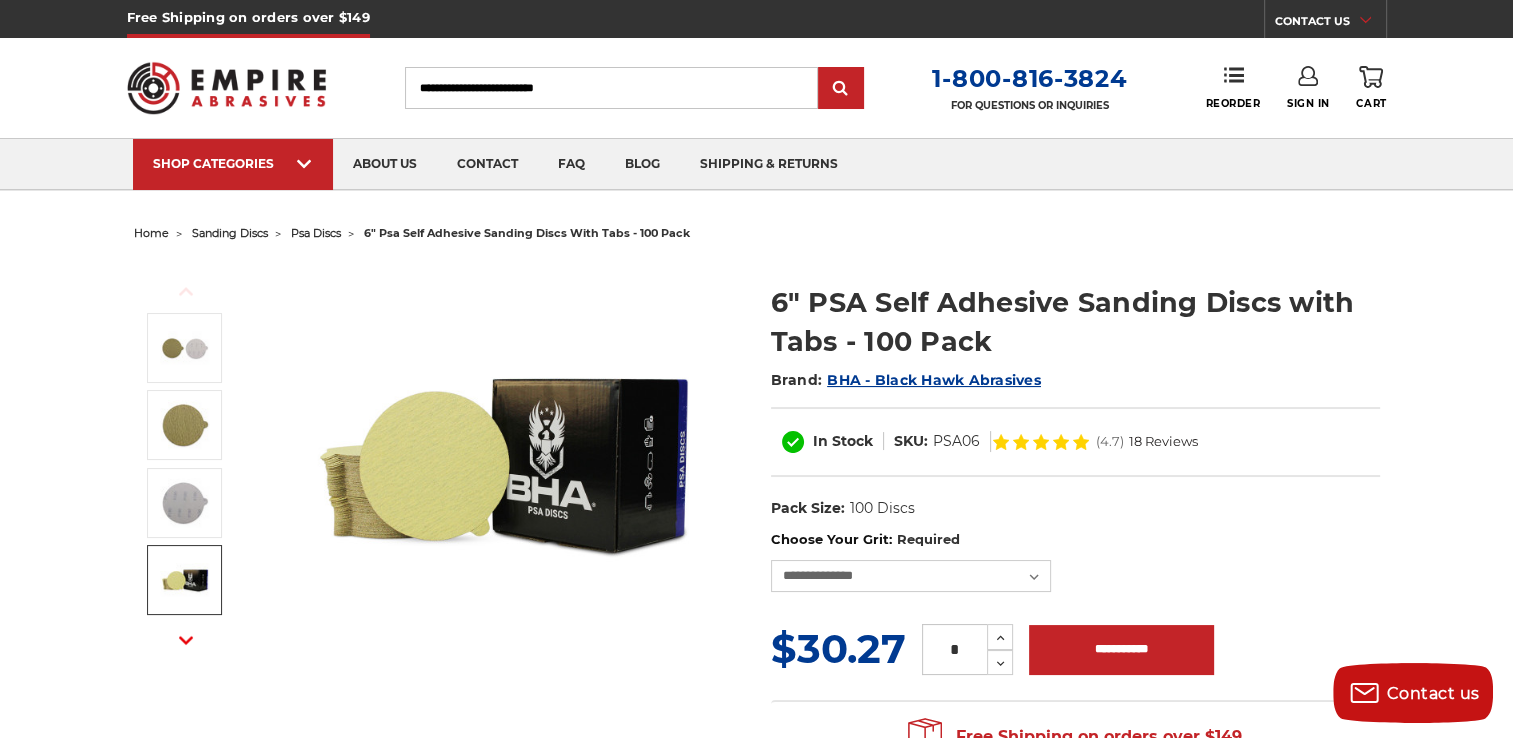 click at bounding box center (505, 462) 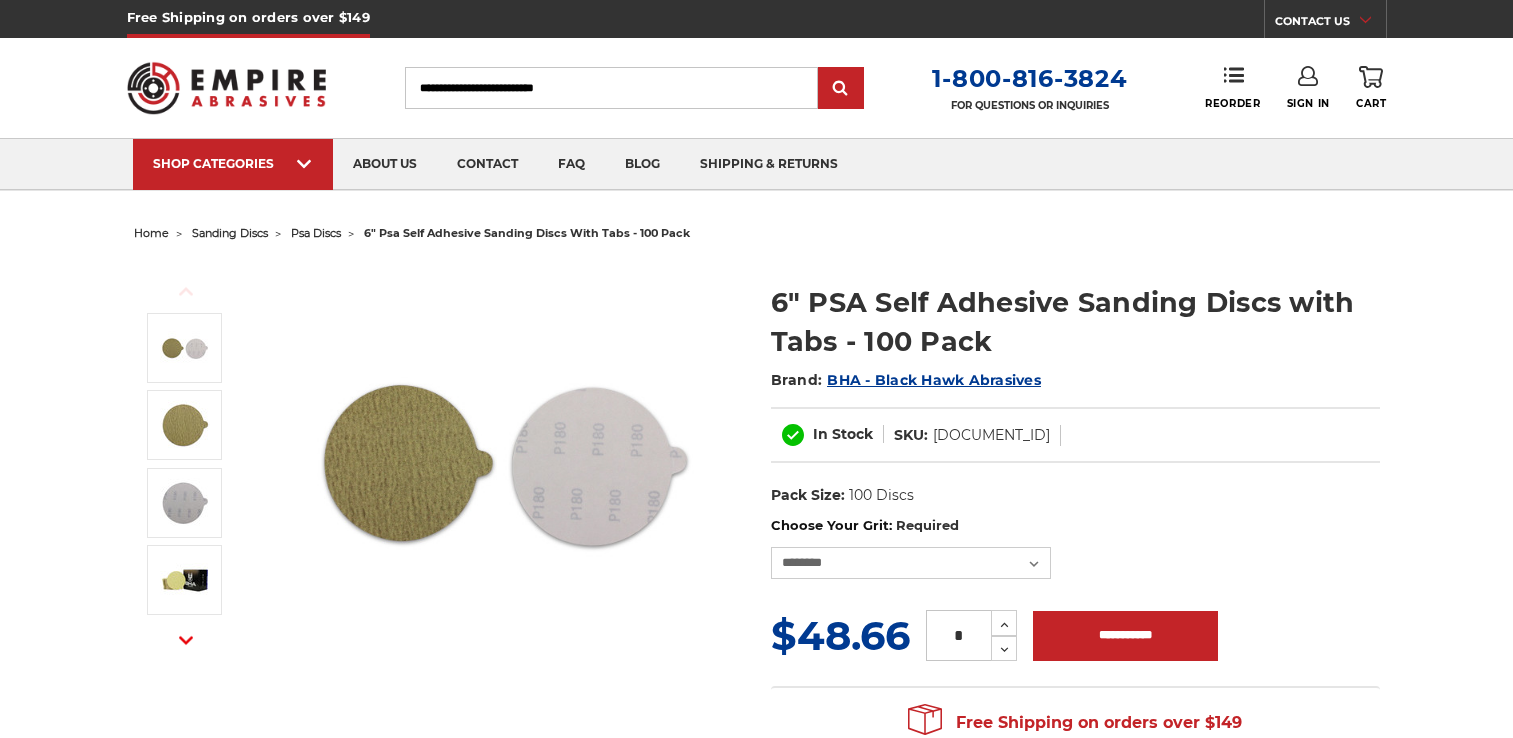 scroll, scrollTop: 0, scrollLeft: 0, axis: both 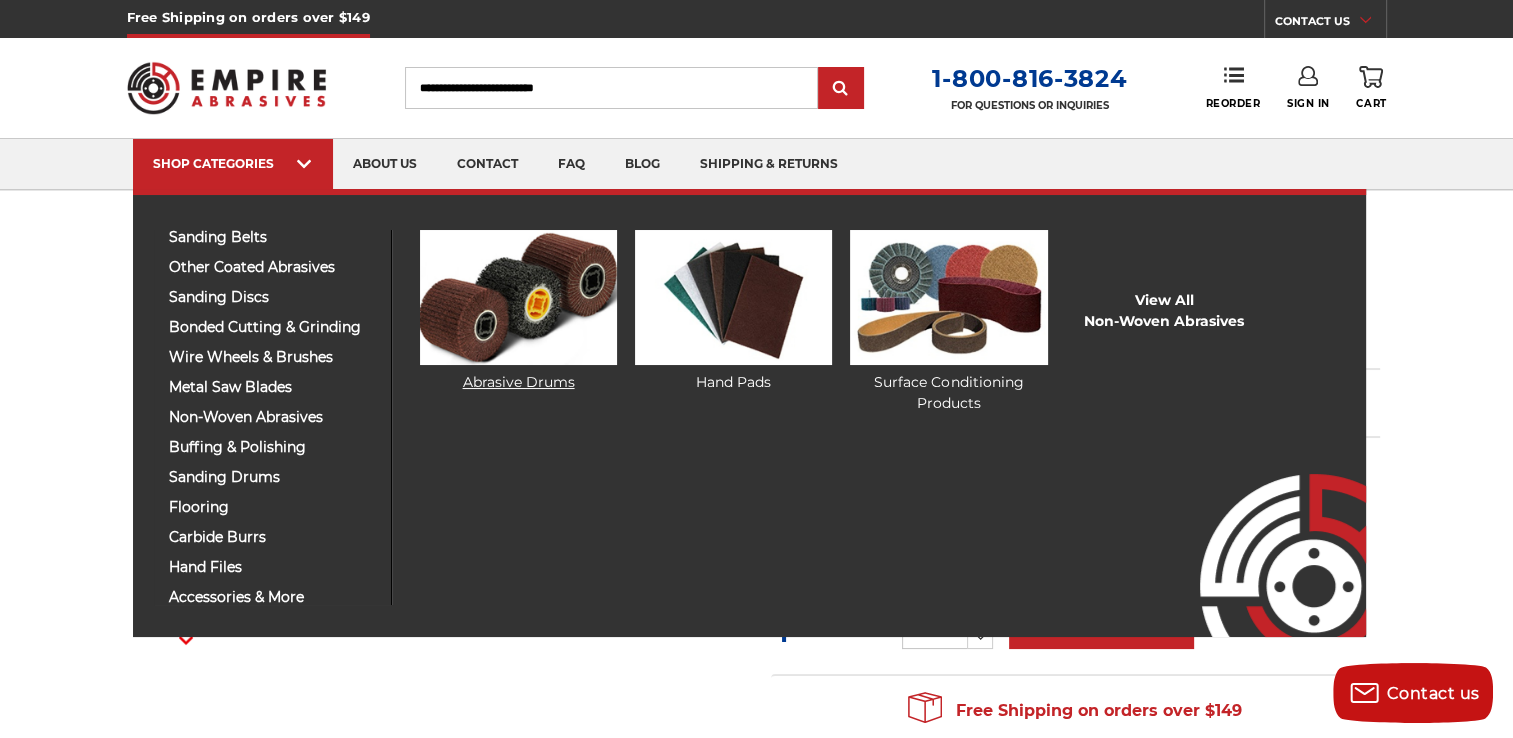 click on "Abrasive Drums" at bounding box center [518, 311] 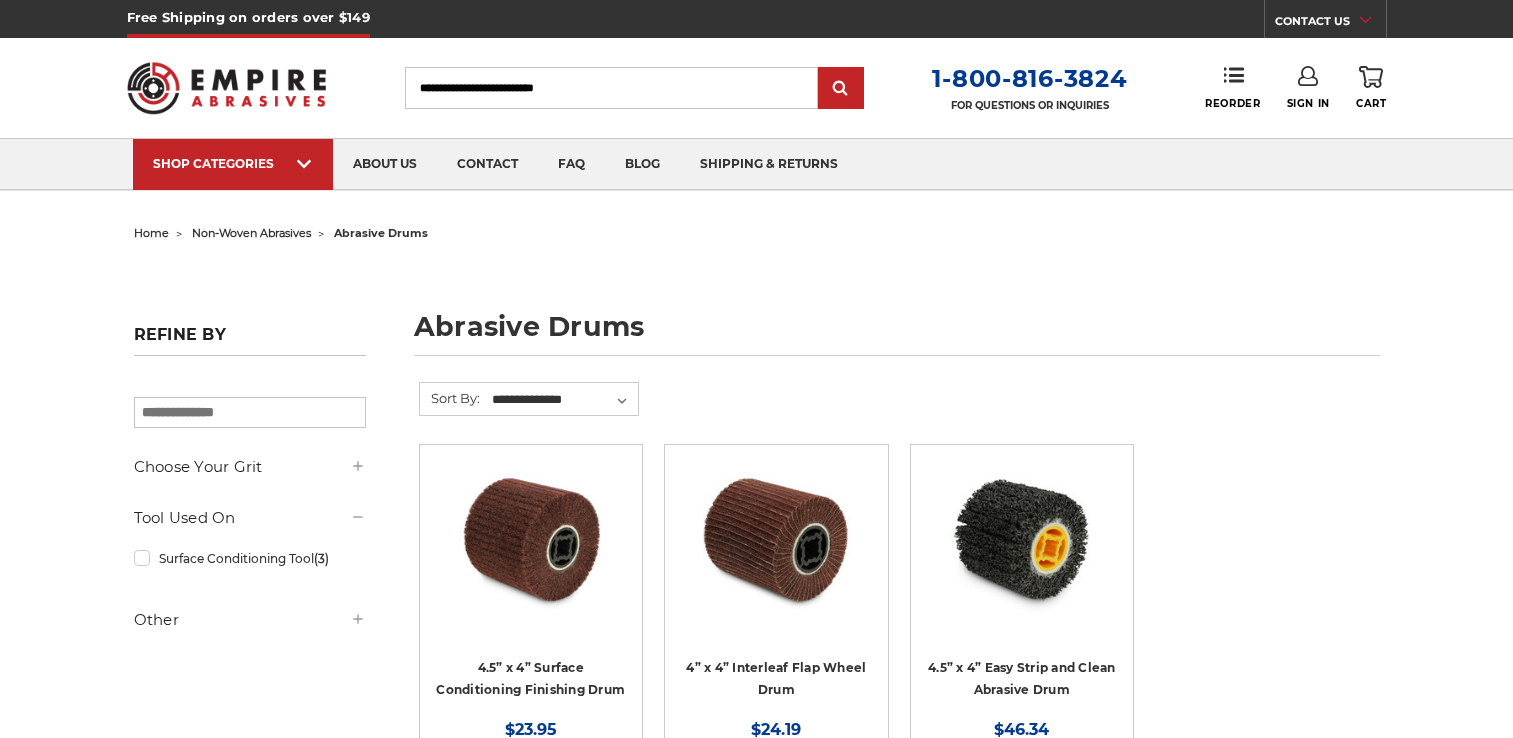 scroll, scrollTop: 0, scrollLeft: 0, axis: both 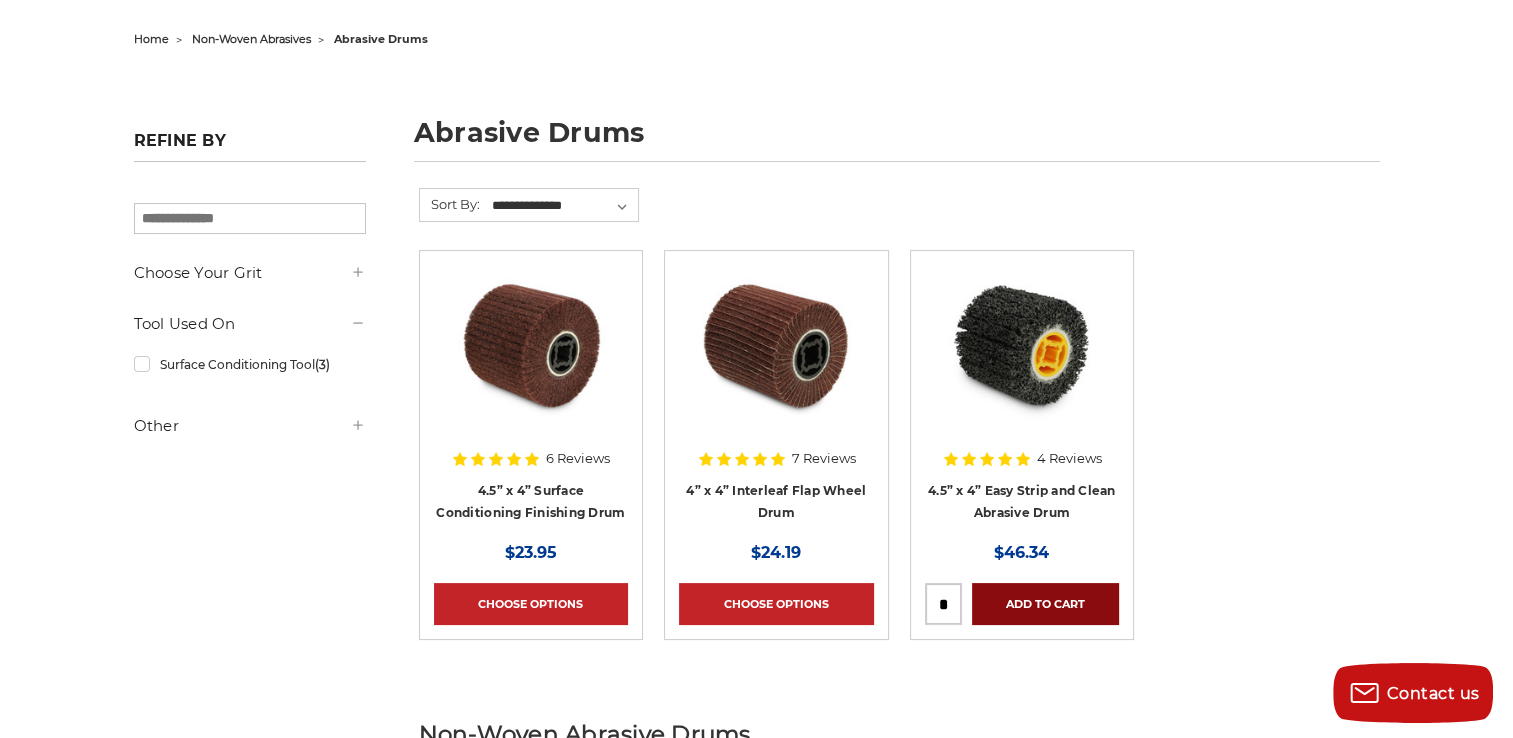 click on "Add to Cart" at bounding box center [1045, 604] 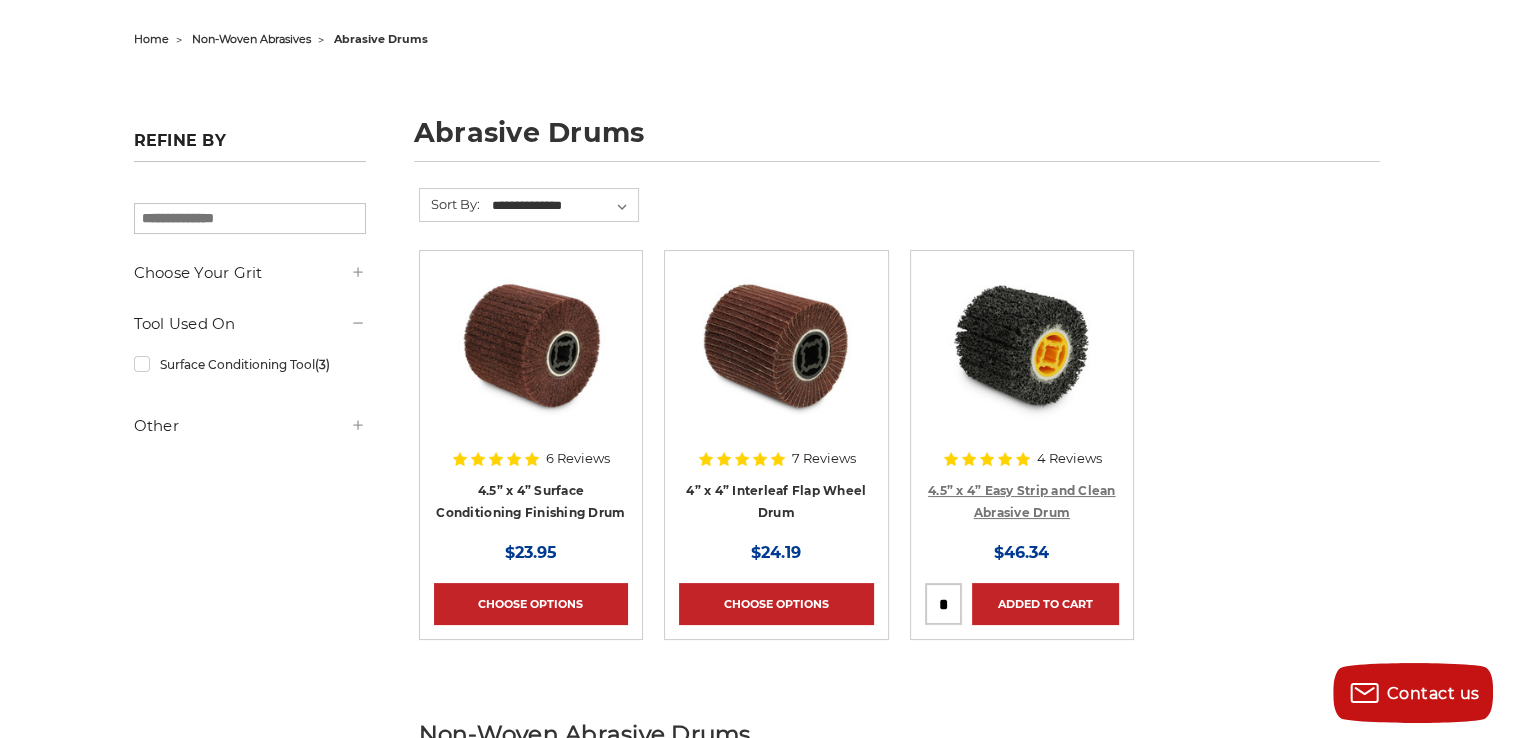 click on "4.5” x 4” Easy Strip and Clean Abrasive Drum" at bounding box center (1022, 502) 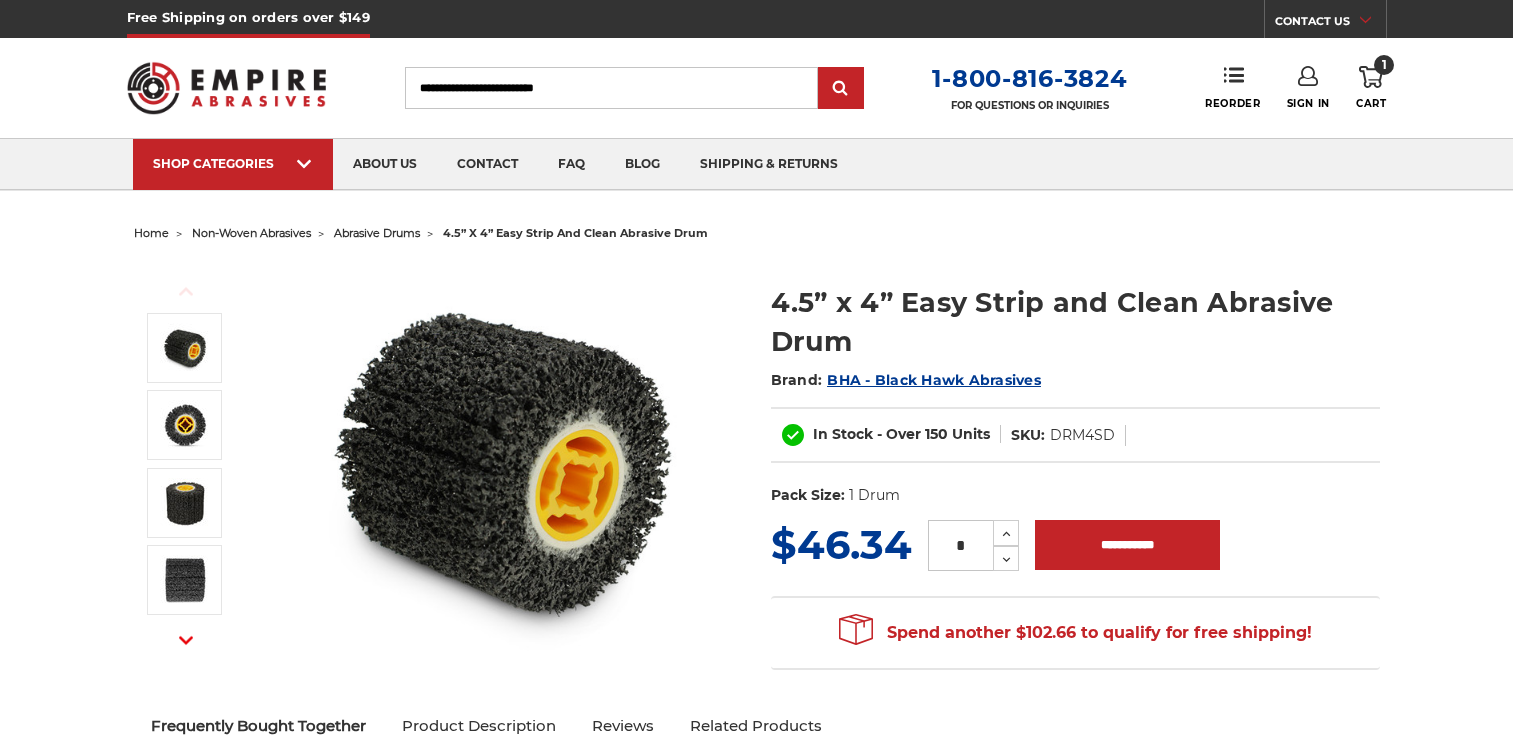 scroll, scrollTop: 0, scrollLeft: 0, axis: both 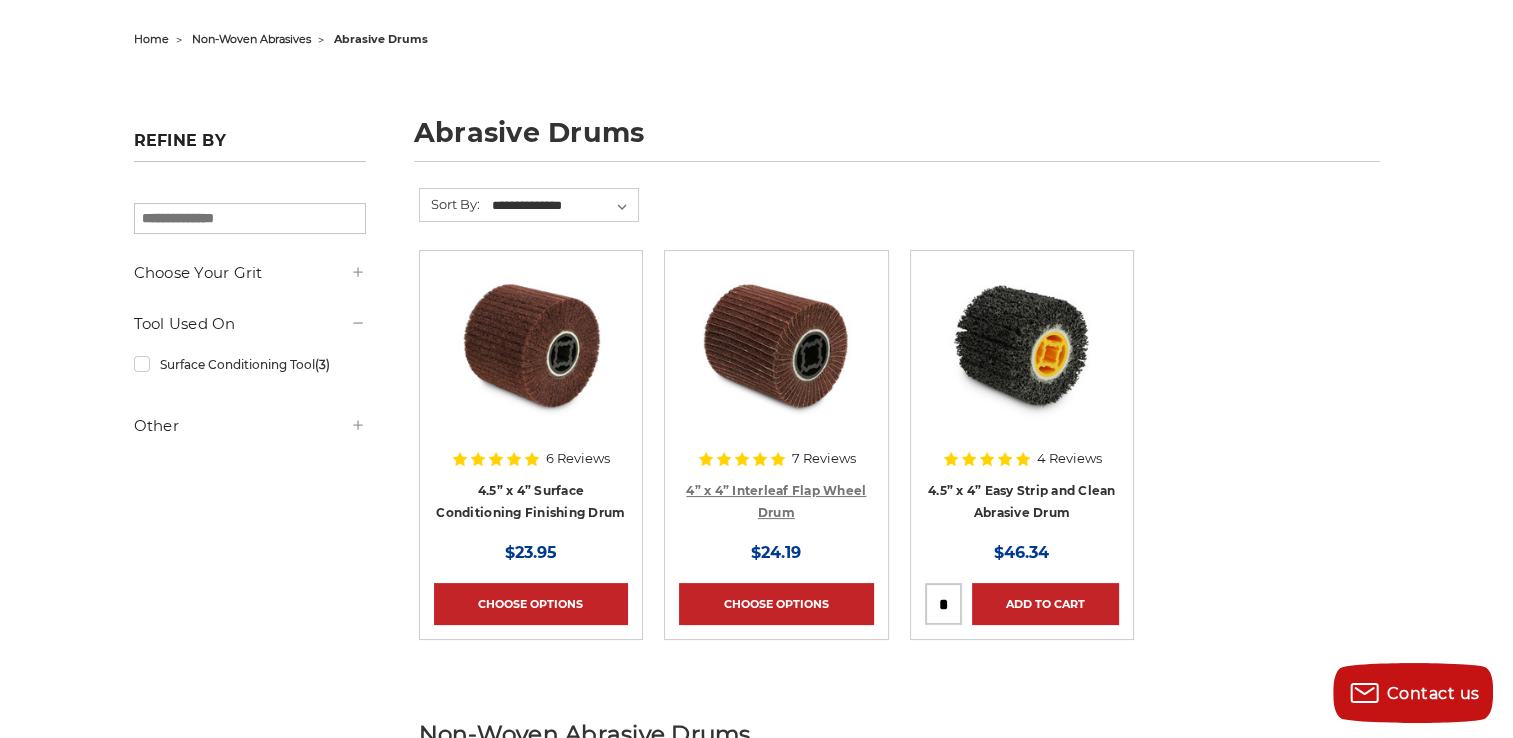 click on "4” x 4” Interleaf Flap Wheel Drum" at bounding box center (776, 502) 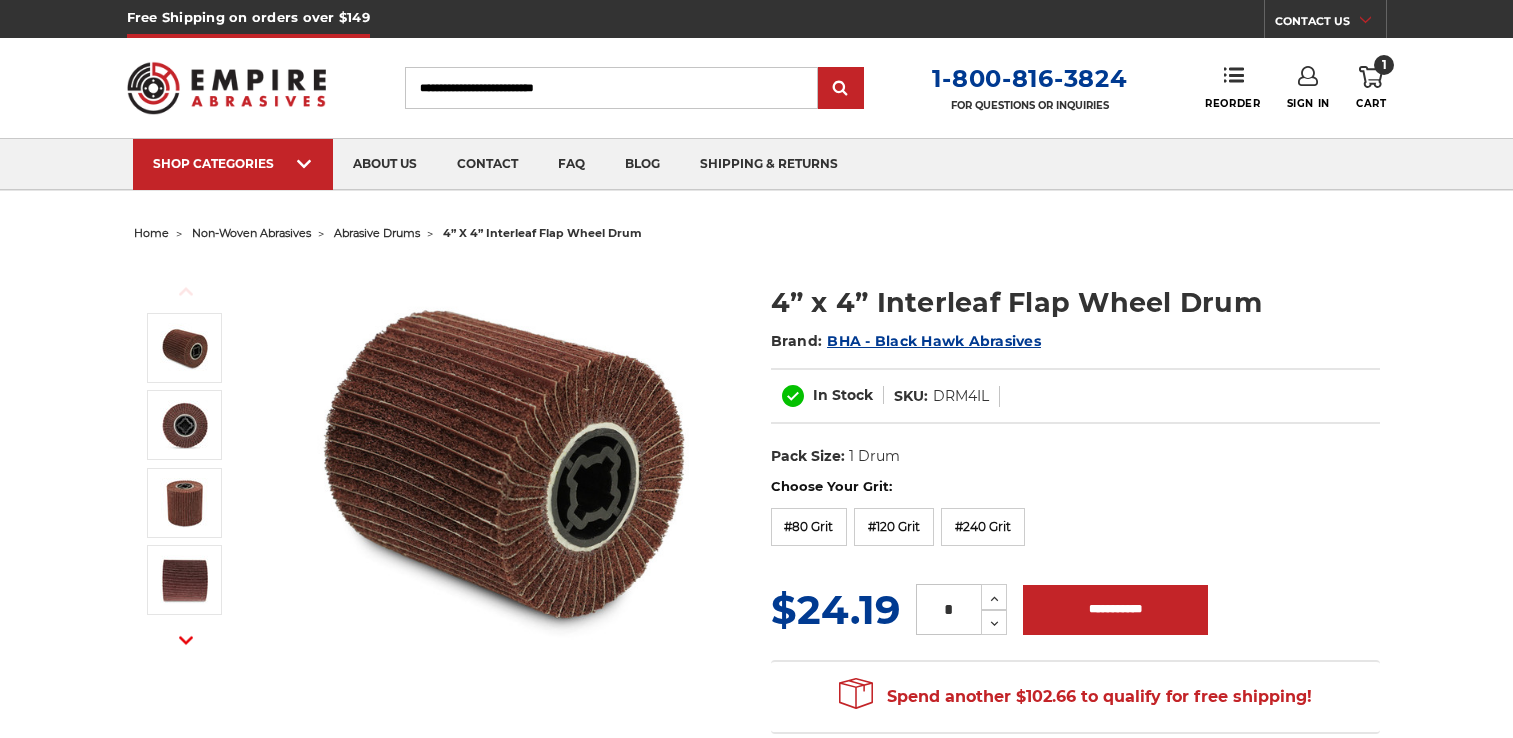 scroll, scrollTop: 0, scrollLeft: 0, axis: both 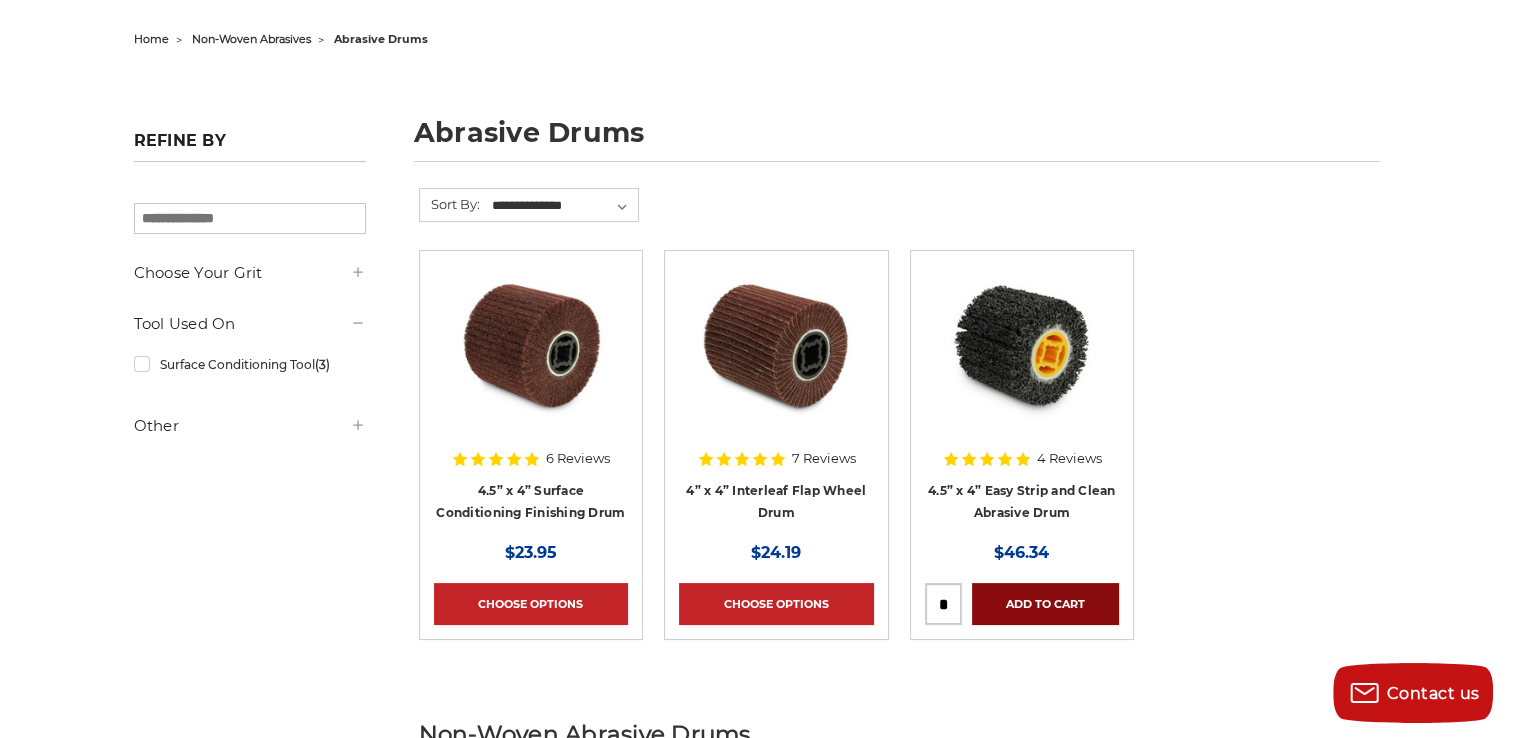 click on "Add to Cart" at bounding box center [1045, 604] 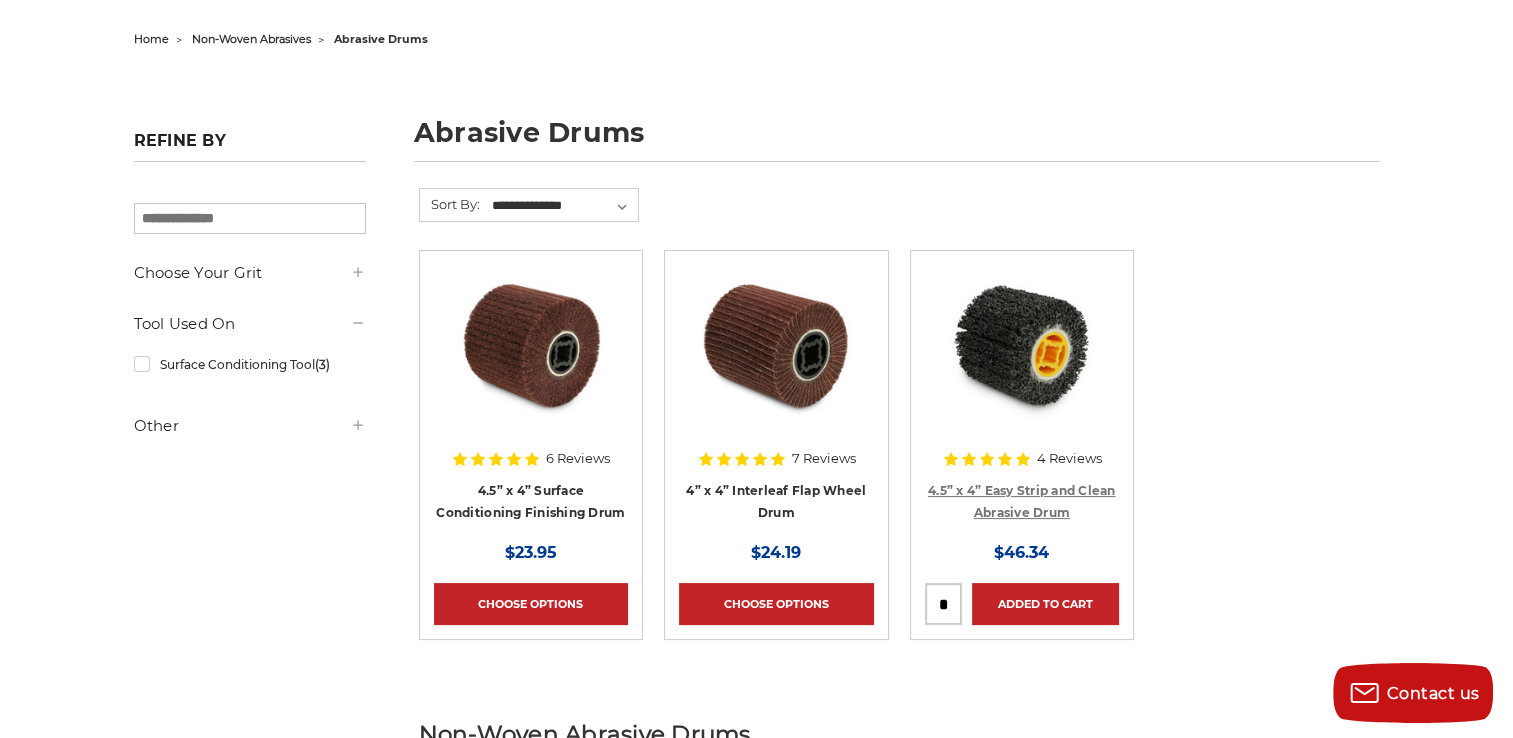click on "4.5” x 4” Easy Strip and Clean Abrasive Drum" at bounding box center [1022, 502] 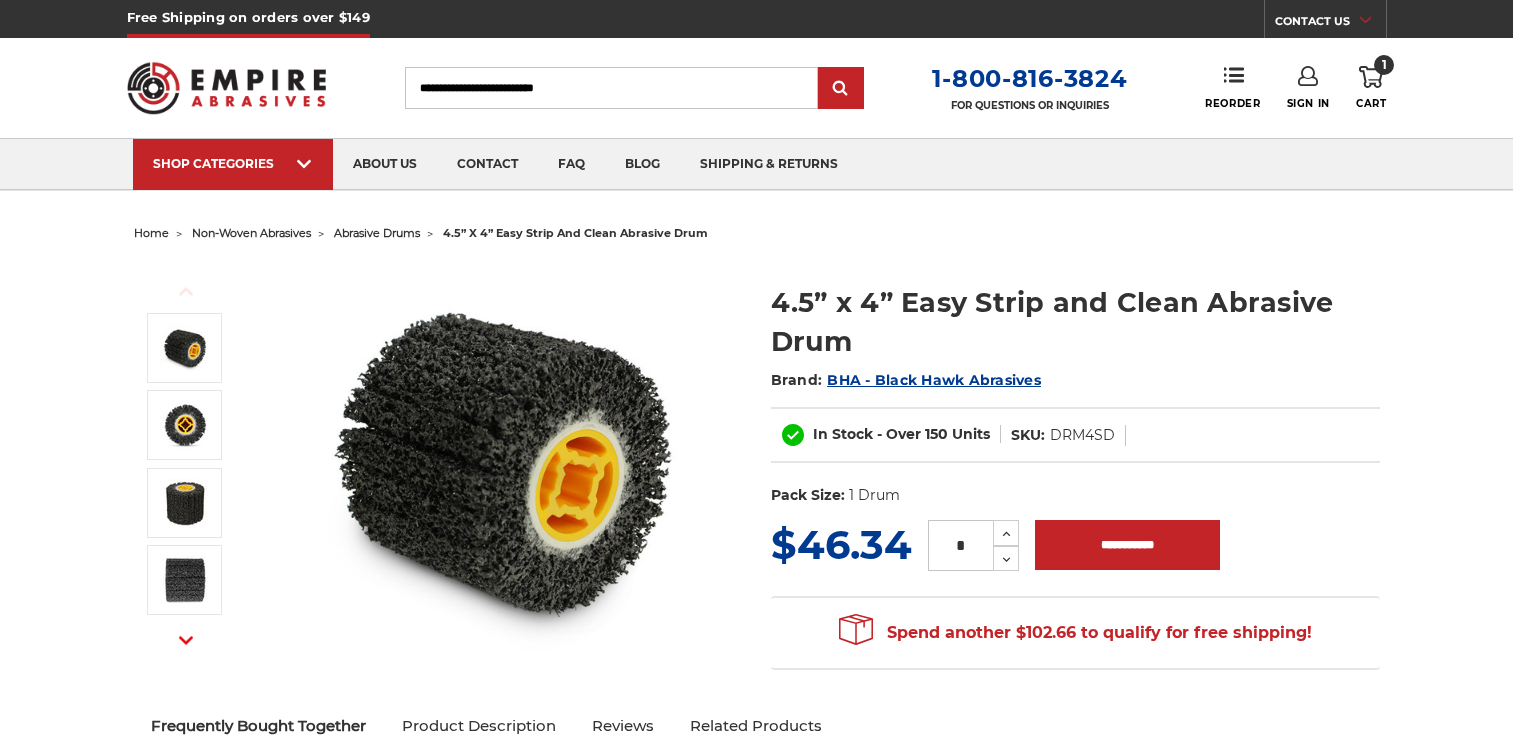 scroll, scrollTop: 0, scrollLeft: 0, axis: both 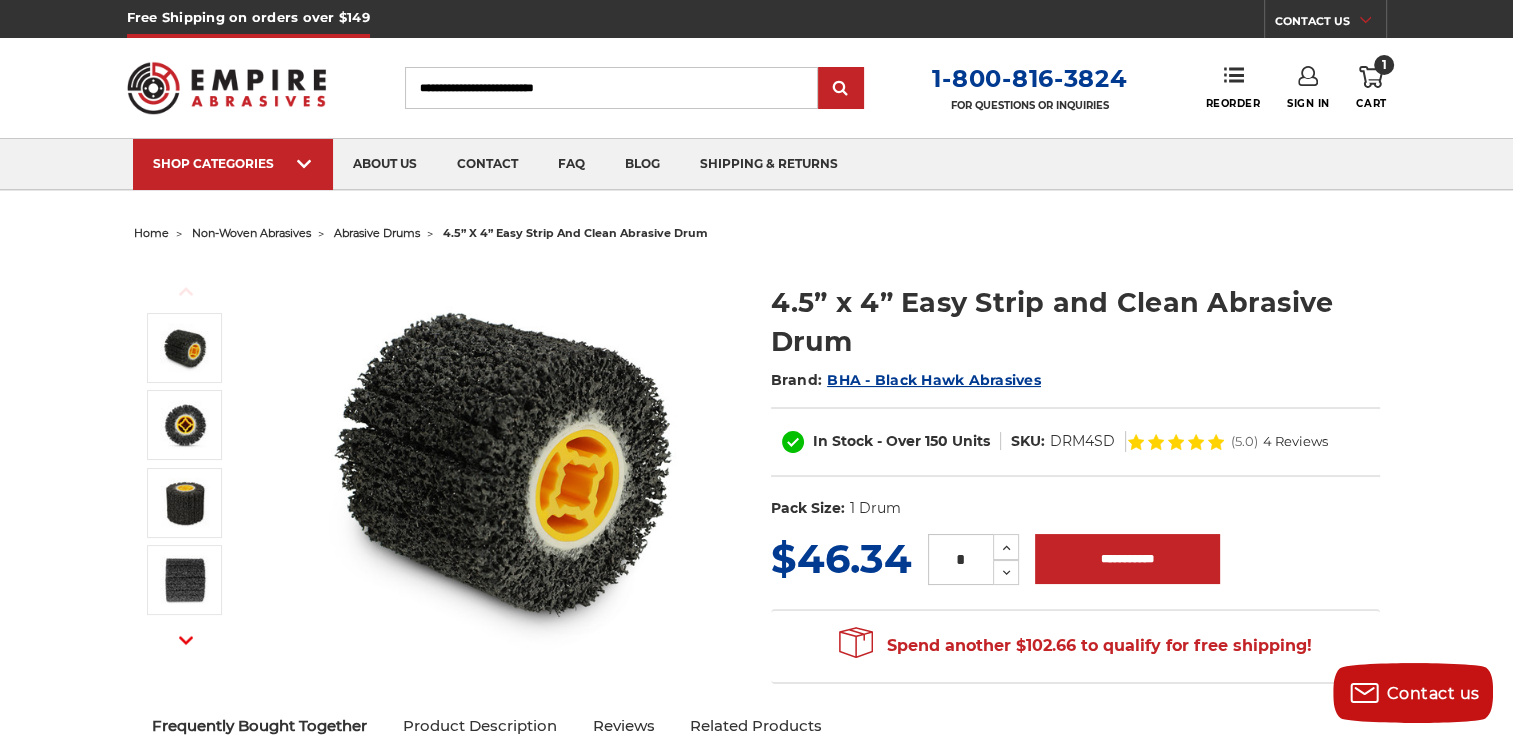 click on "1
Cart" at bounding box center [1371, 88] 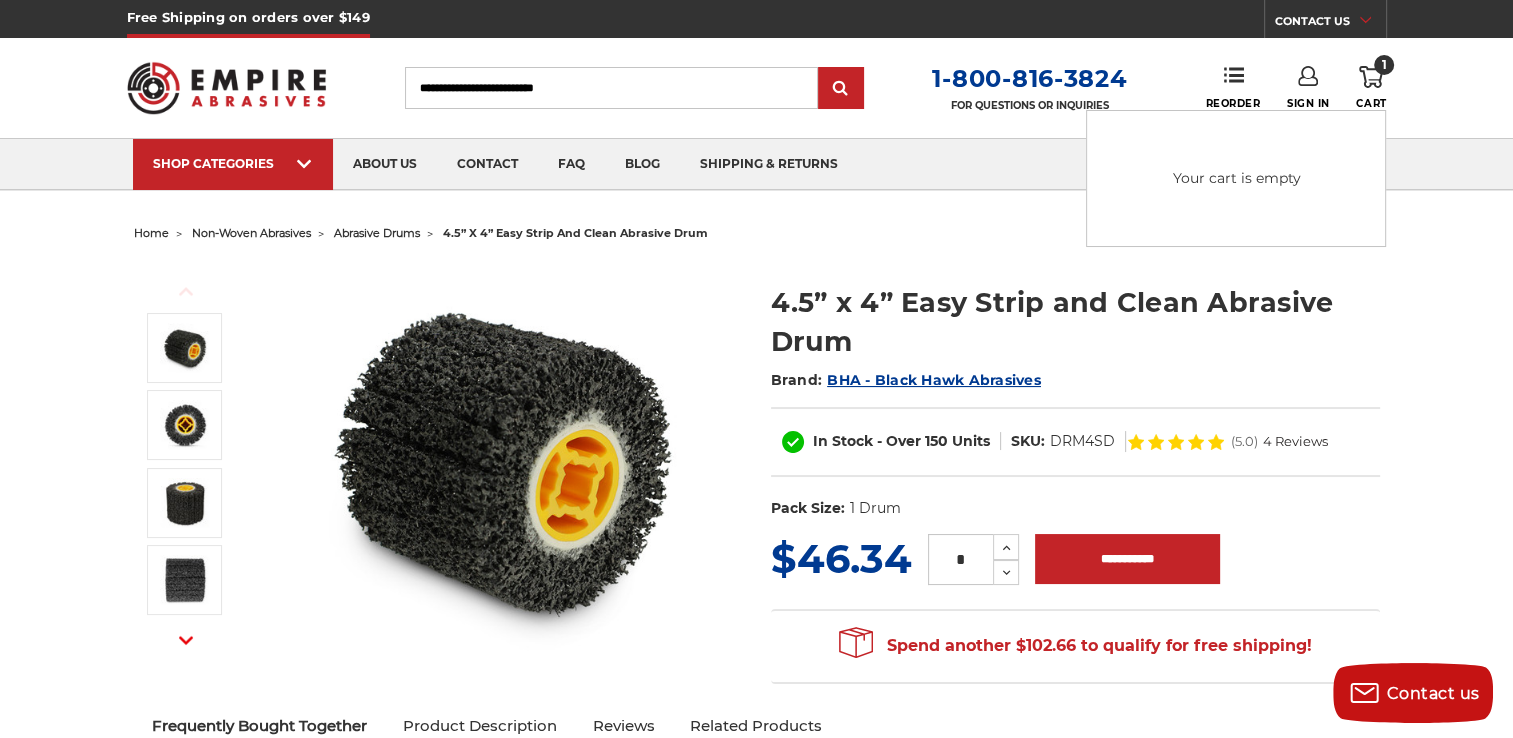 click 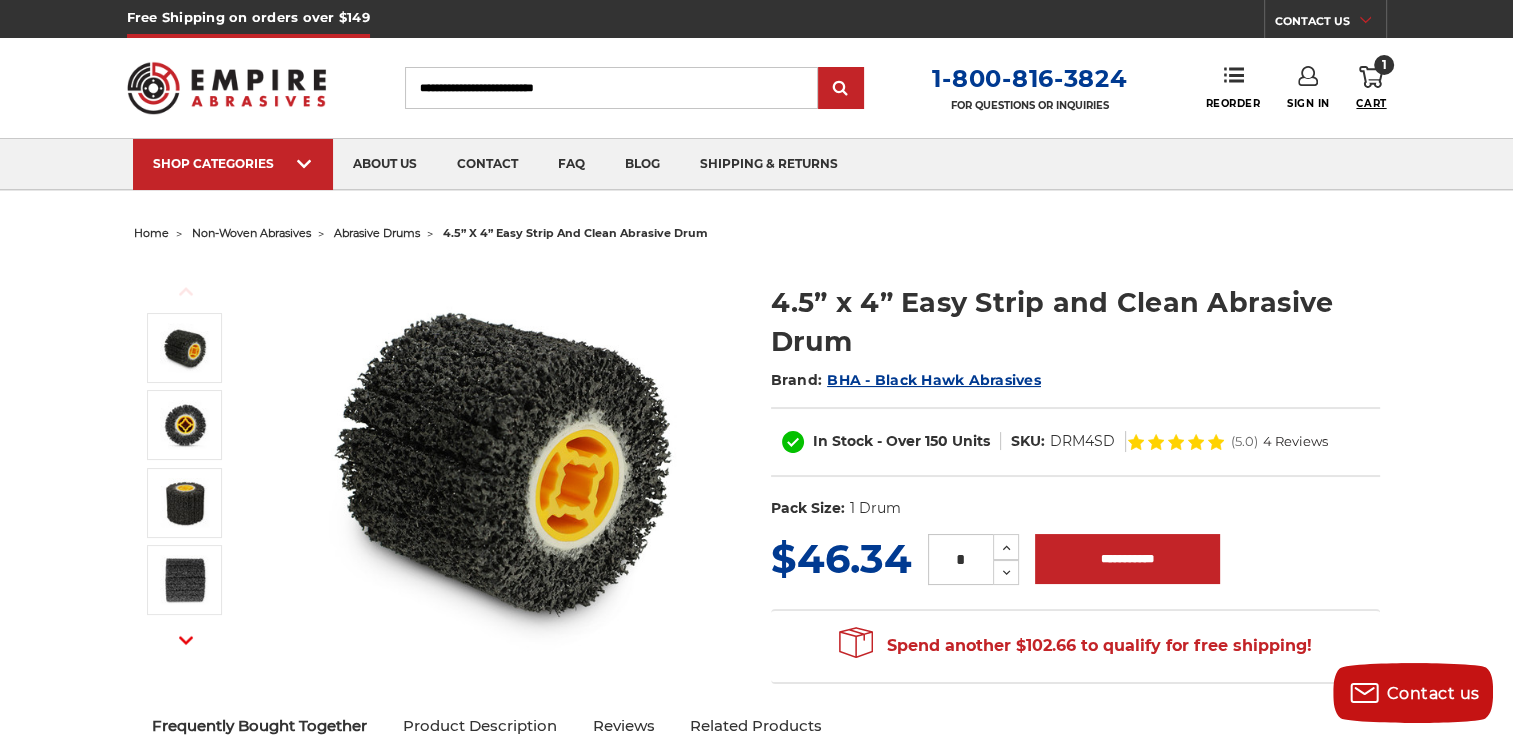 click on "Cart" at bounding box center [1371, 103] 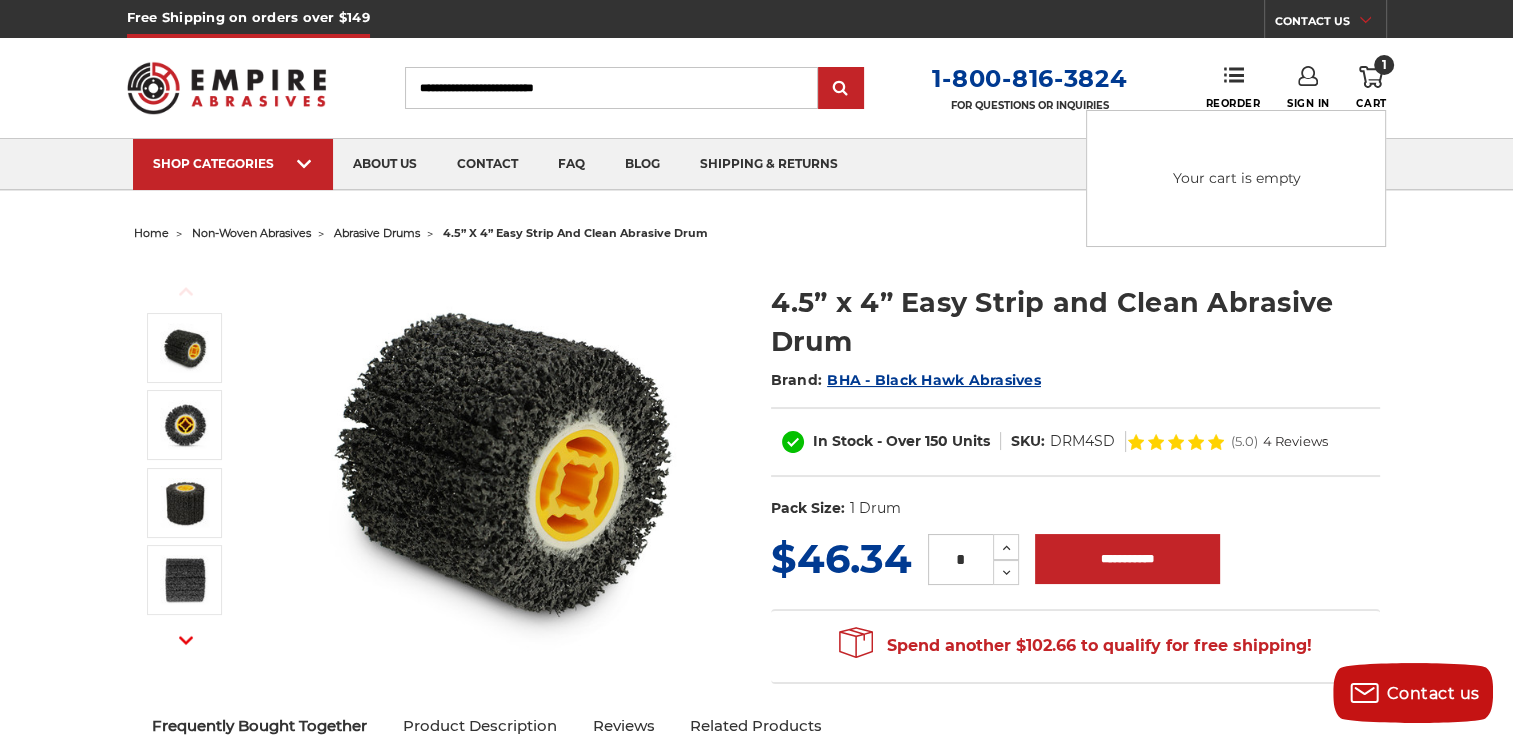 click on "Your cart is empty" at bounding box center (1236, 178) 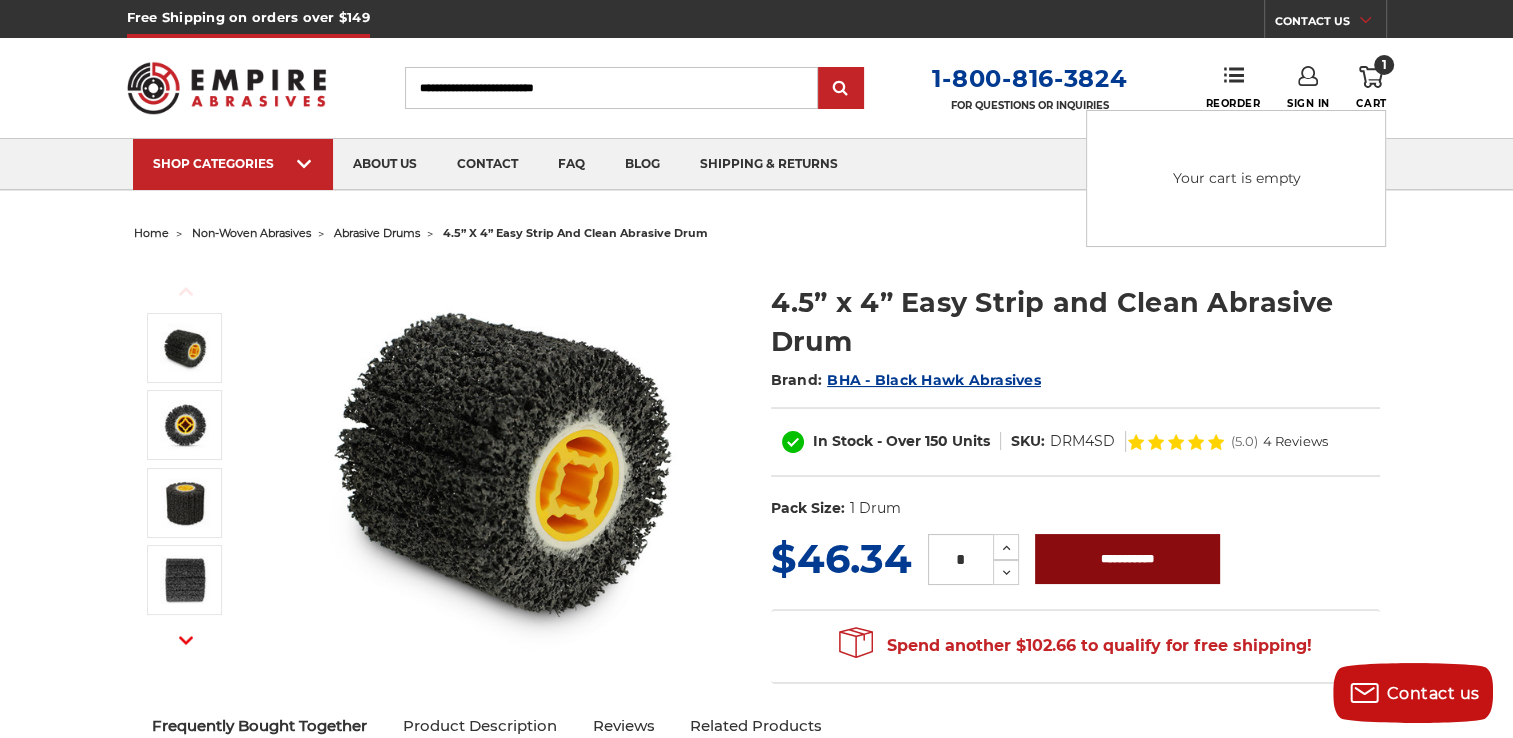 click on "**********" at bounding box center [1127, 559] 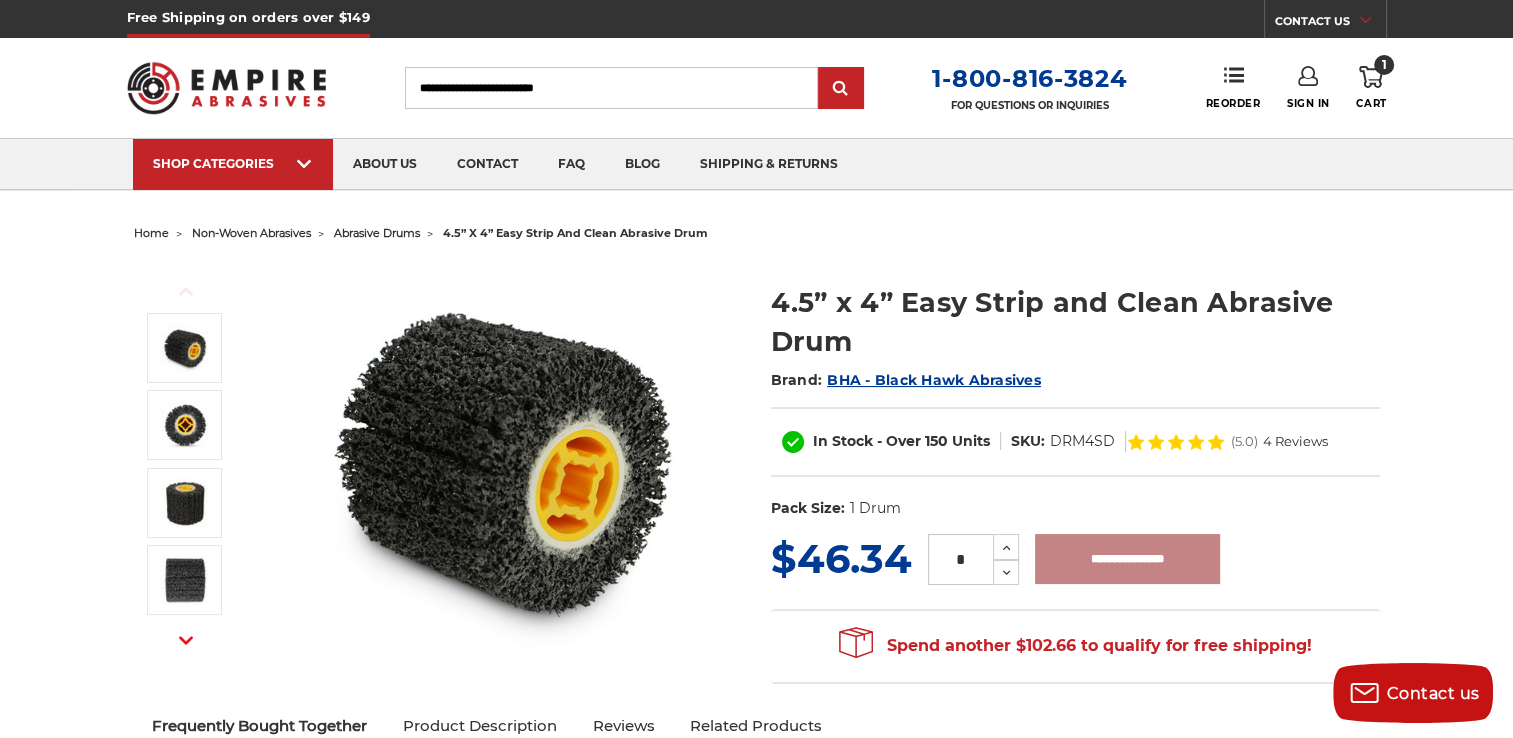 type on "**********" 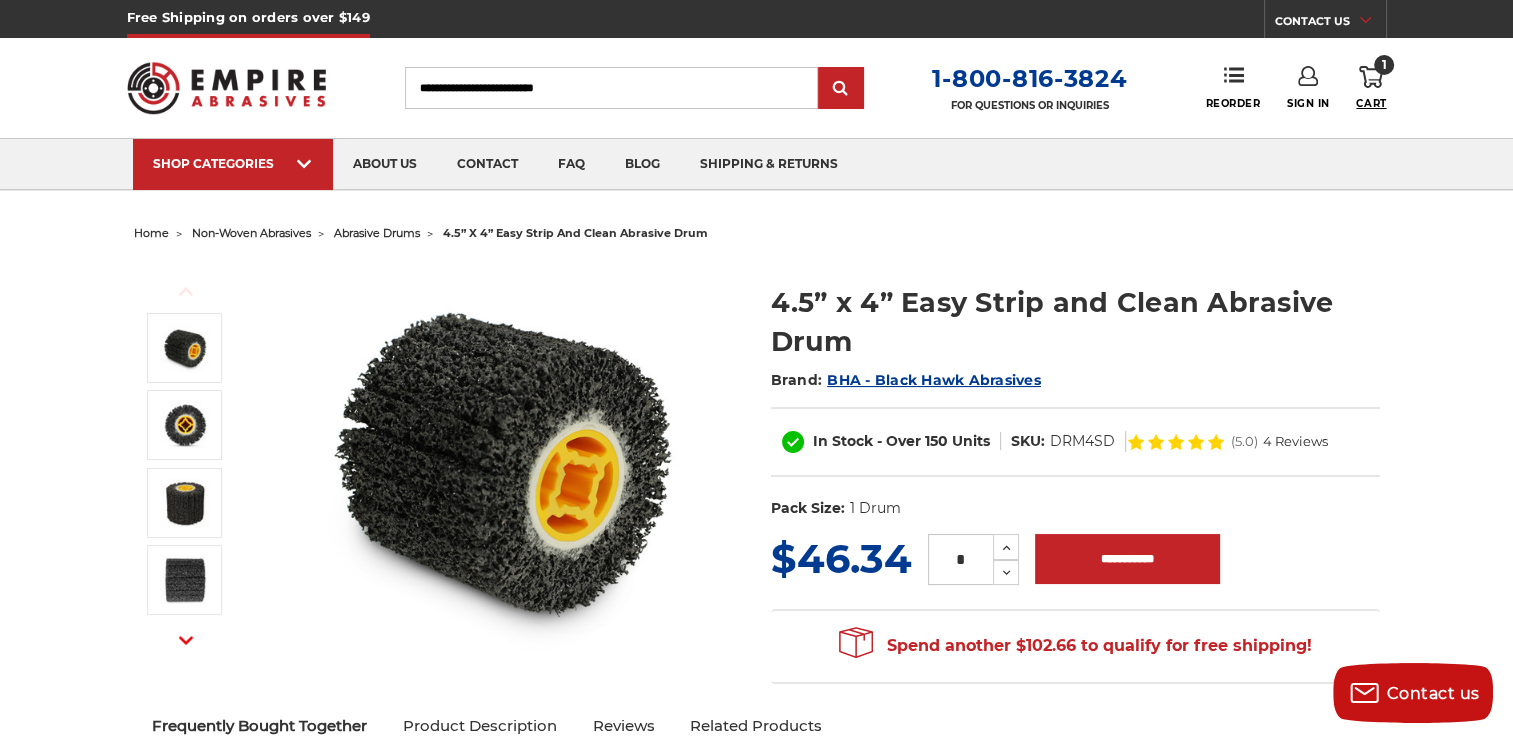 click on "Cart" at bounding box center [1371, 103] 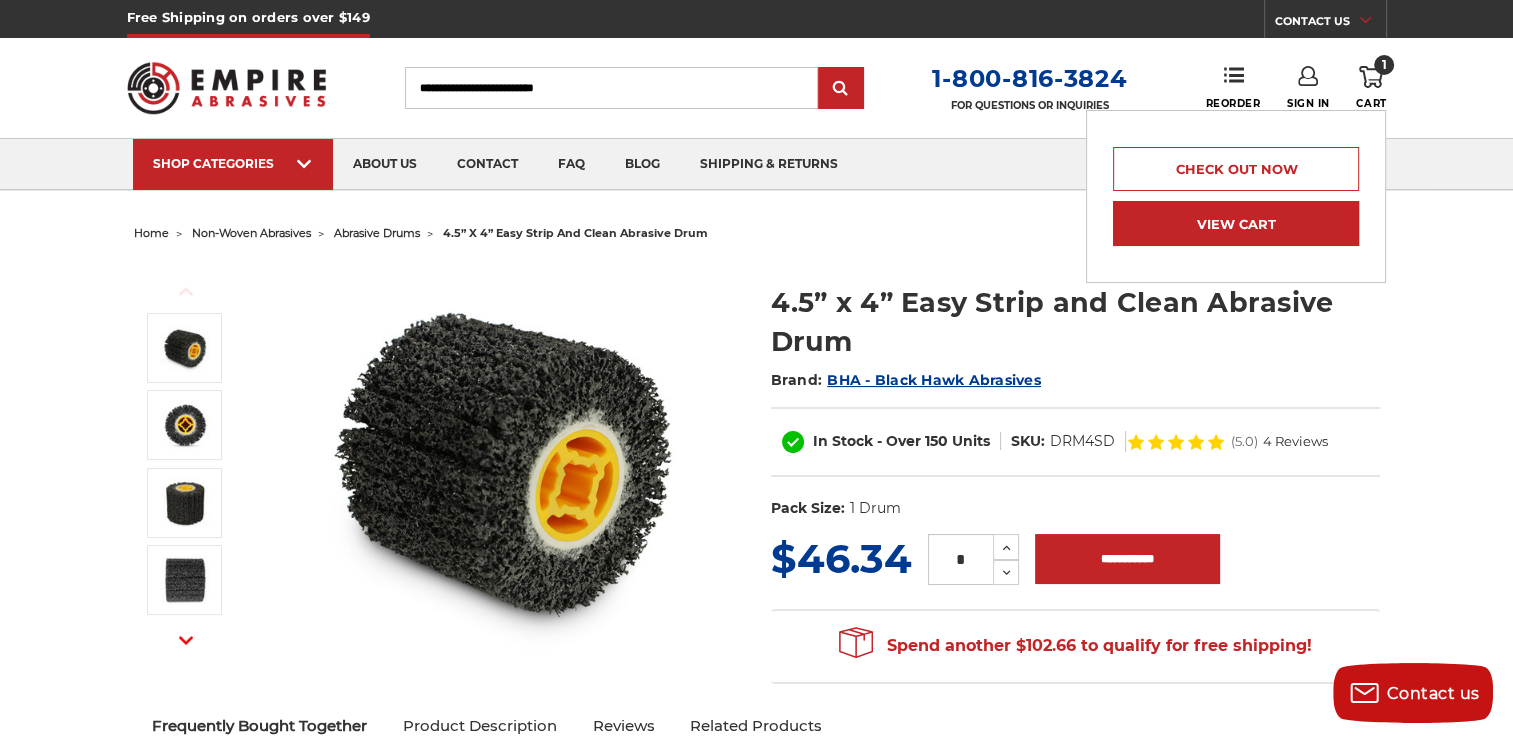 click on "View Cart" at bounding box center [1236, 223] 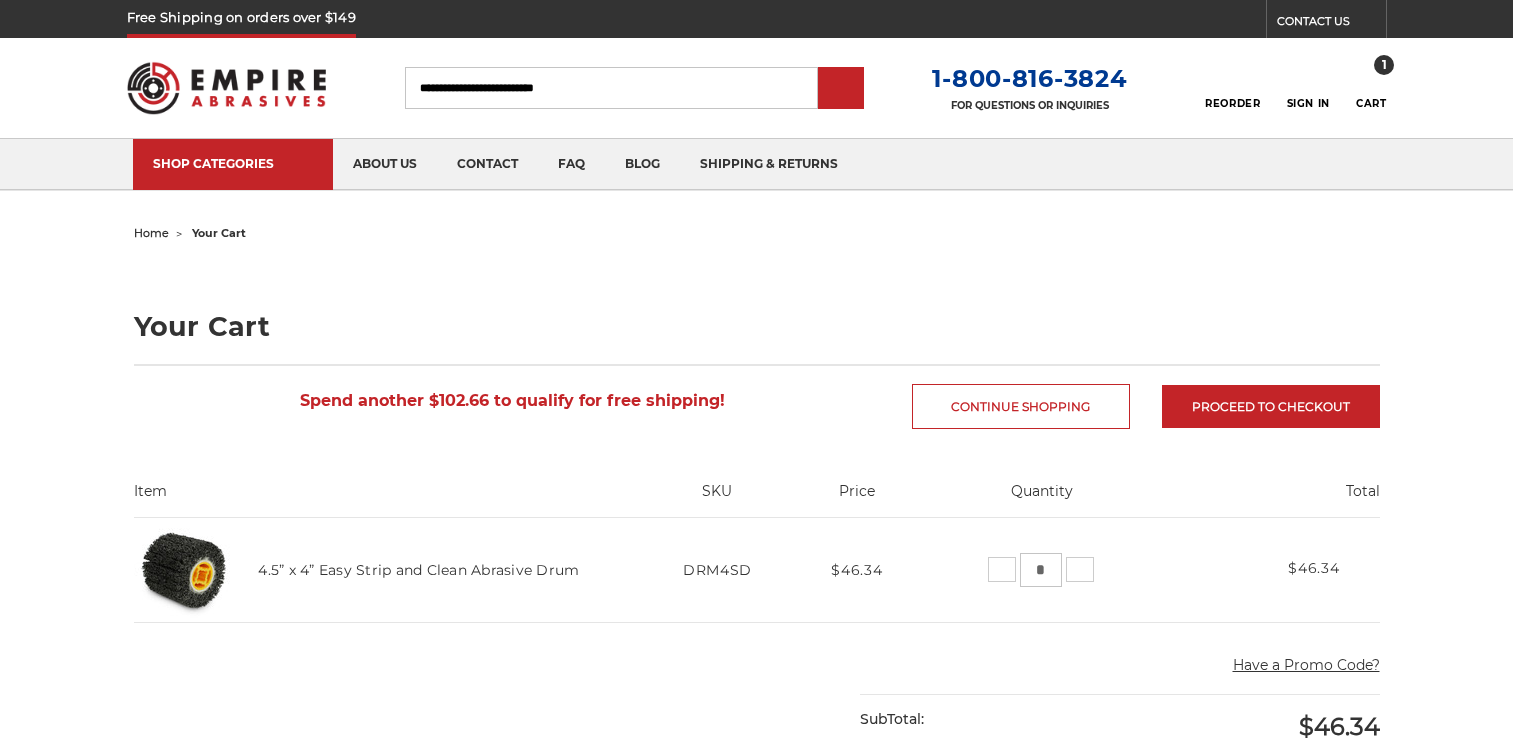 scroll, scrollTop: 0, scrollLeft: 0, axis: both 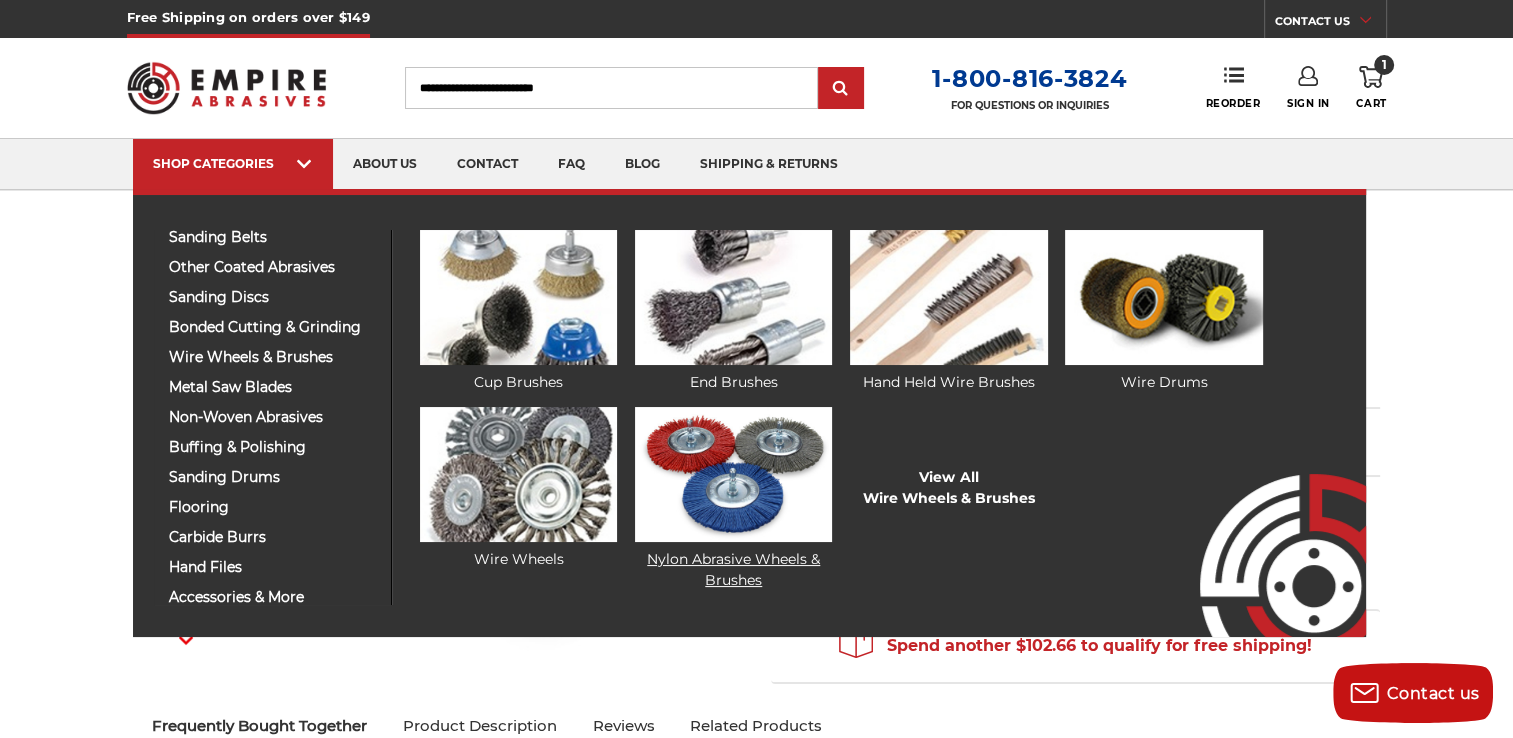 click at bounding box center (733, 474) 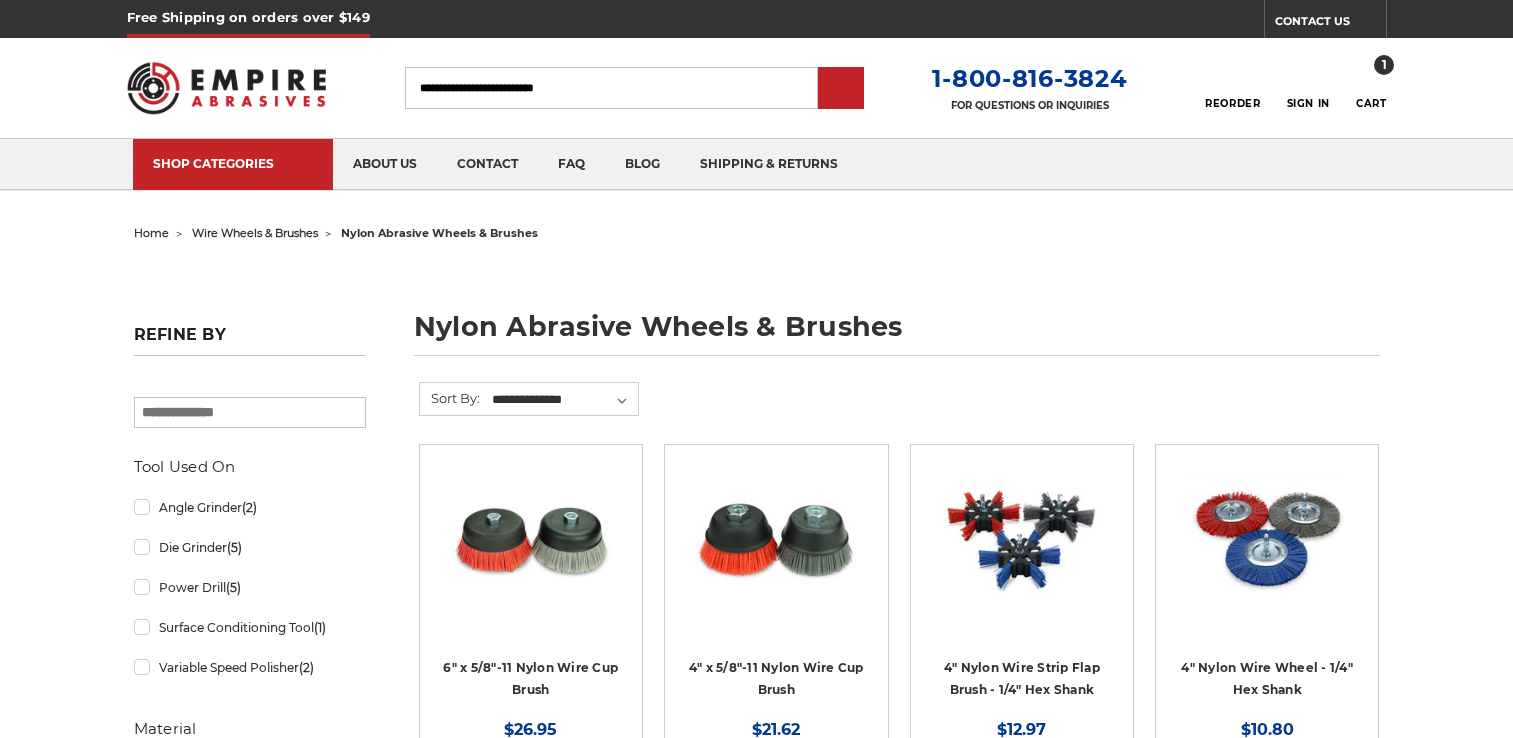 scroll, scrollTop: 0, scrollLeft: 0, axis: both 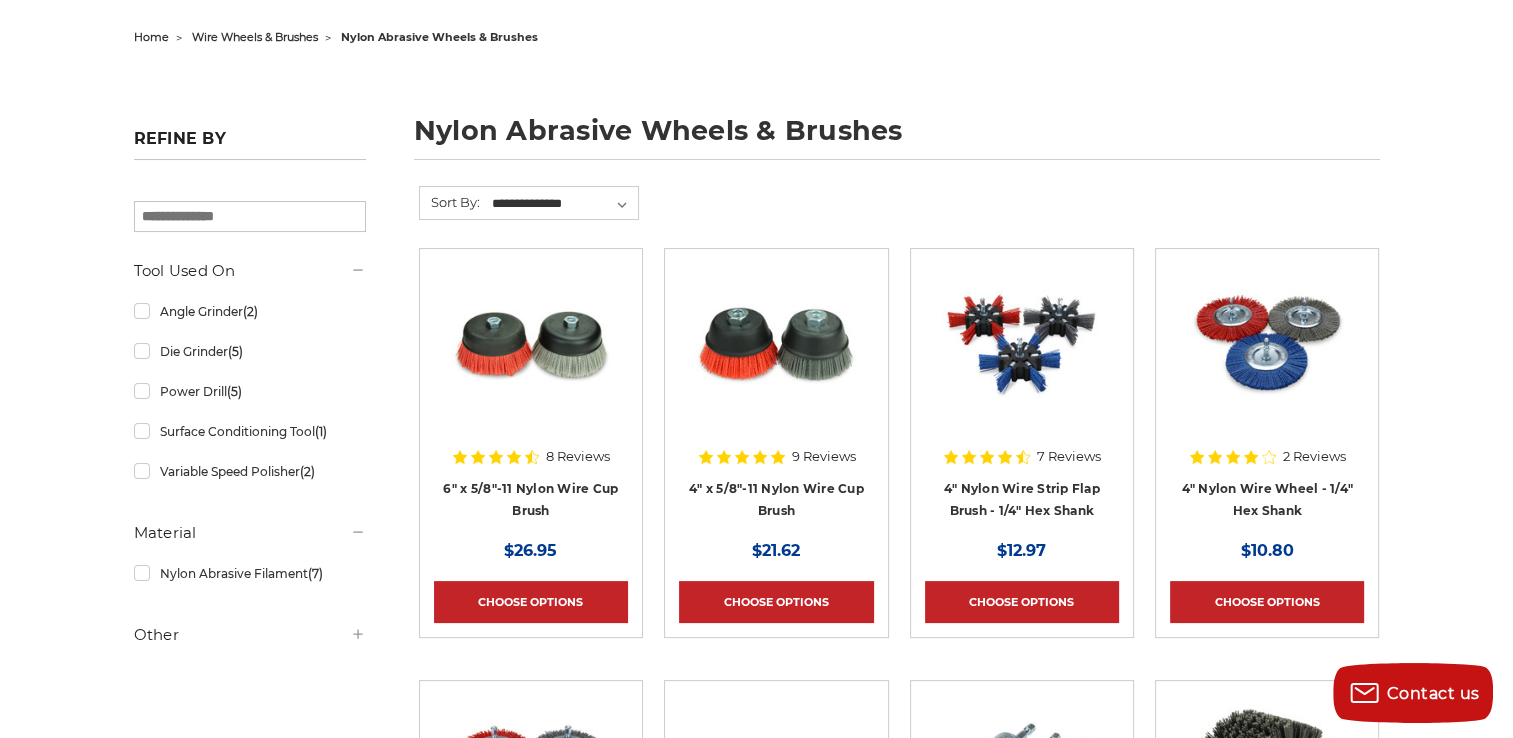 click on "home
wire wheels & brushes
nylon abrasive wheels & brushes
nylon abrasive wheels & brushes
Refine by
×
Browse by Choose Your Grit, Grit & more
Hide Filters
Show Filters
Tool Used On" at bounding box center [756, 1051] 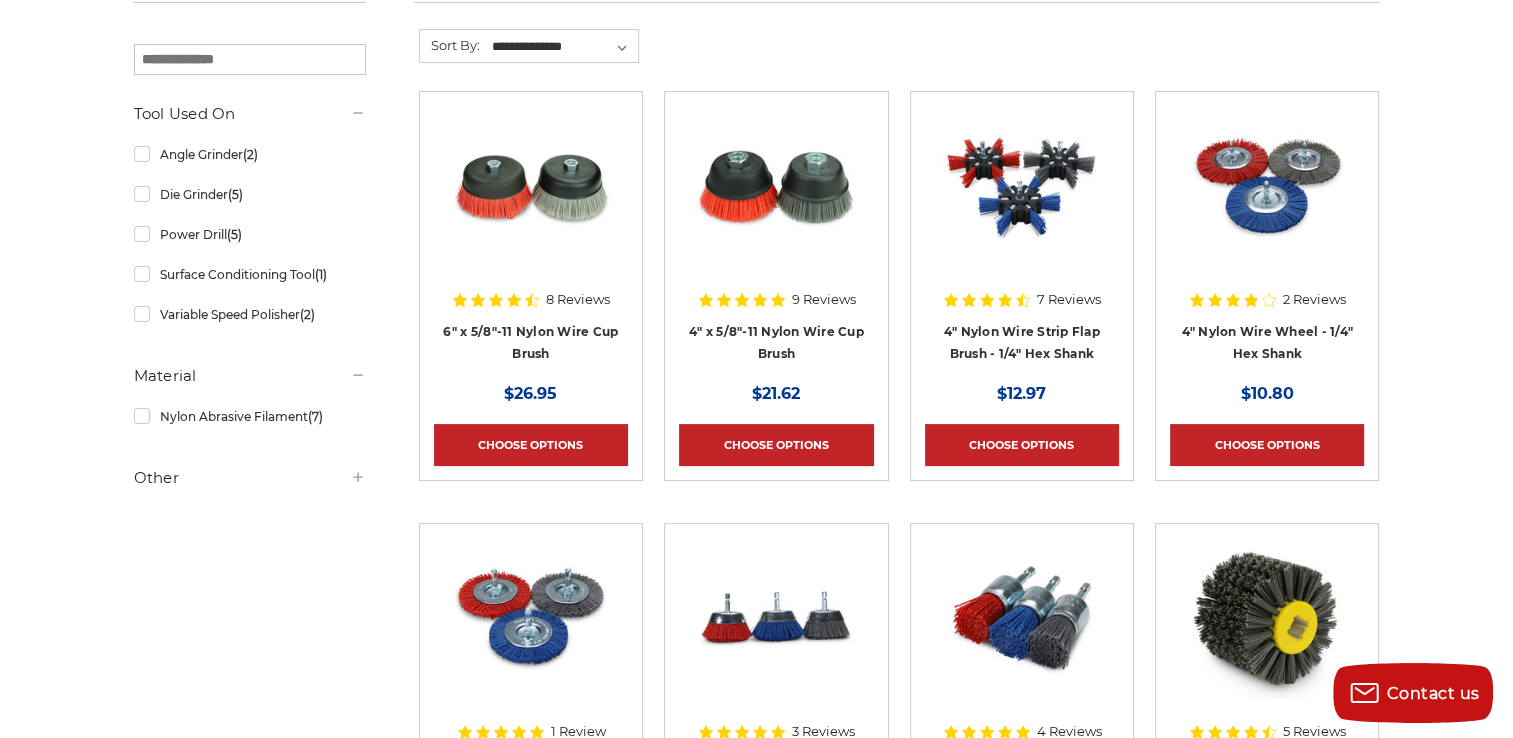 scroll, scrollTop: 342, scrollLeft: 0, axis: vertical 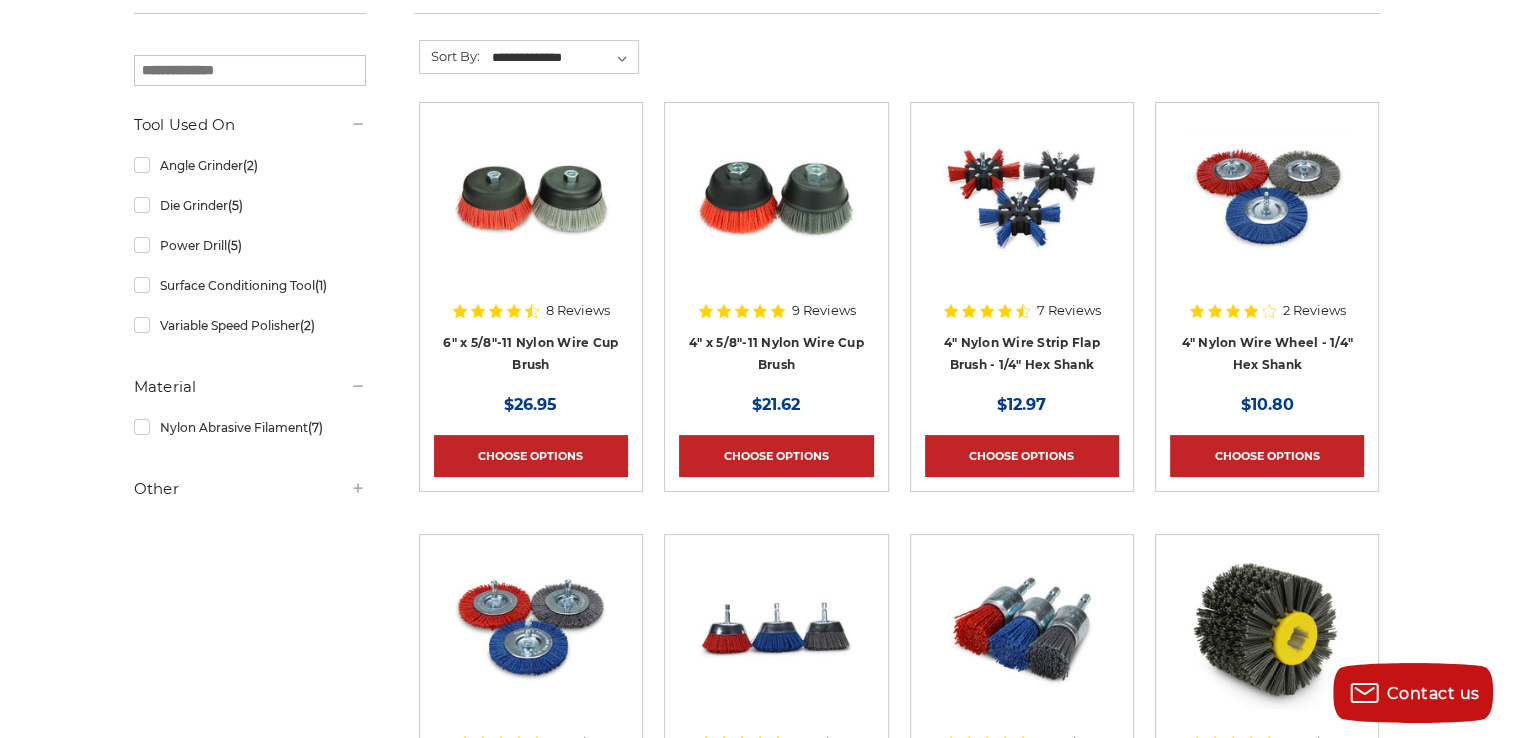 click on "home
wire wheels & brushes
nylon abrasive wheels & brushes
nylon abrasive wheels & brushes
Refine by
×
Browse by Choose Your Grit, Grit & more
Hide Filters
Show Filters
Tool Used On" at bounding box center (757, 905) 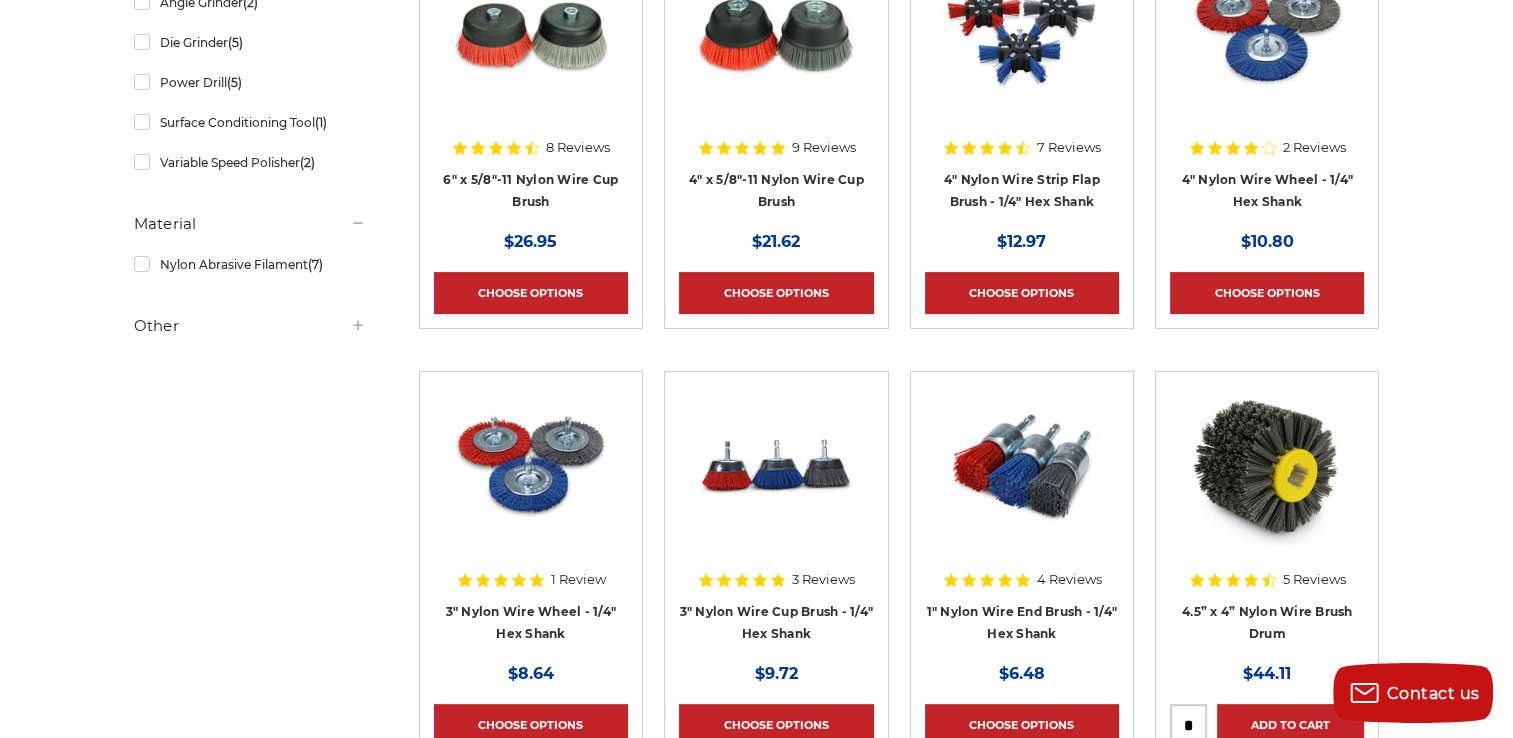 scroll, scrollTop: 501, scrollLeft: 0, axis: vertical 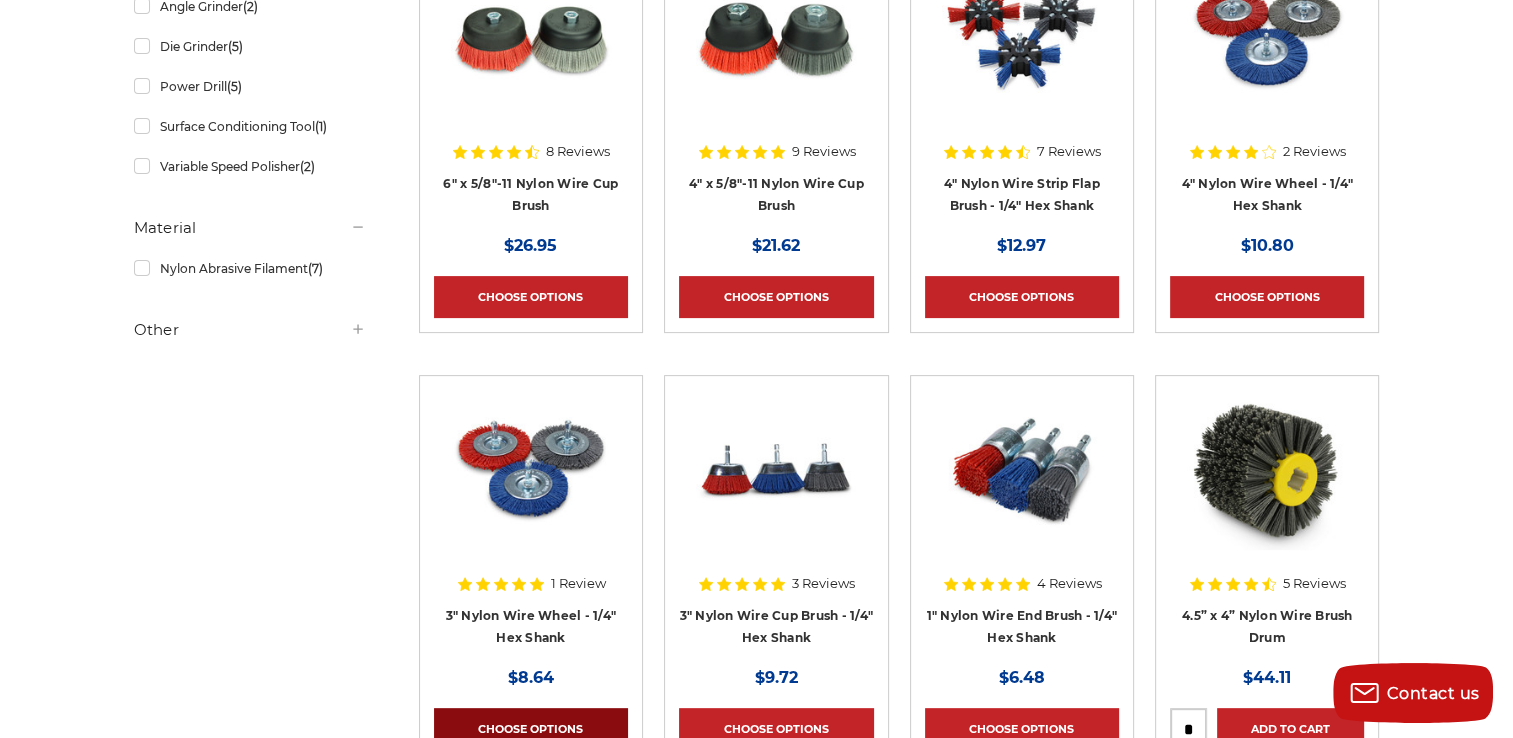 click on "Choose Options" at bounding box center [531, 729] 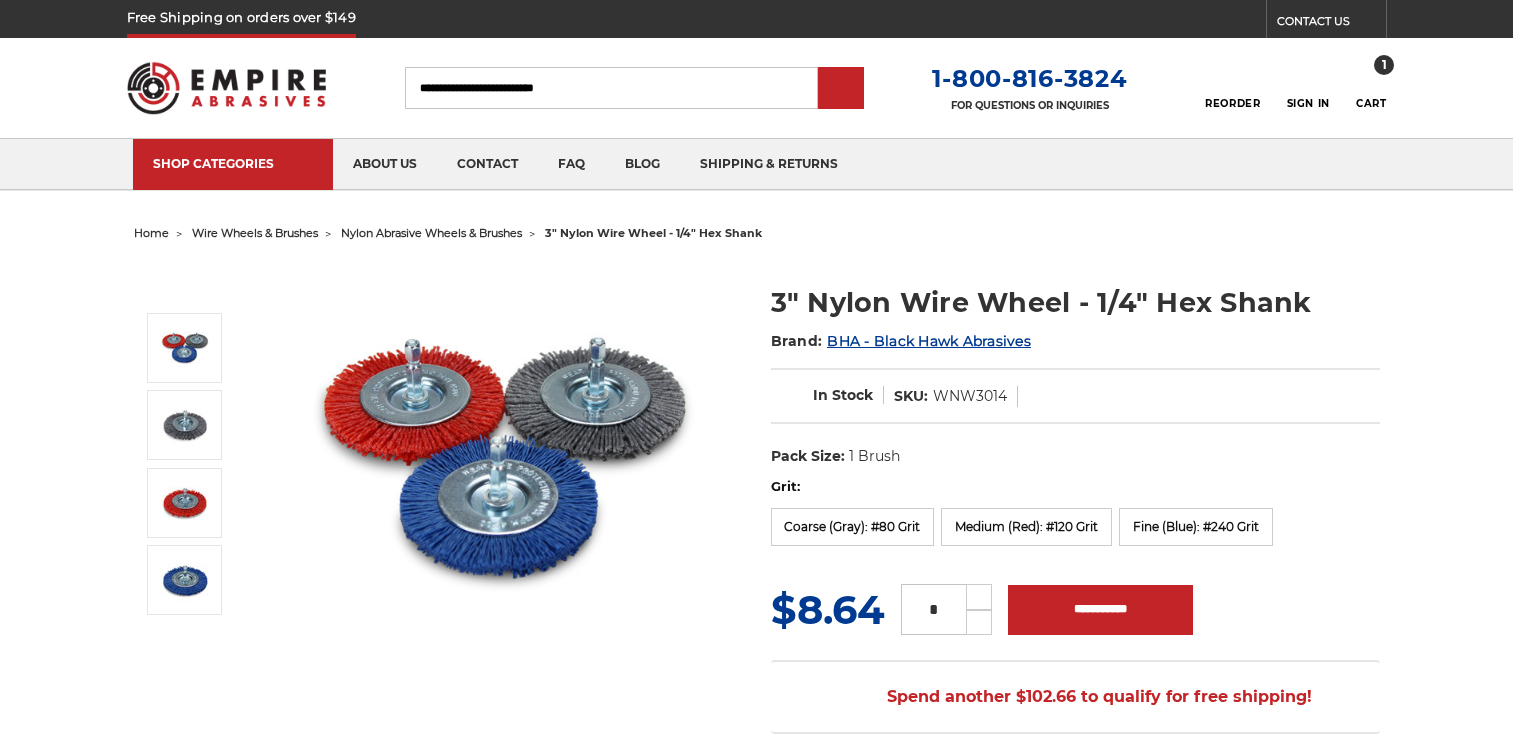 scroll, scrollTop: 0, scrollLeft: 0, axis: both 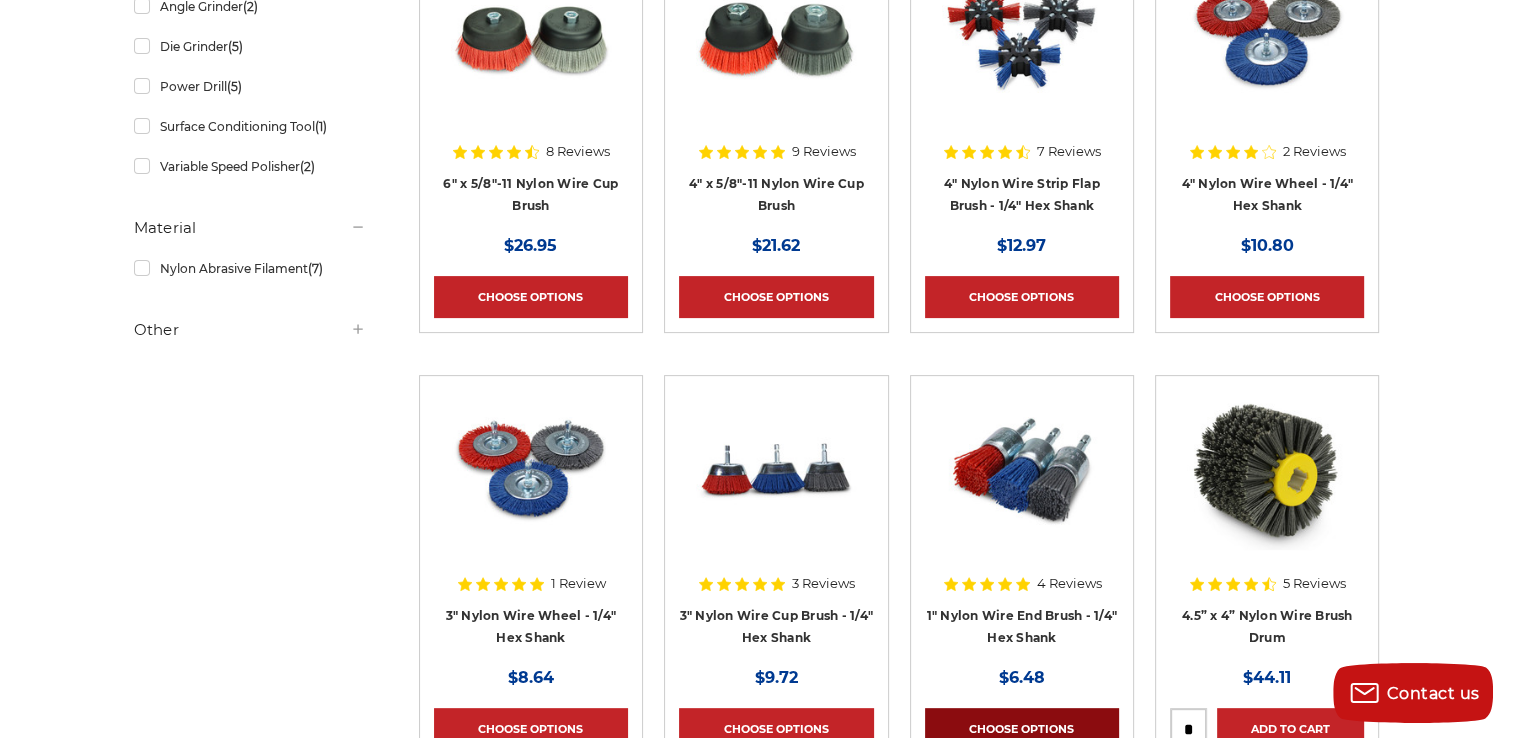 click on "Choose Options" at bounding box center [1022, 729] 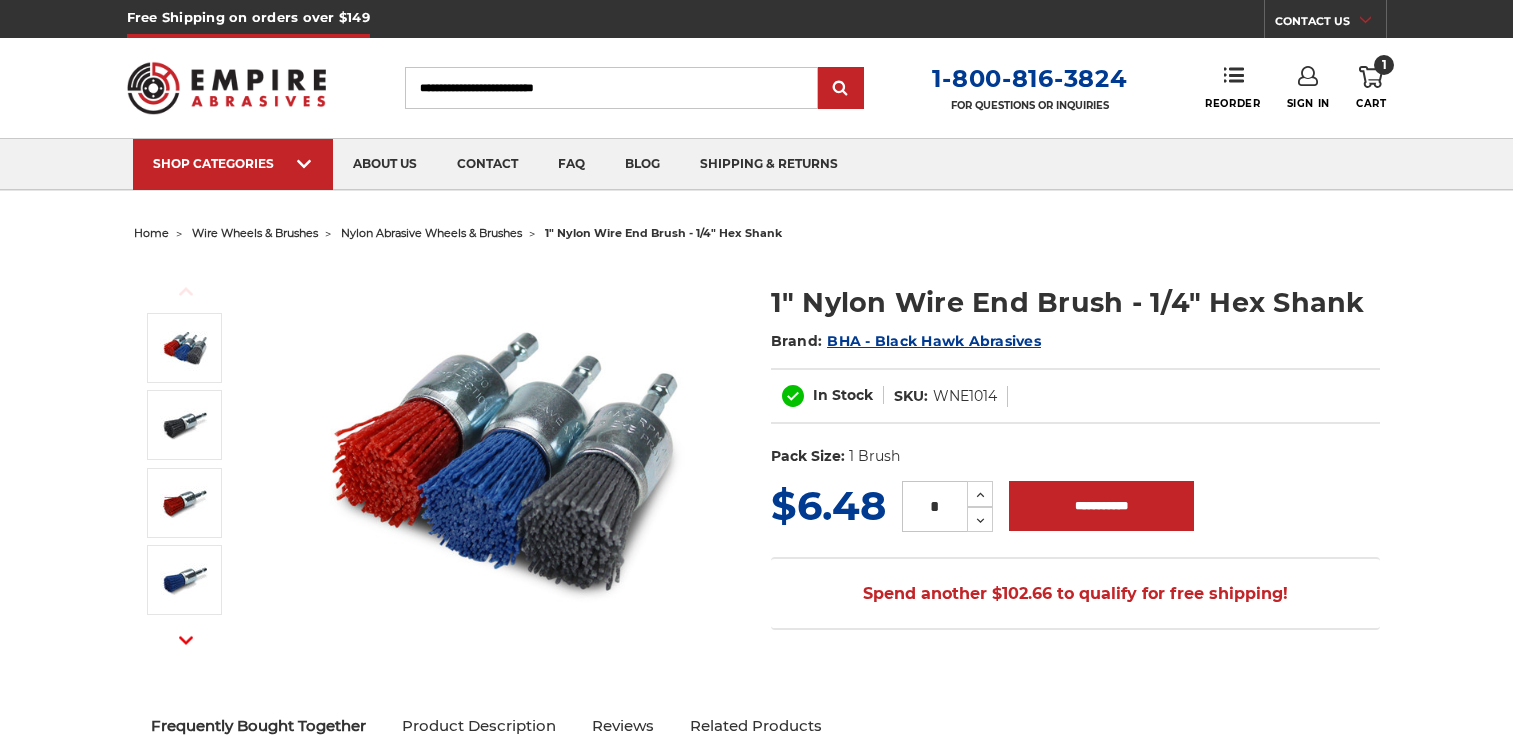 scroll, scrollTop: 0, scrollLeft: 0, axis: both 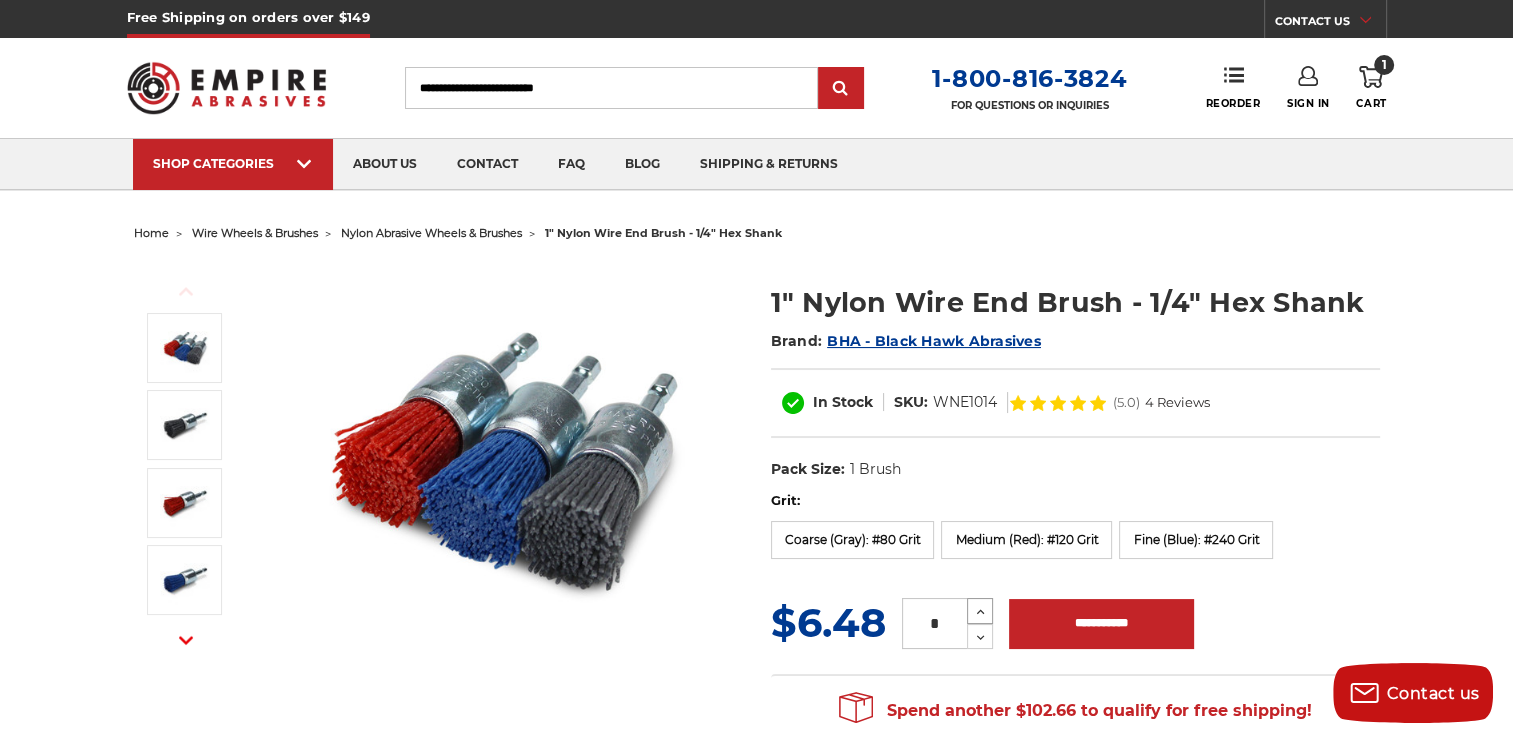 click 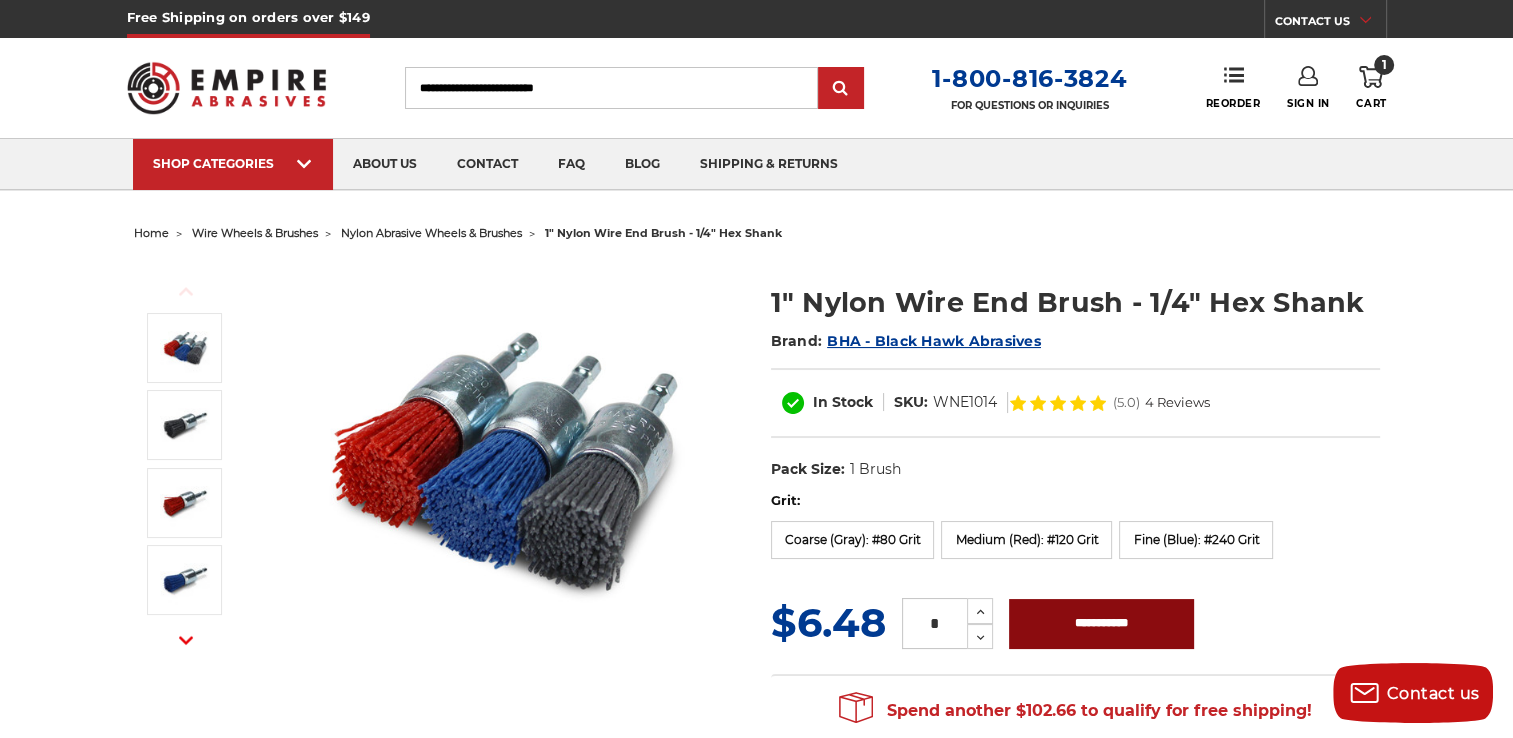 click on "**********" at bounding box center [1101, 624] 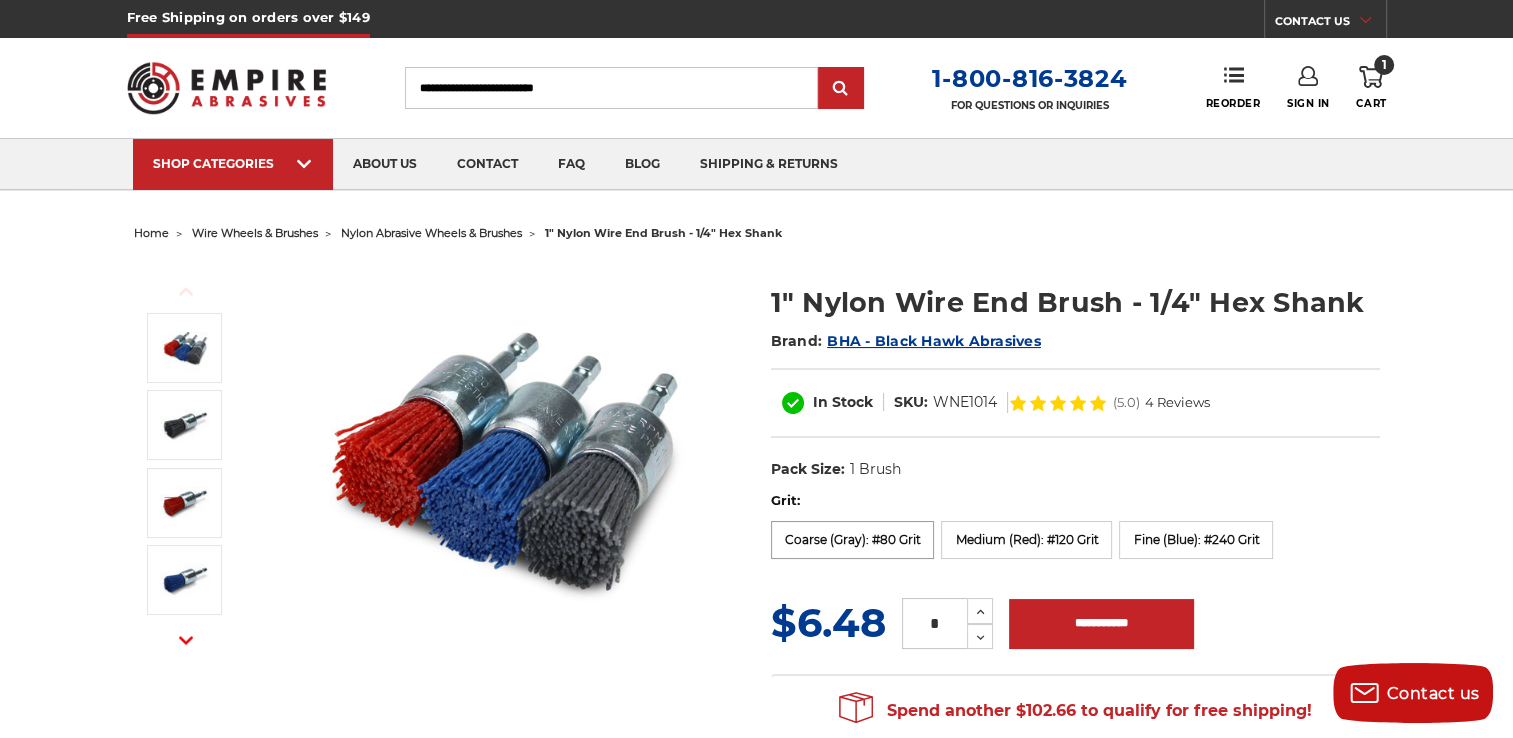 click on "Coarse (Gray): #80 Grit" at bounding box center [853, 540] 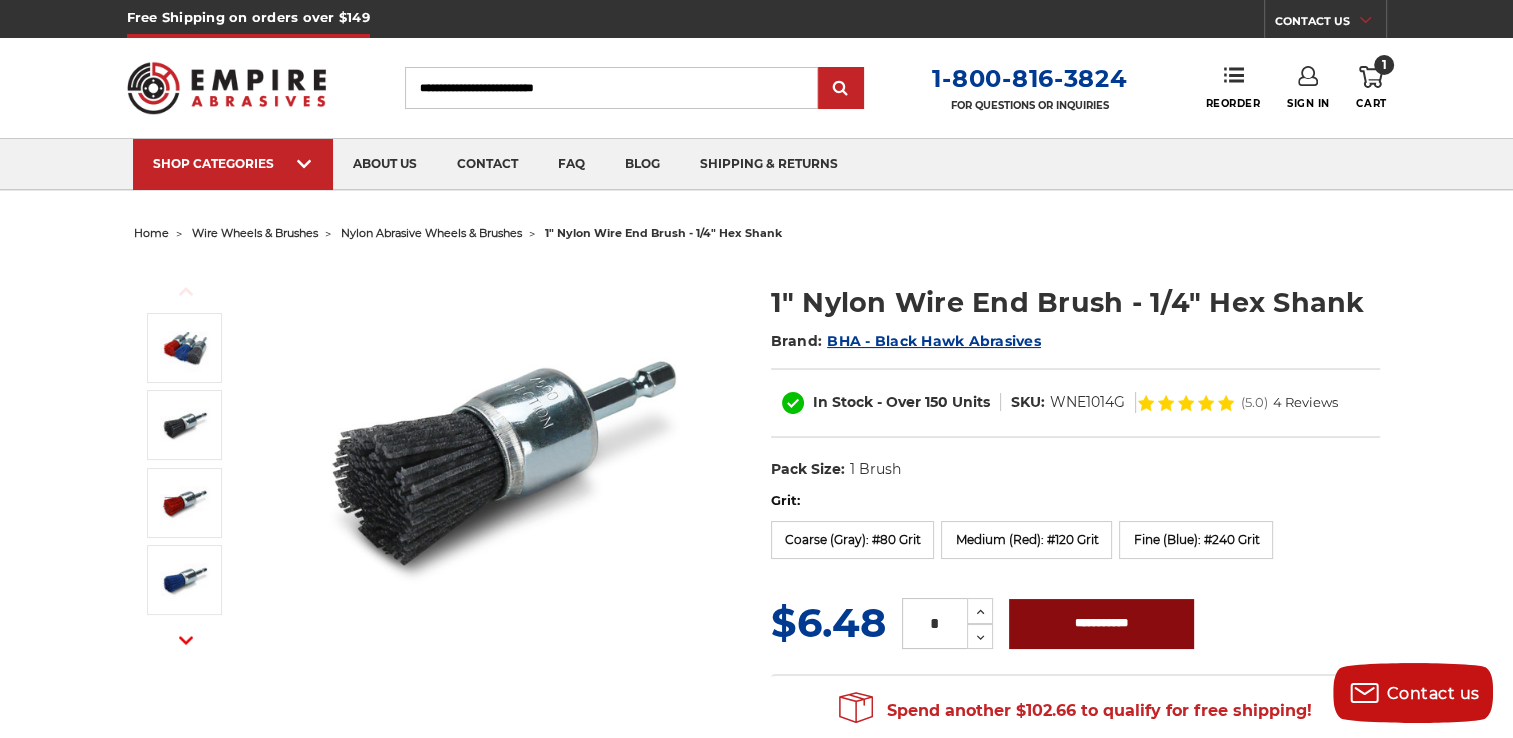 click on "**********" at bounding box center [1101, 624] 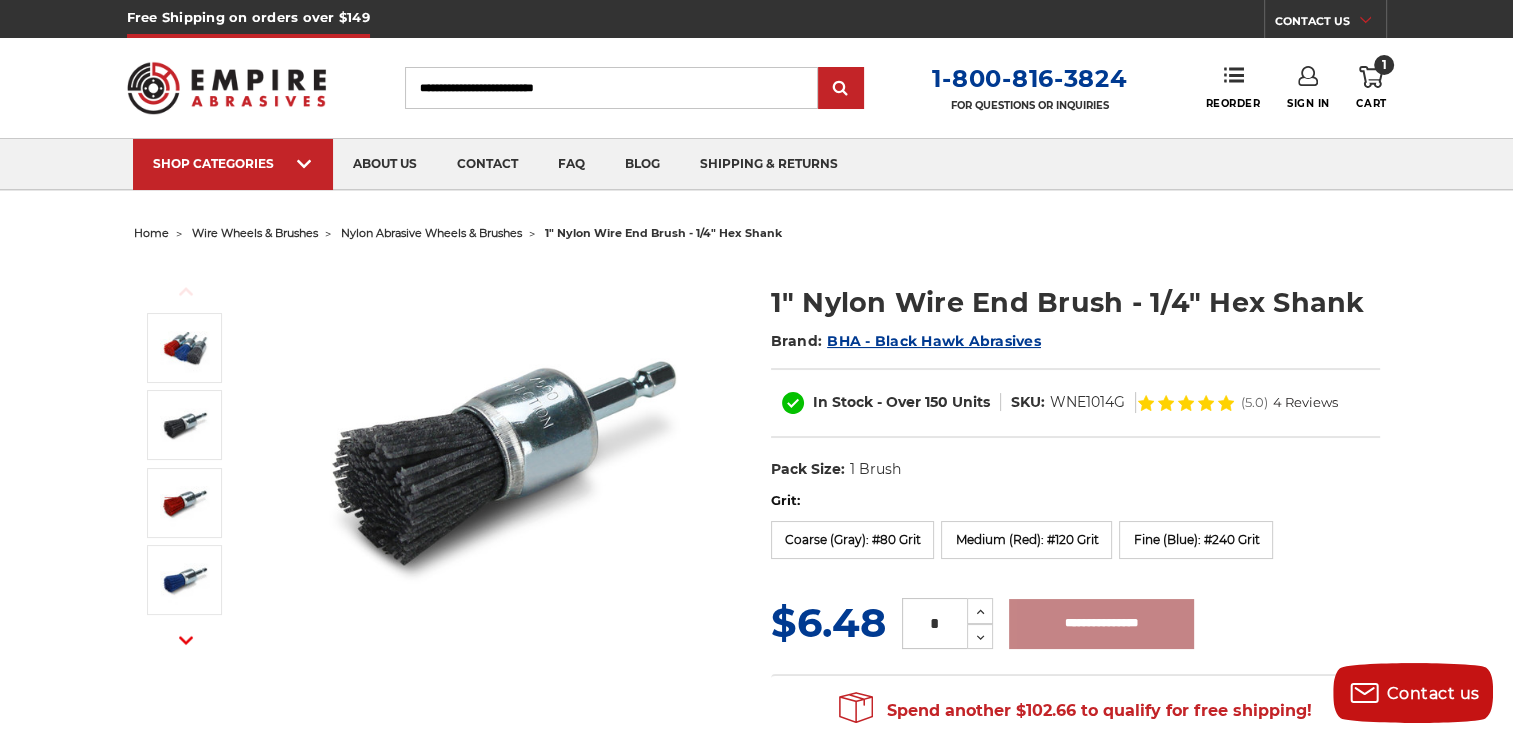 type on "**********" 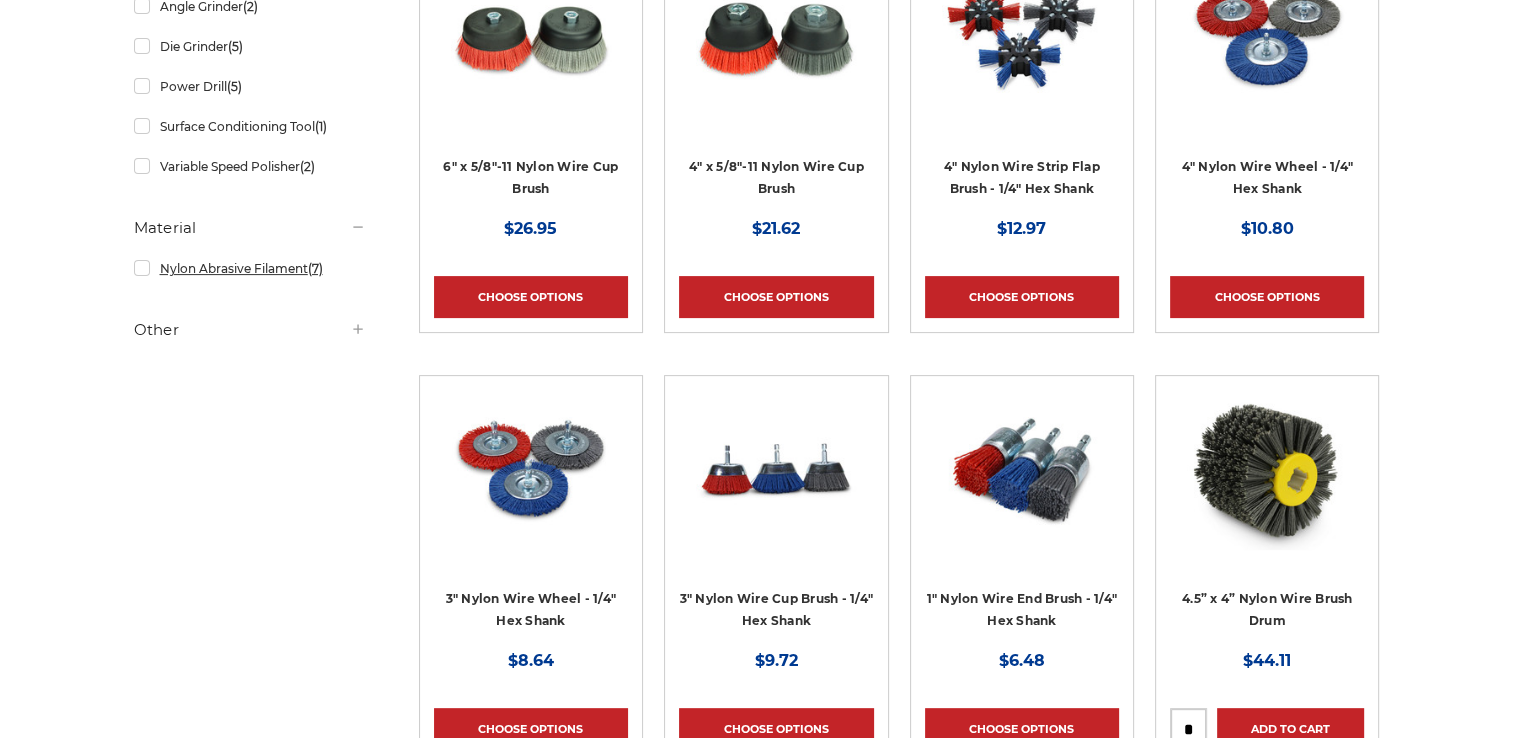 scroll, scrollTop: 0, scrollLeft: 0, axis: both 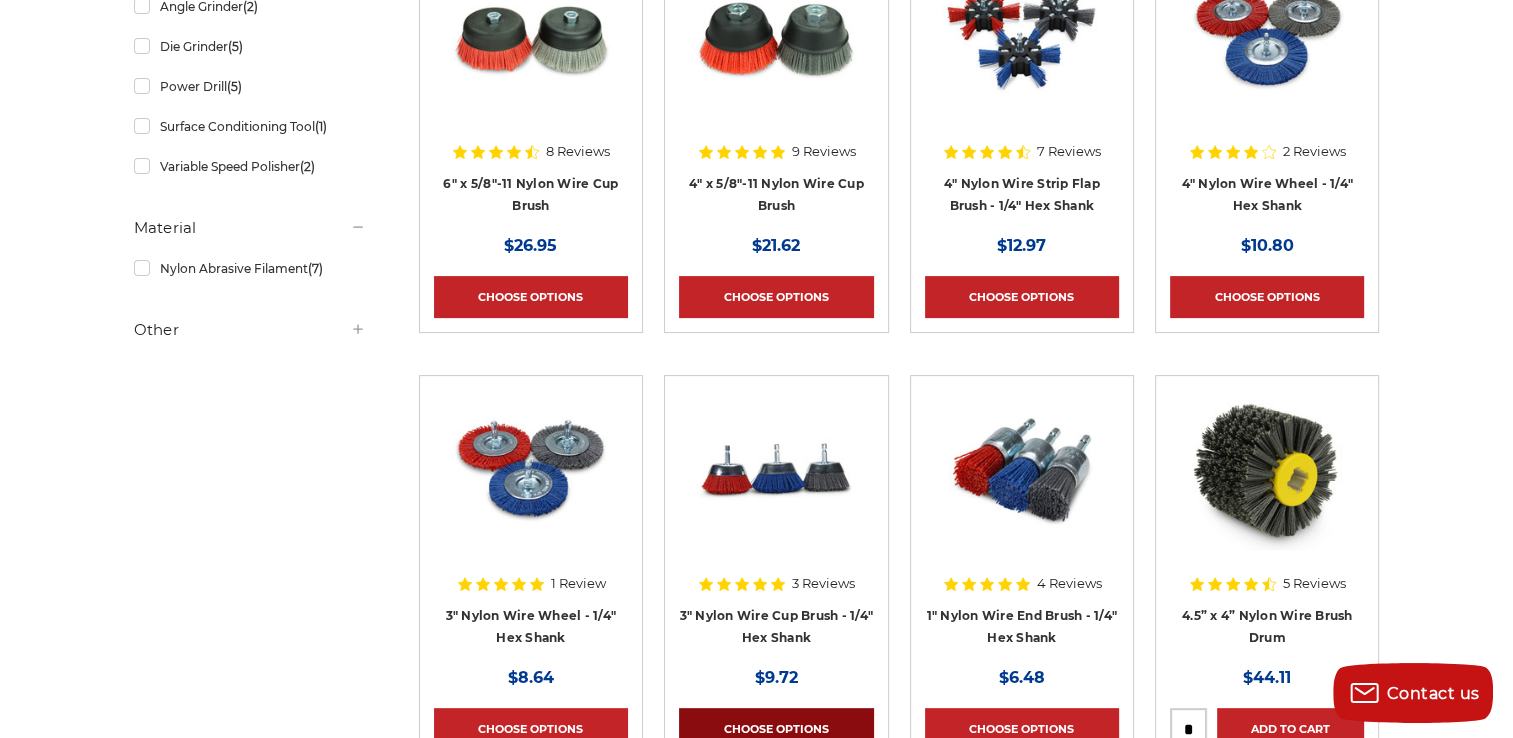 click on "Choose Options" at bounding box center [776, 729] 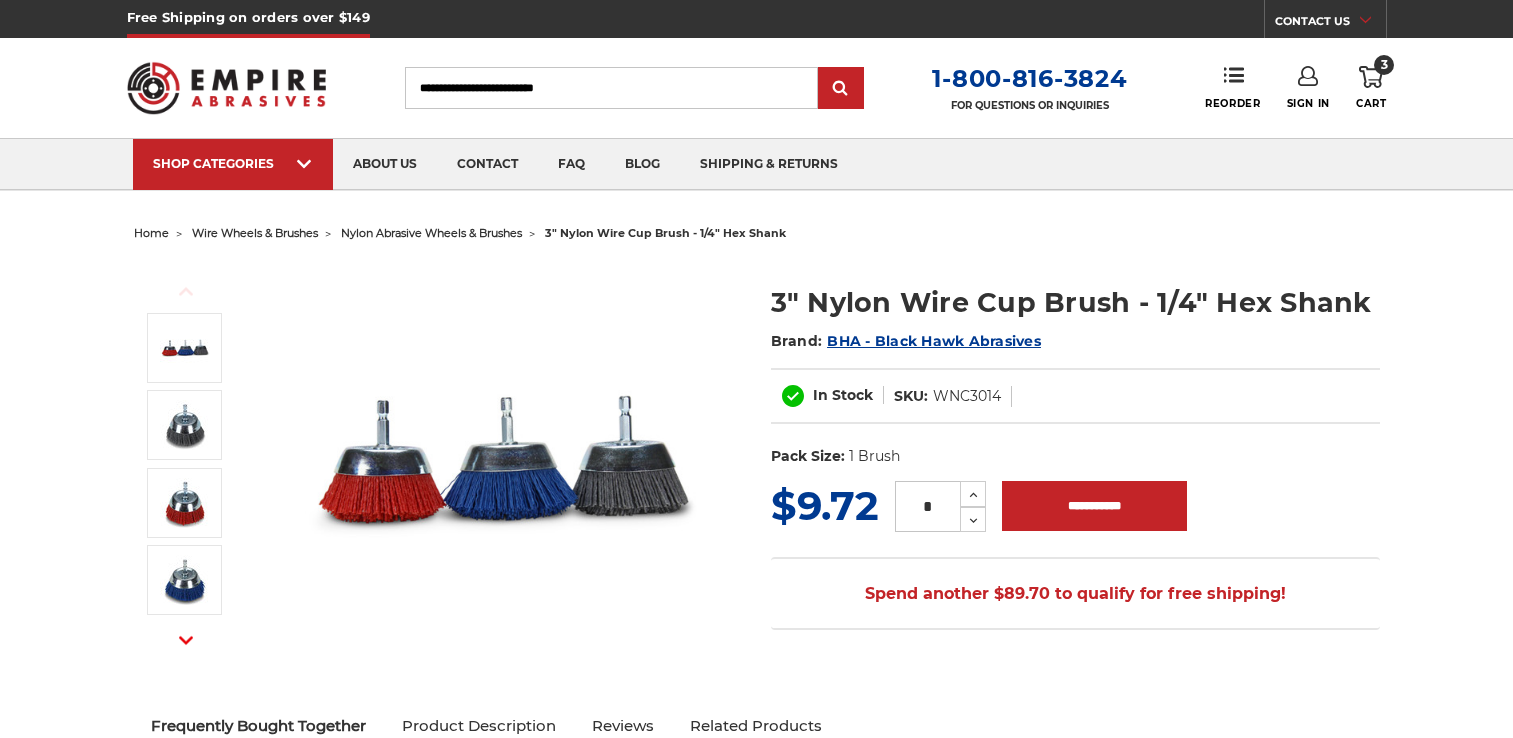 scroll, scrollTop: 0, scrollLeft: 0, axis: both 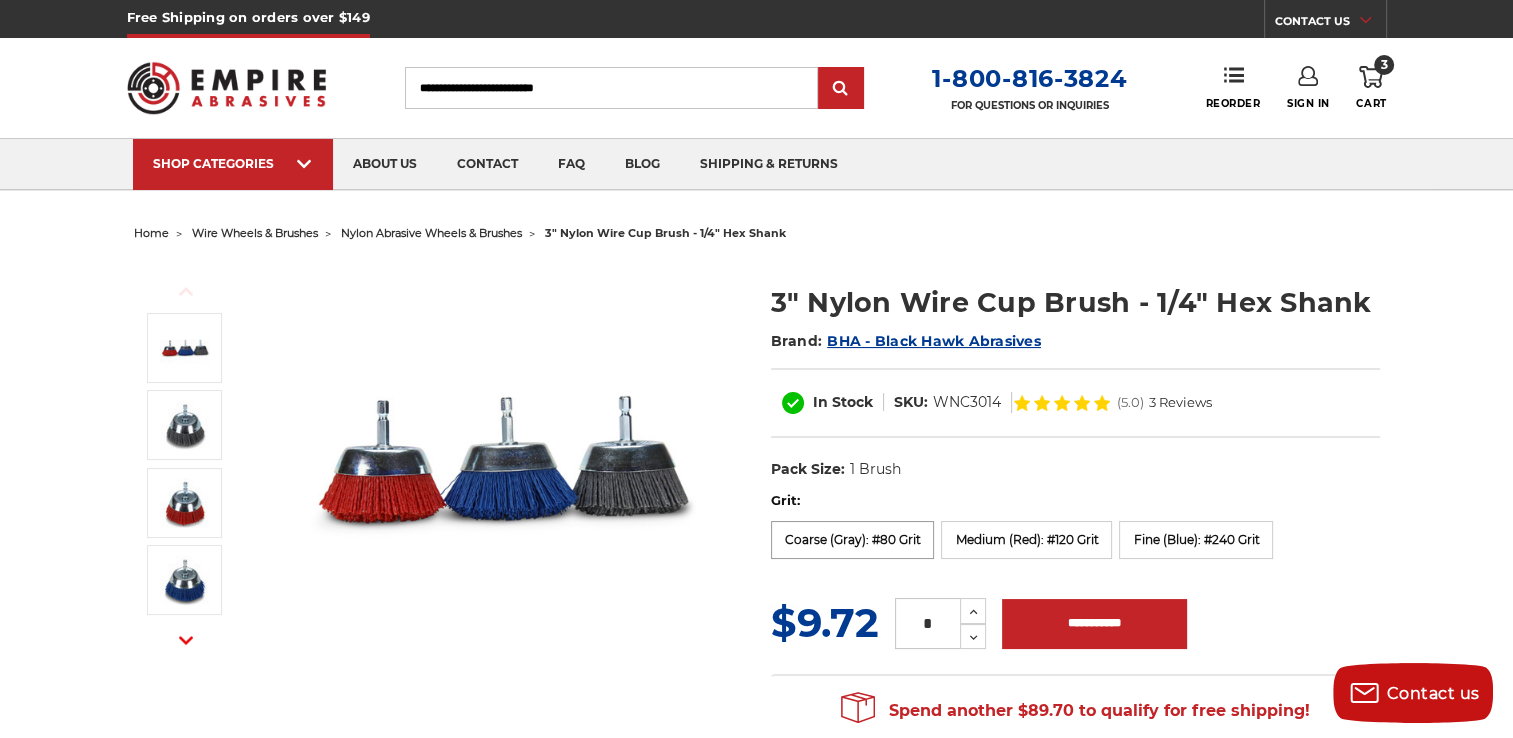 click on "Coarse (Gray): #80 Grit" at bounding box center [853, 540] 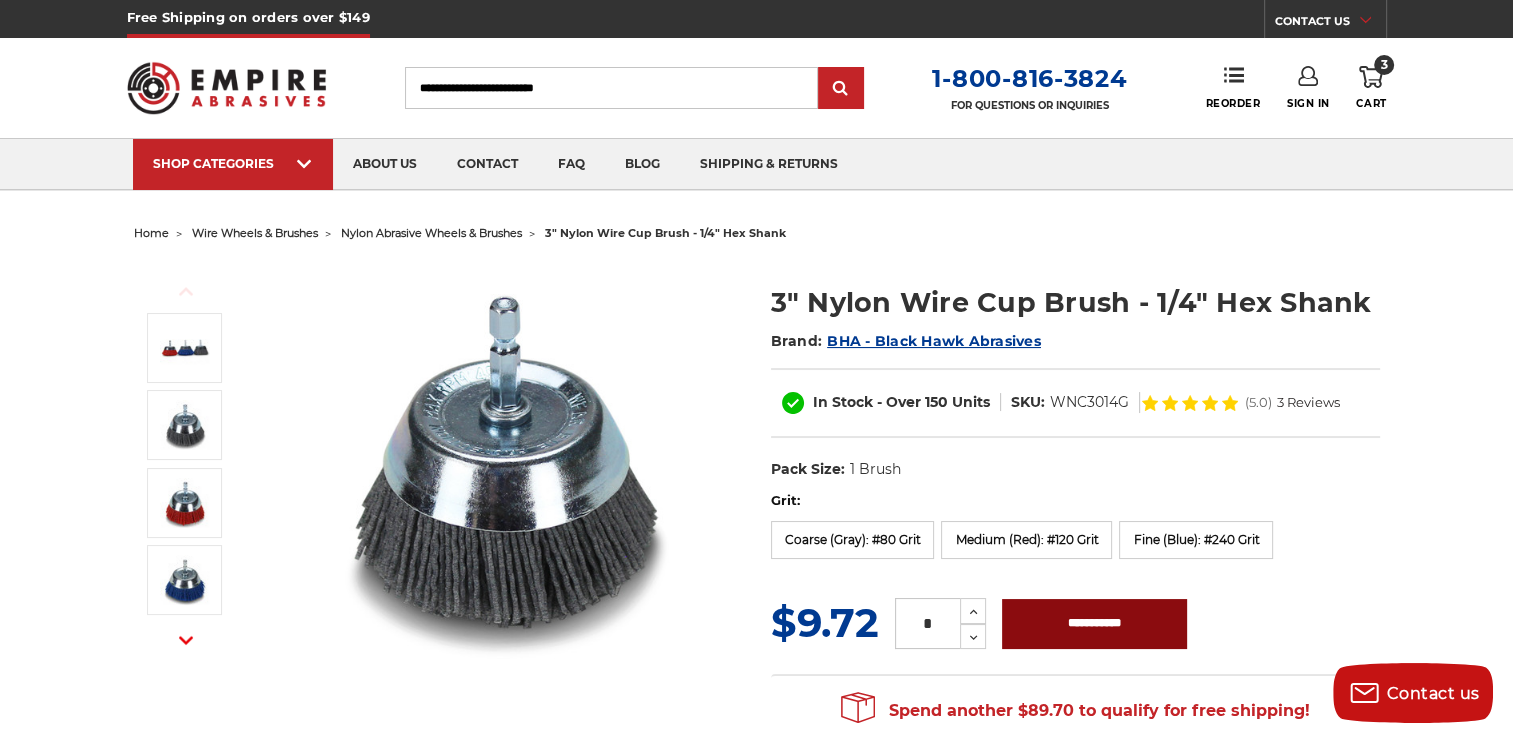 click on "**********" at bounding box center [1094, 624] 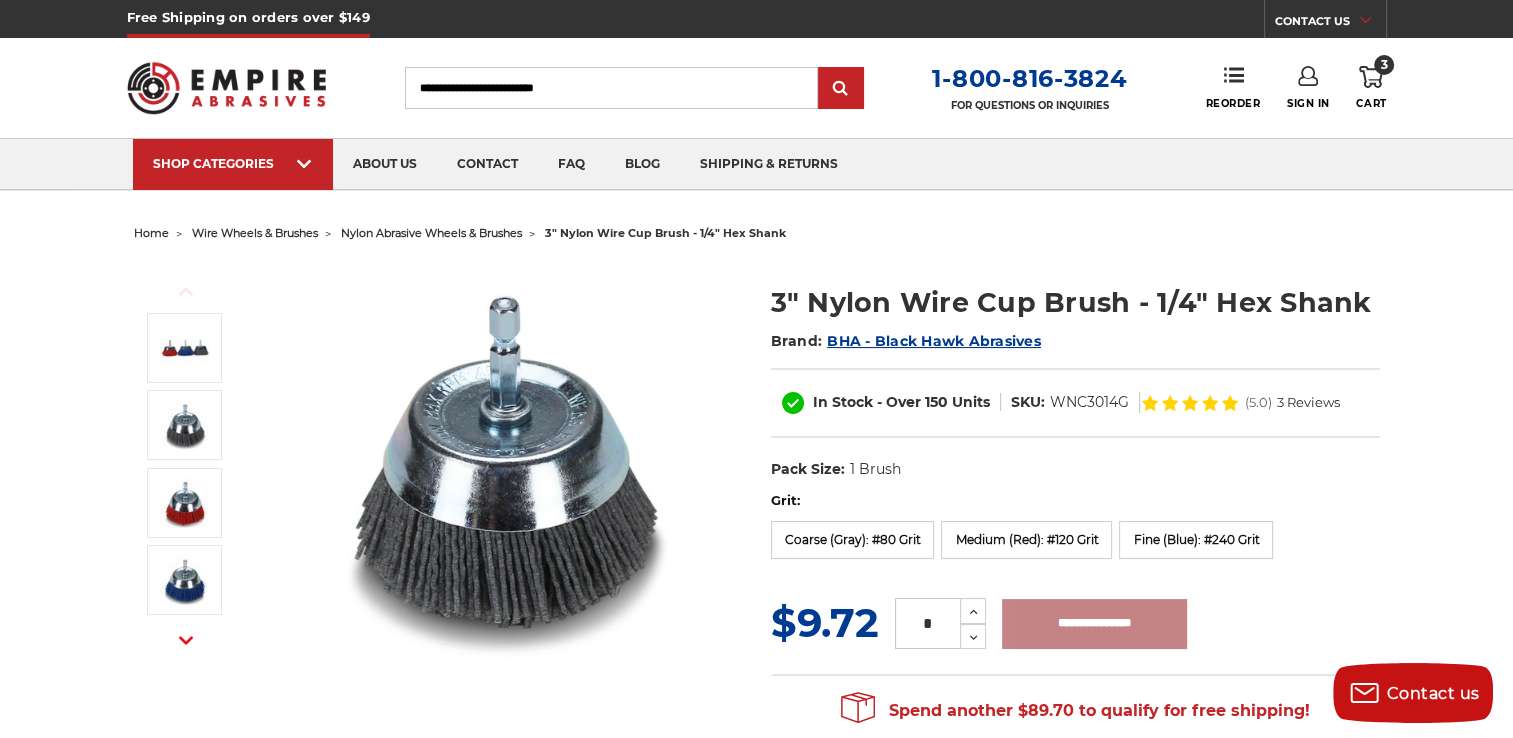type on "**********" 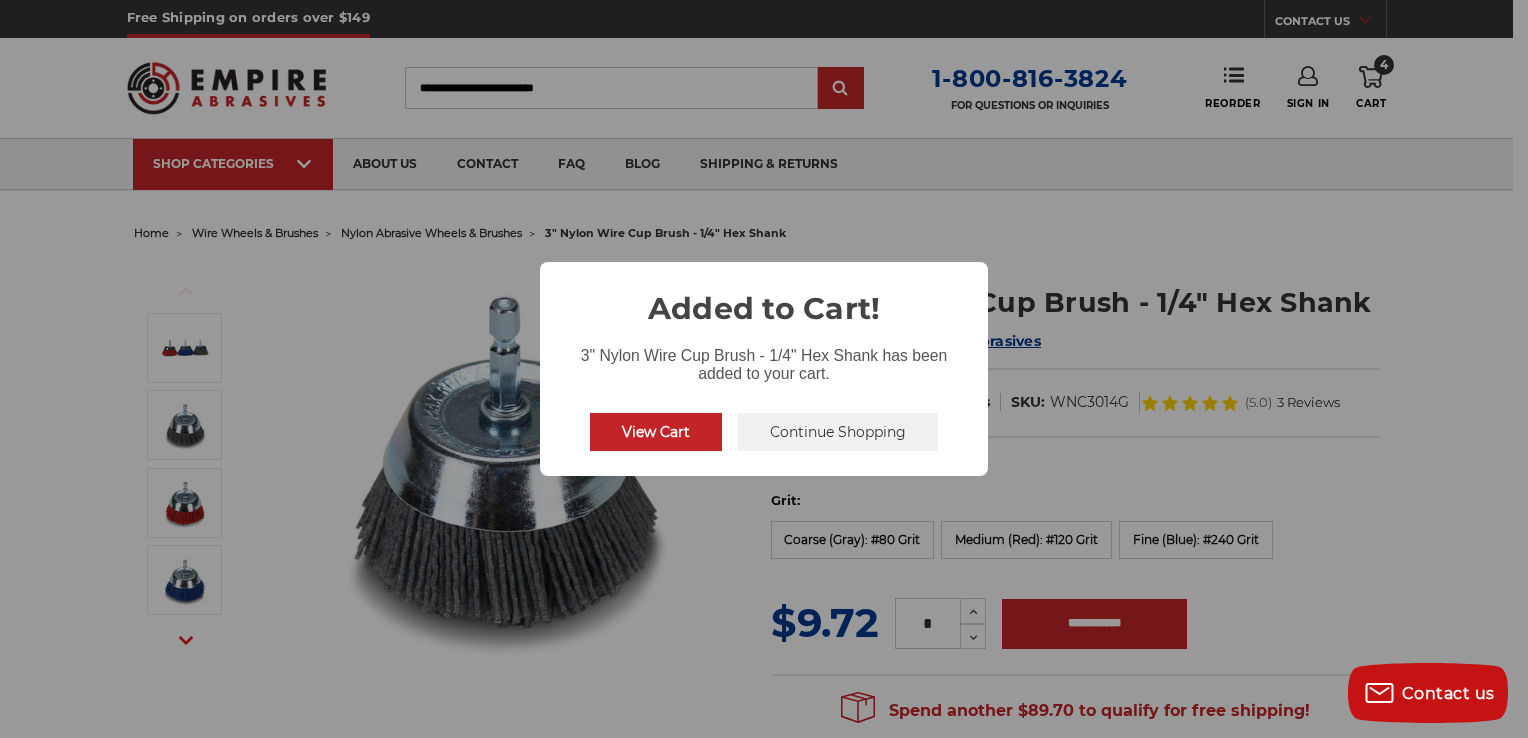 click on "Continue Shopping" at bounding box center (838, 432) 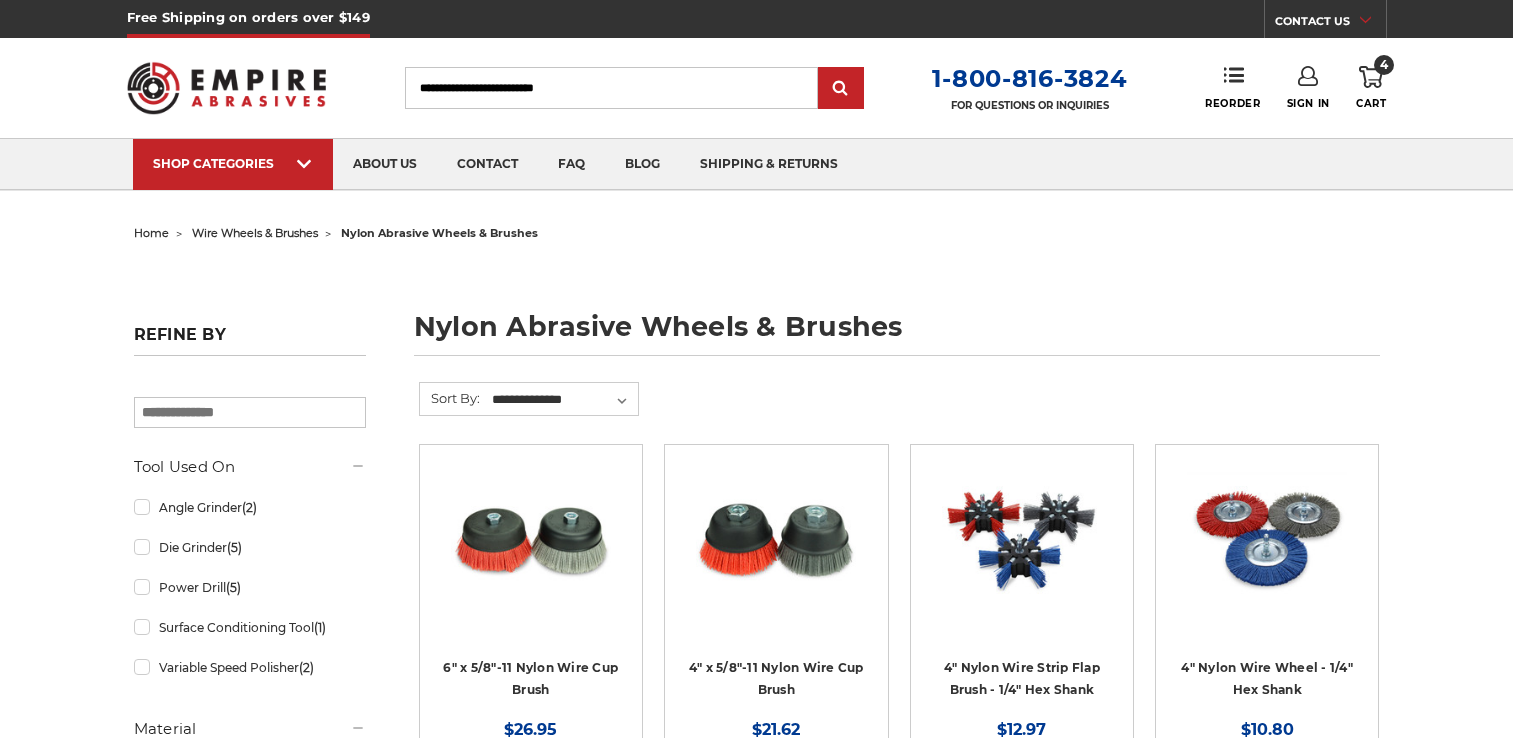 scroll, scrollTop: 501, scrollLeft: 0, axis: vertical 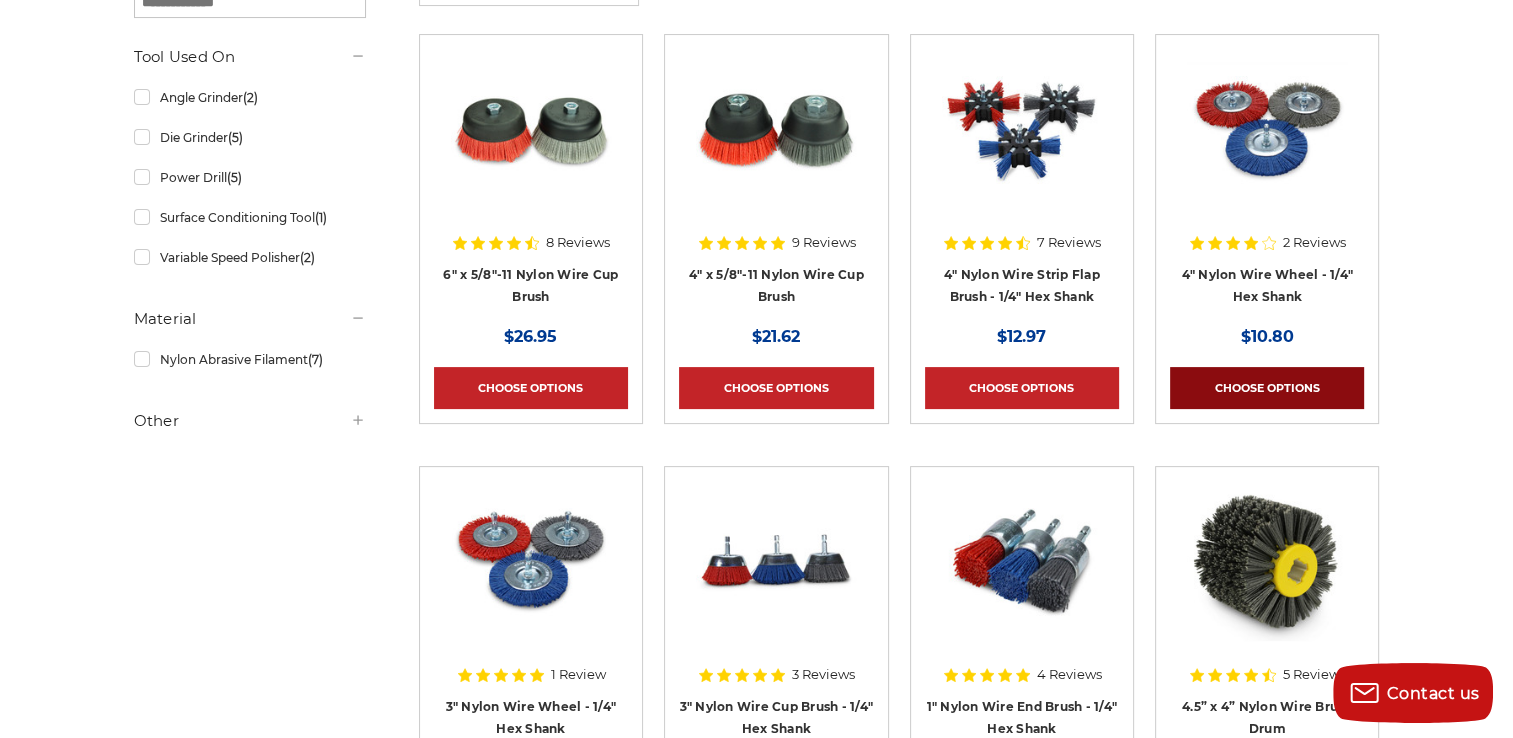 click on "Choose Options" at bounding box center (1267, 388) 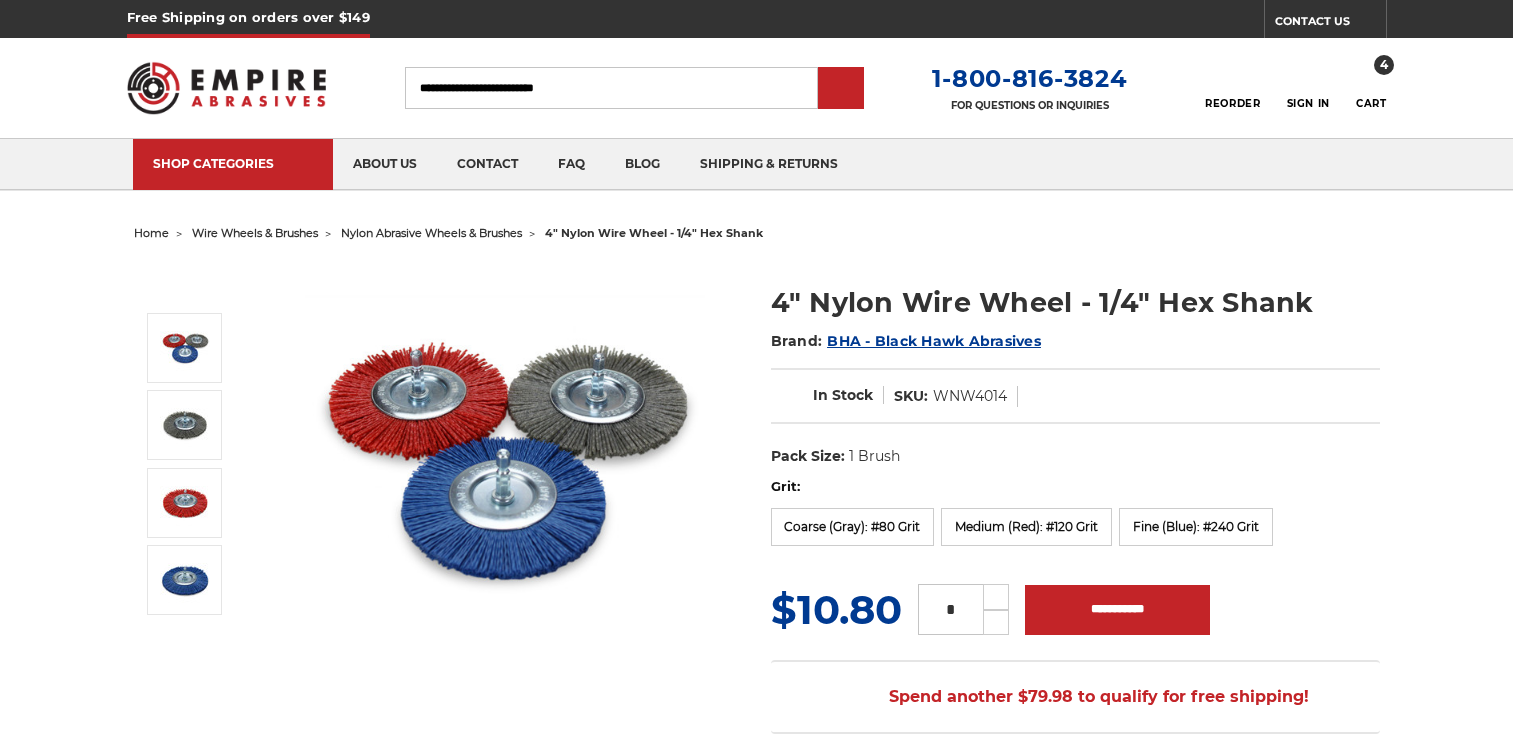 scroll, scrollTop: 0, scrollLeft: 0, axis: both 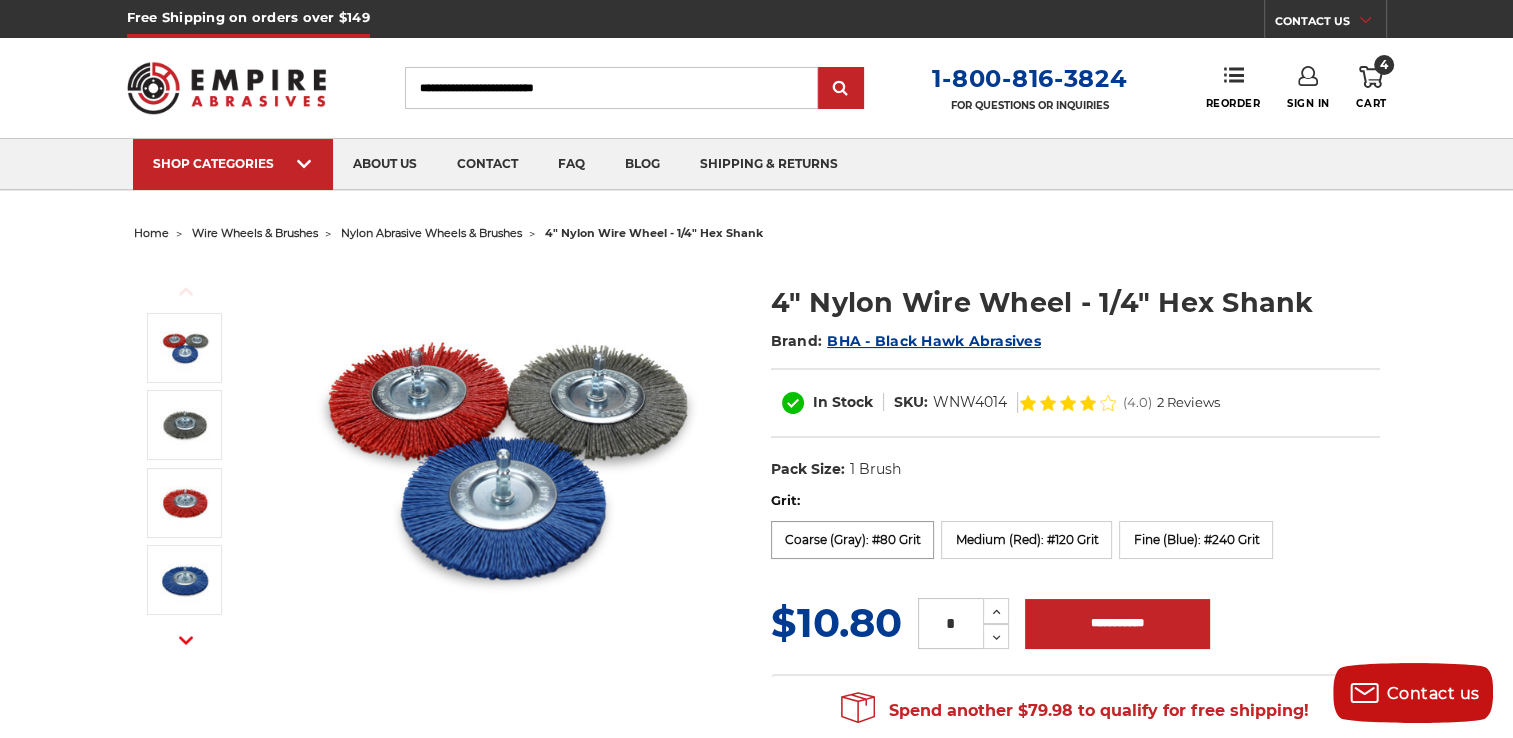 click on "Coarse (Gray): #80 Grit" at bounding box center [853, 540] 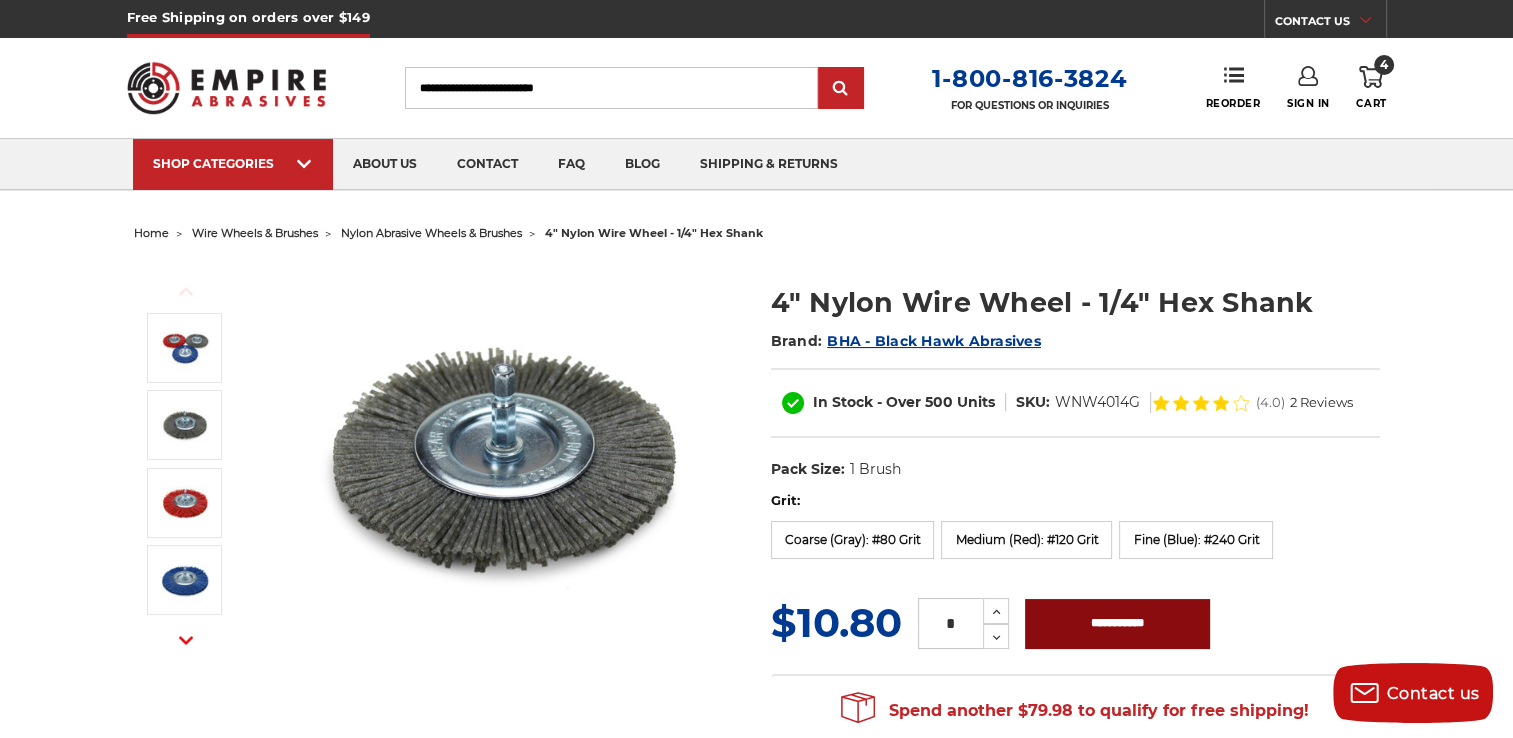 click on "**********" at bounding box center (1117, 624) 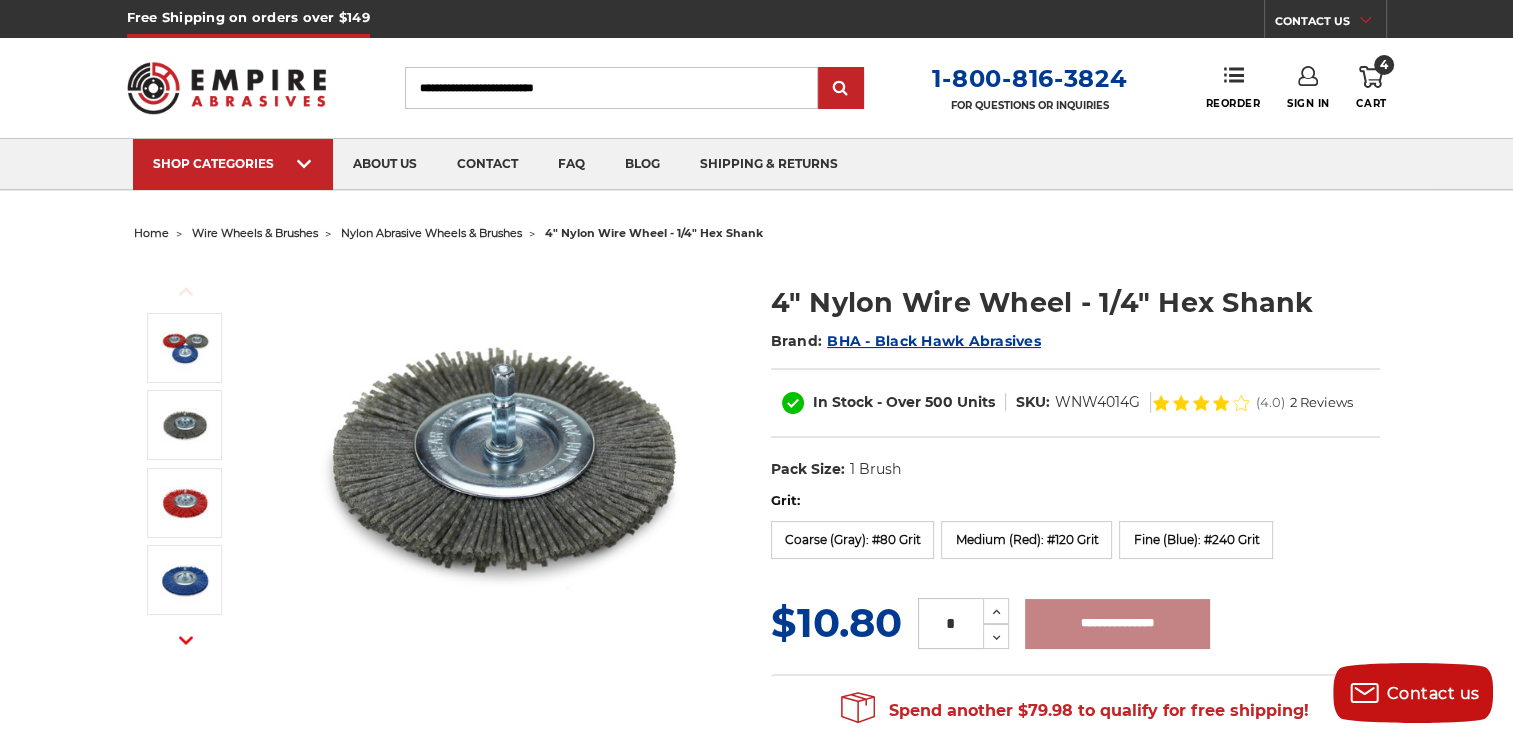 type on "**********" 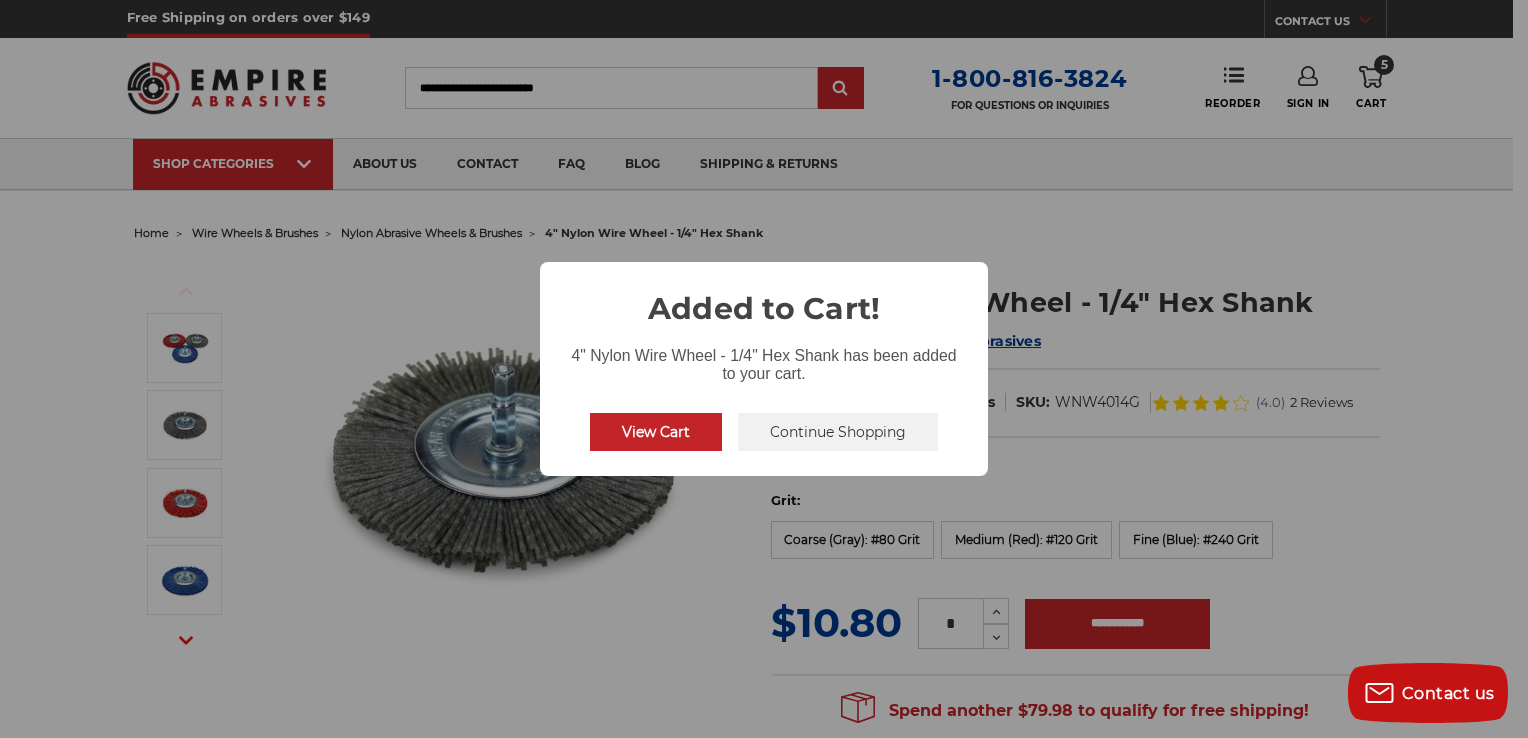 click on "Continue Shopping" at bounding box center [838, 432] 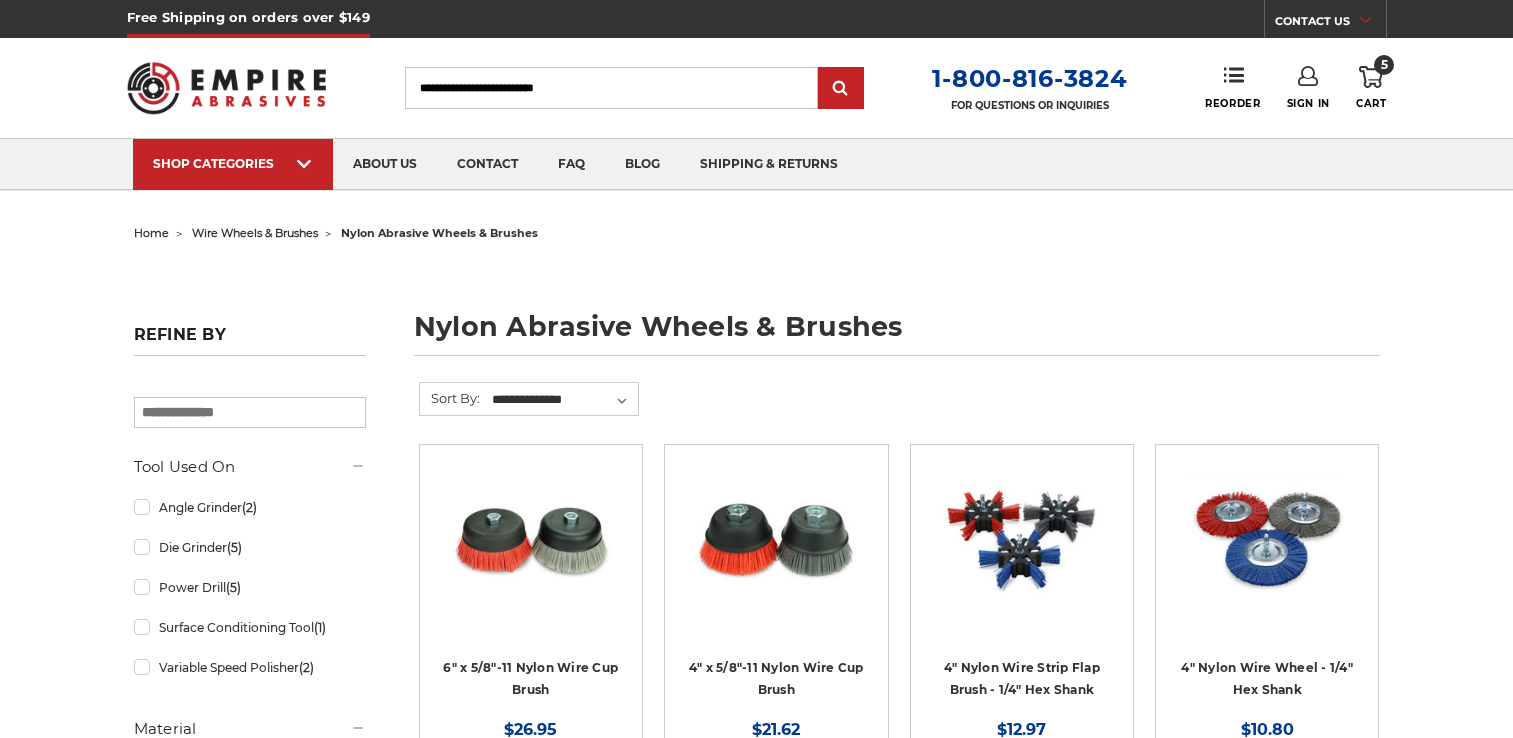 scroll, scrollTop: 410, scrollLeft: 0, axis: vertical 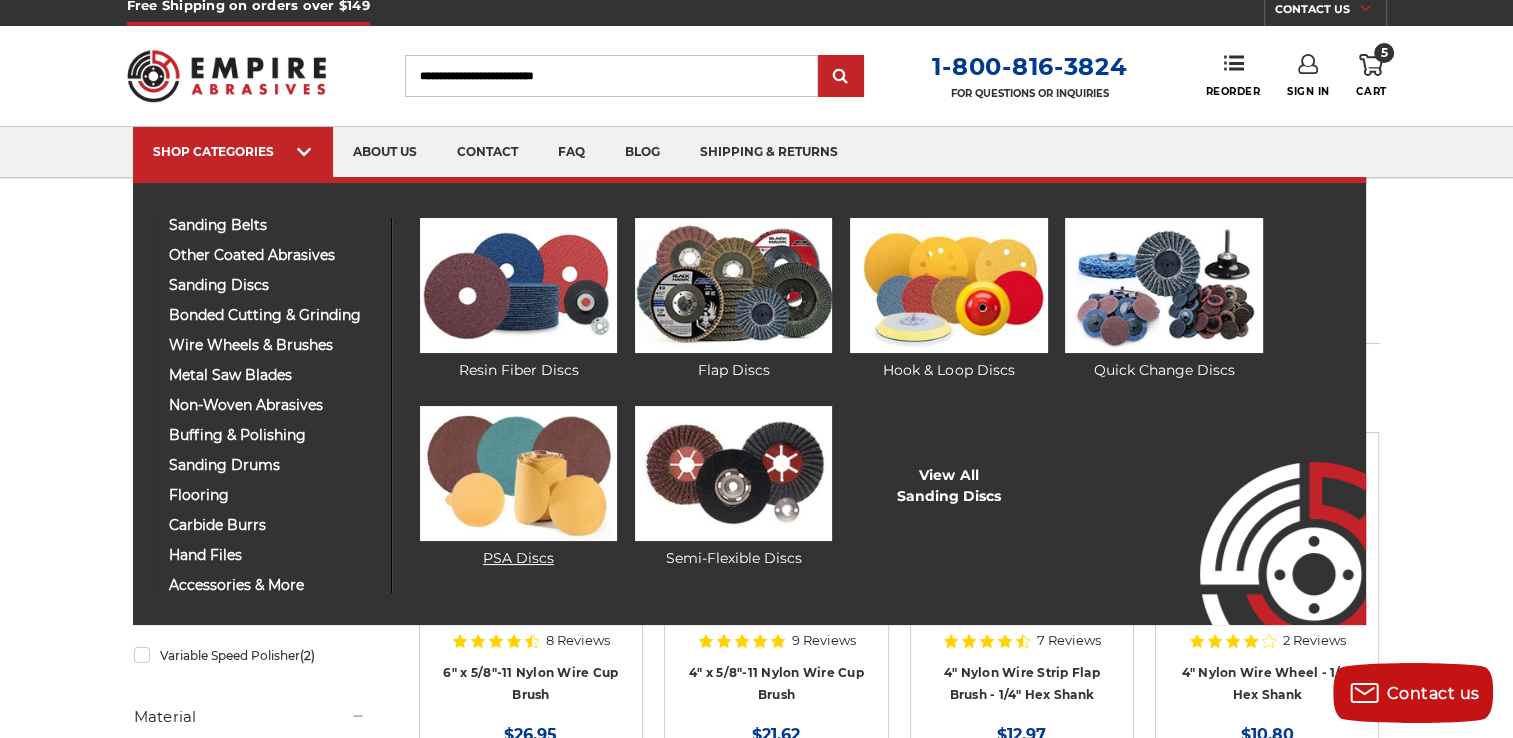click at bounding box center [518, 473] 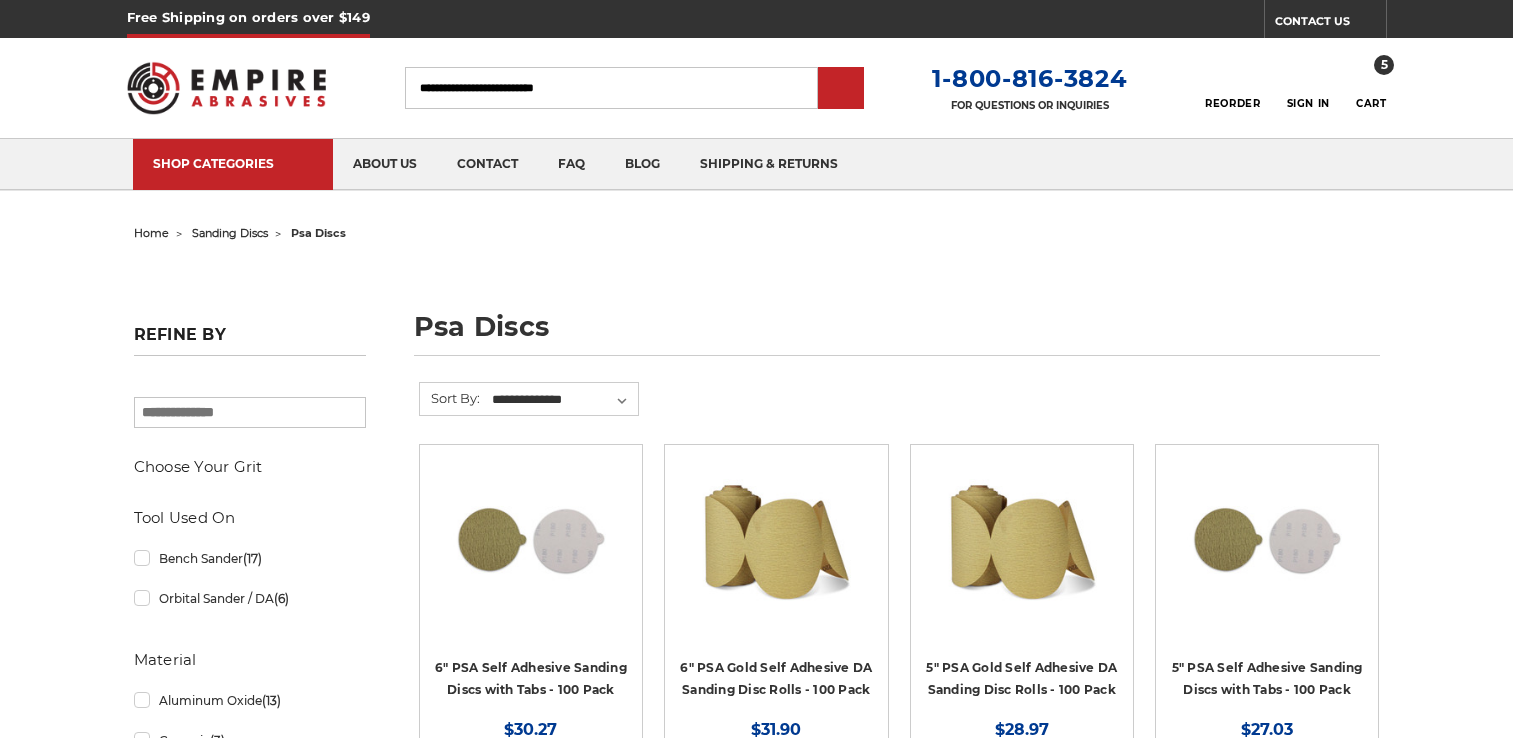 scroll, scrollTop: 0, scrollLeft: 0, axis: both 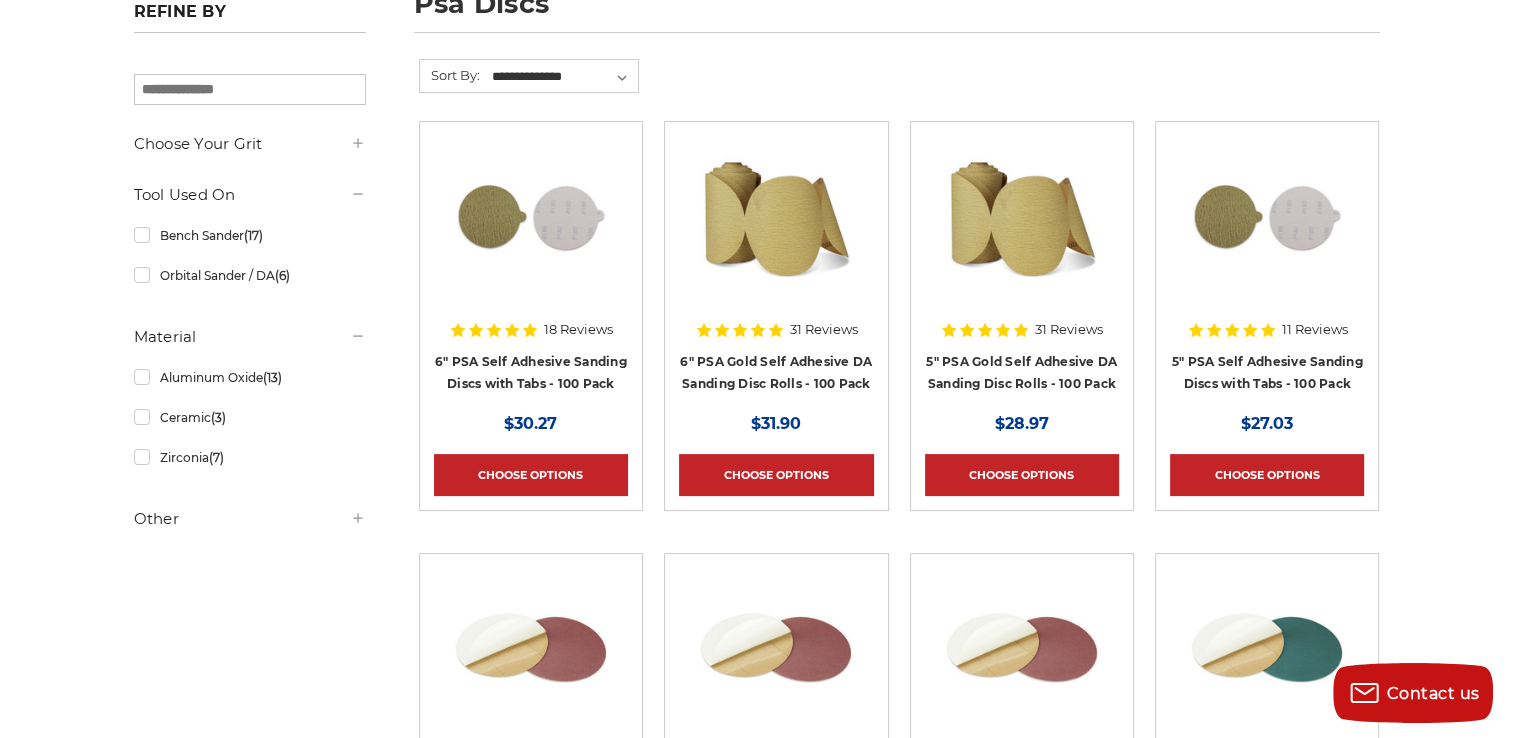 click on "home
sanding discs
psa discs
psa discs
Refine by
×
Browse by Choose Your Grit, Grit & more
Hide Filters
Show Filters
Choose Your Grit" at bounding box center [757, 1670] 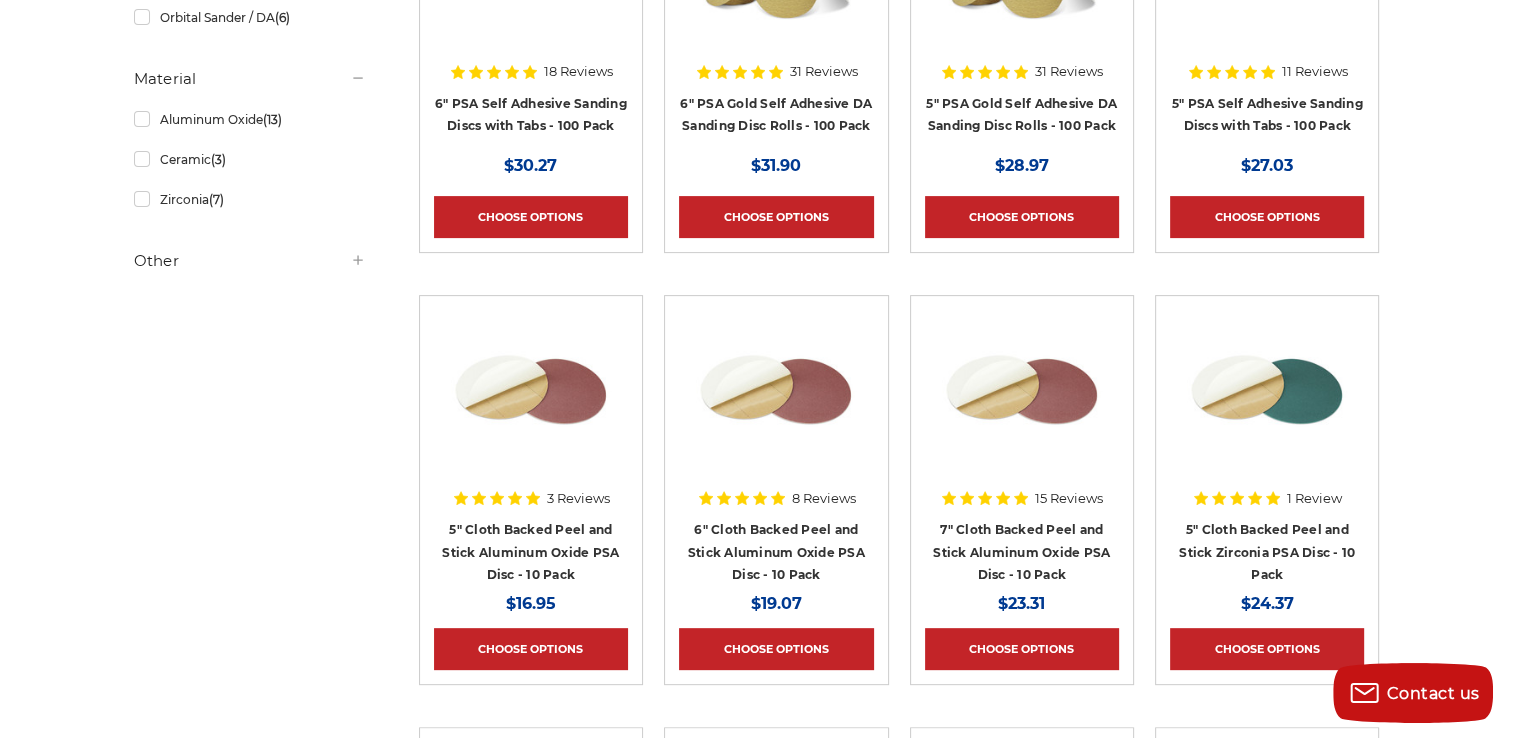 scroll, scrollTop: 582, scrollLeft: 0, axis: vertical 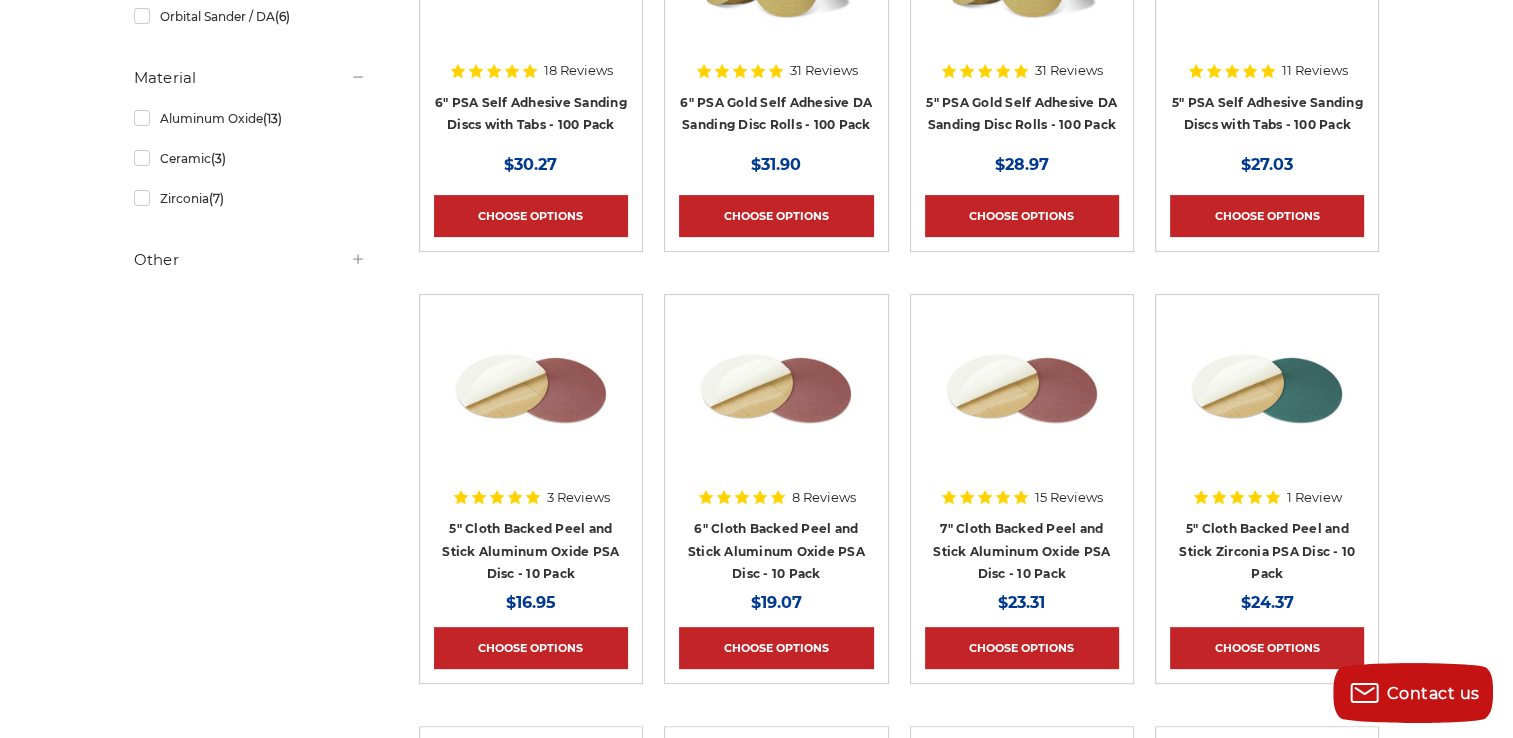 click on "home
sanding discs
psa discs
psa discs
Refine by
×
Browse by Choose Your Grit, Grit & more
Hide Filters
Show Filters
Choose Your Grit" at bounding box center [757, 1843] 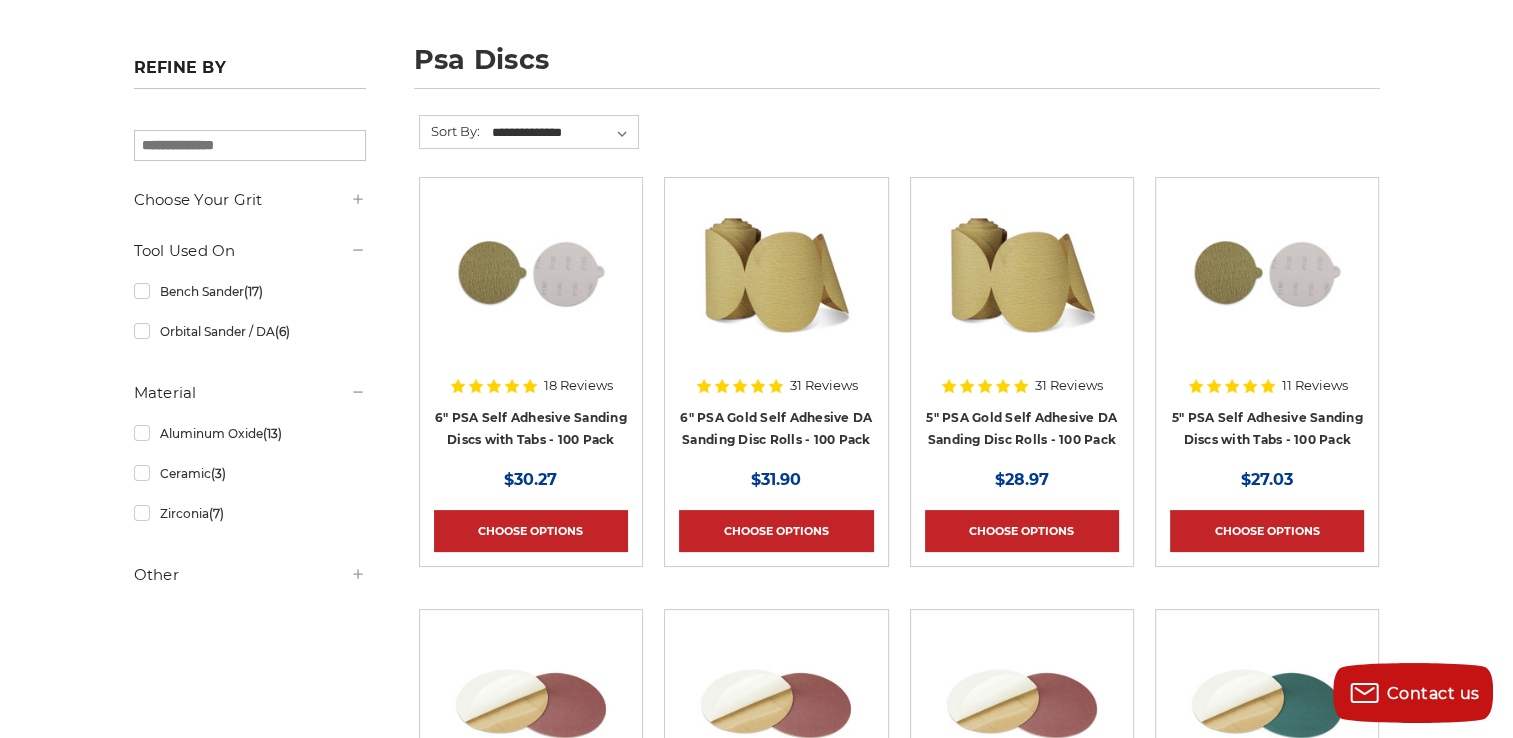 scroll, scrollTop: 264, scrollLeft: 0, axis: vertical 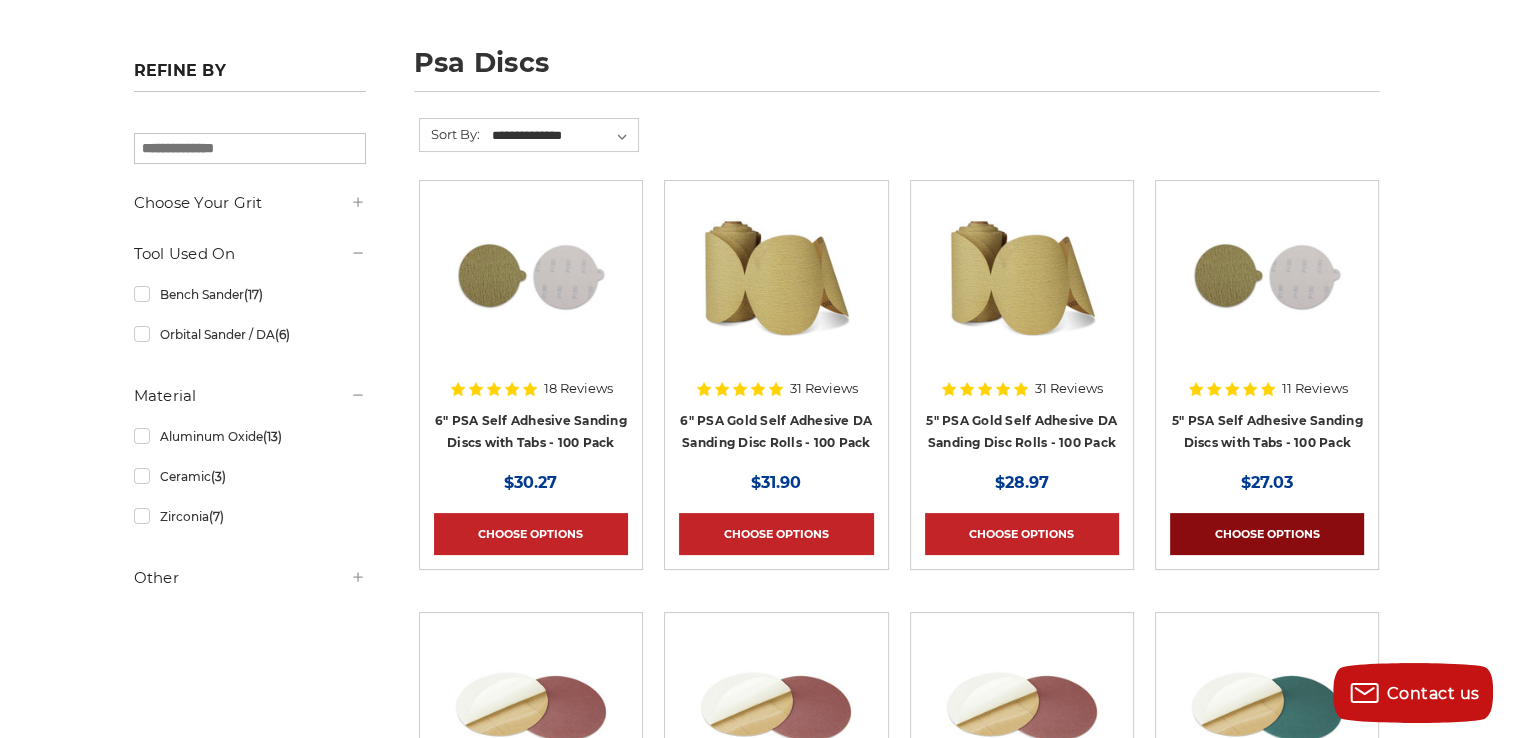 click on "Choose Options" at bounding box center [1267, 534] 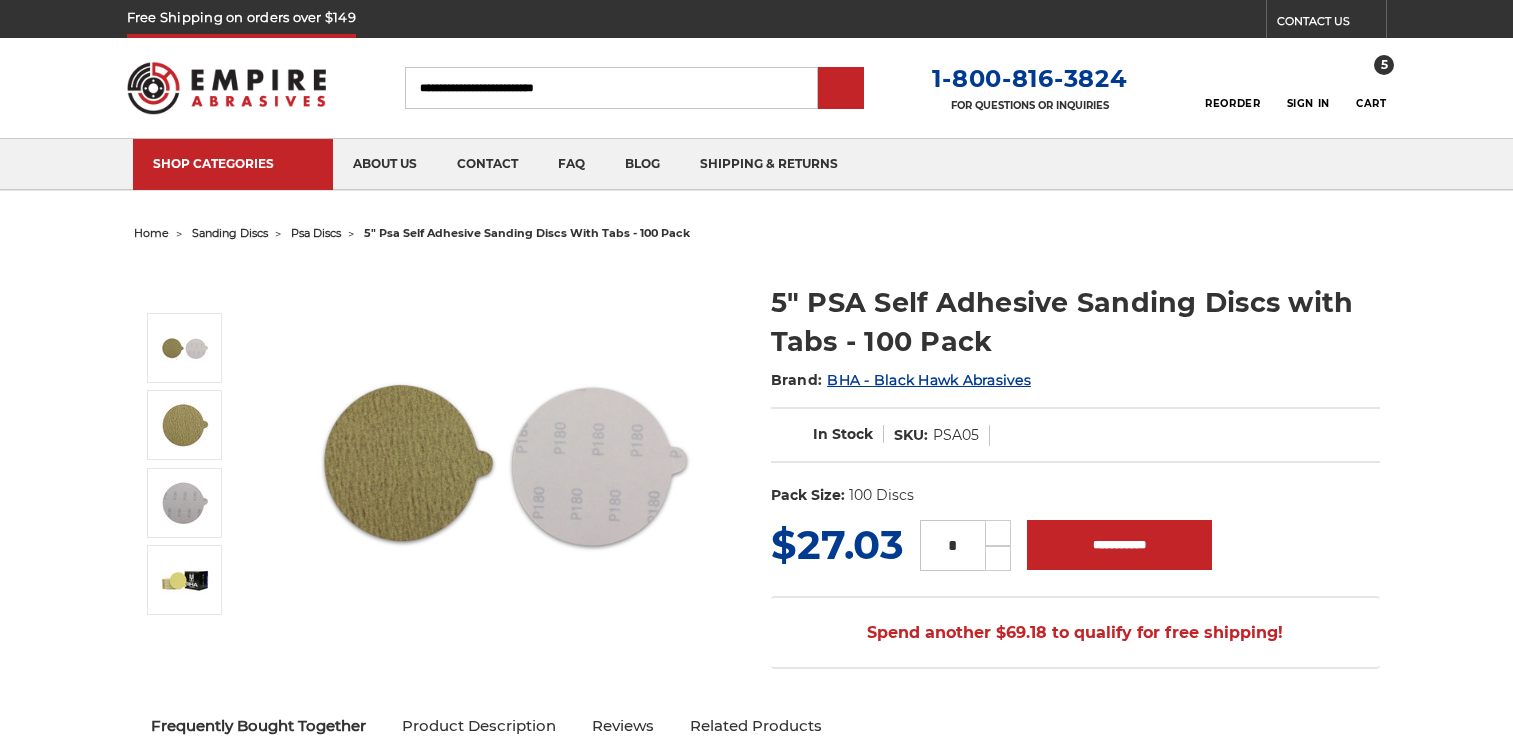 scroll, scrollTop: 0, scrollLeft: 0, axis: both 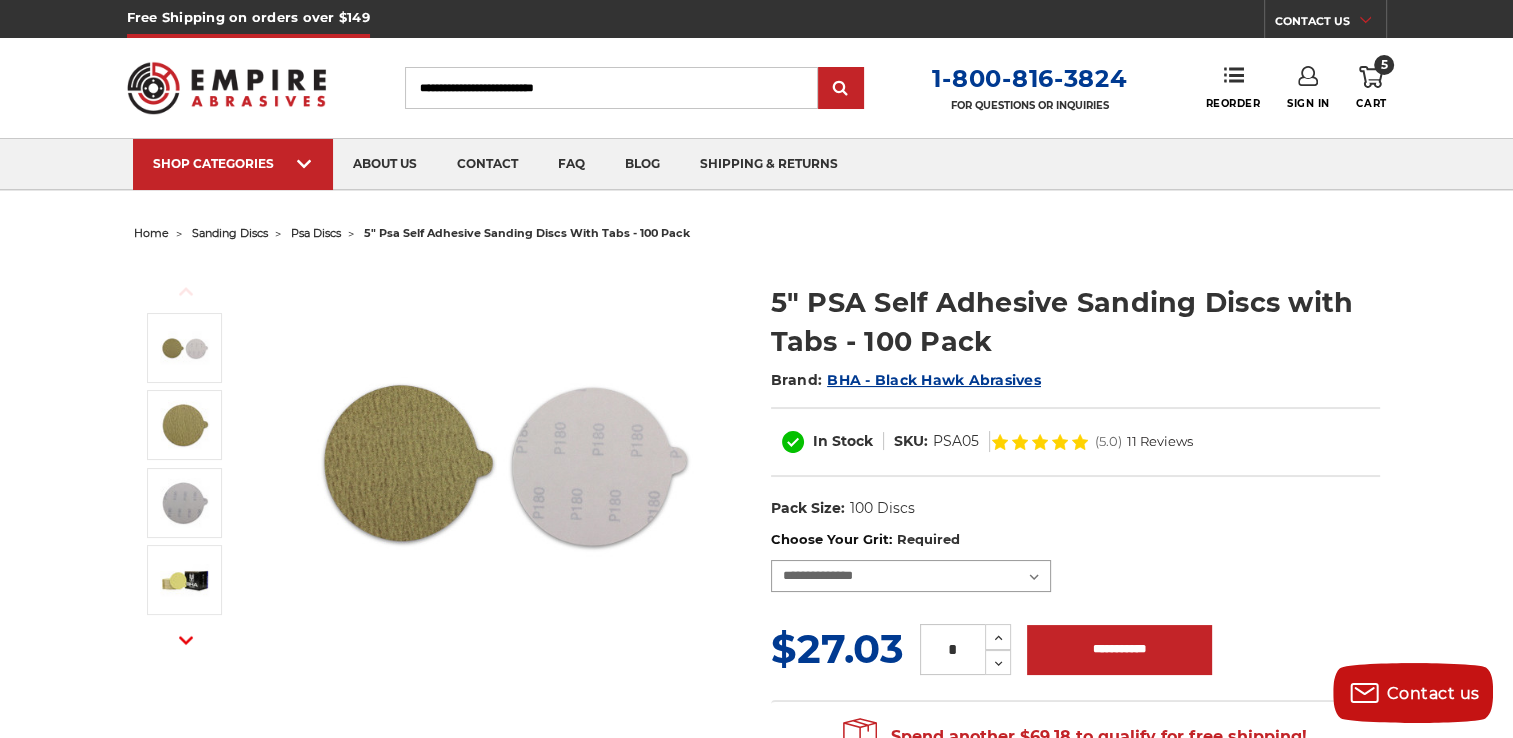 click on "**********" at bounding box center [911, 576] 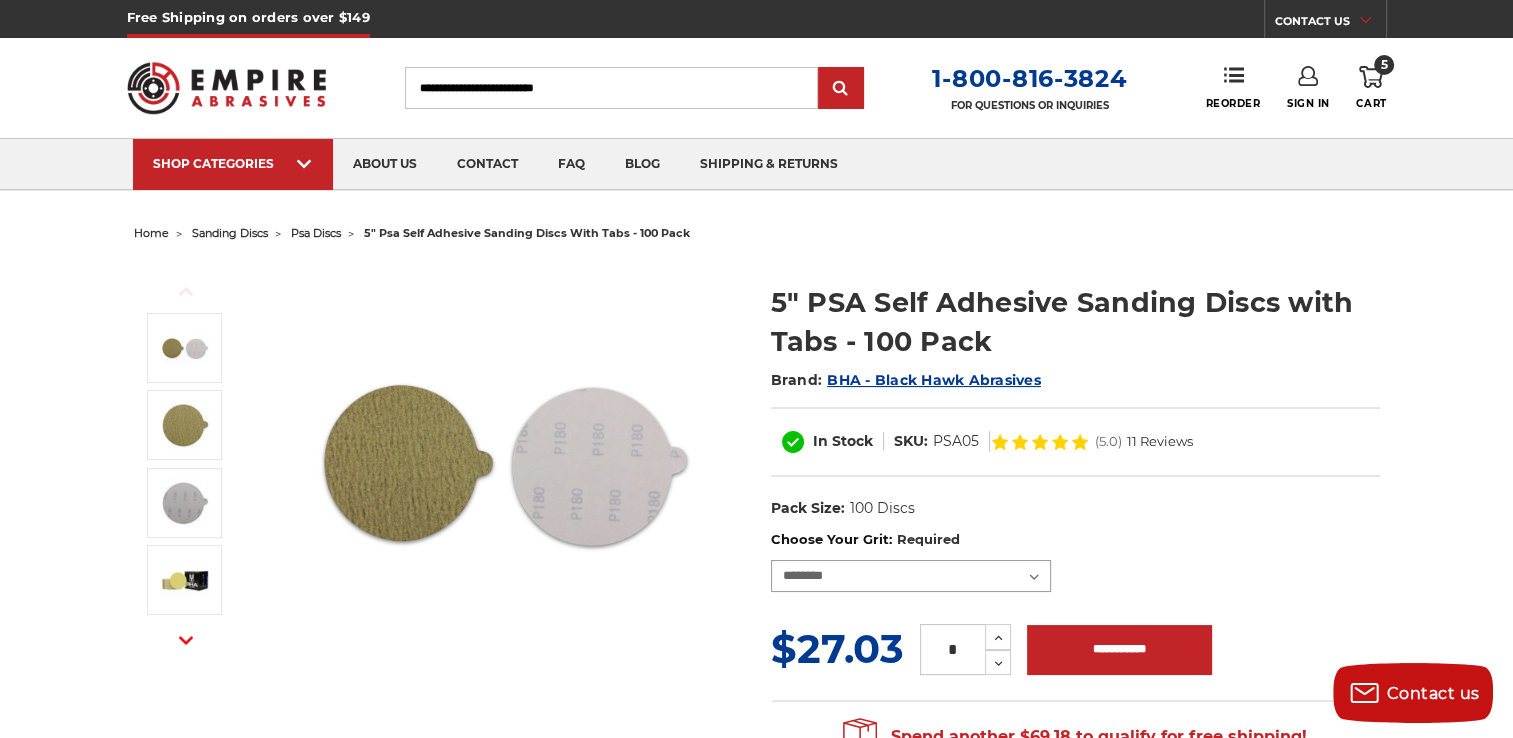 click on "**********" at bounding box center [911, 576] 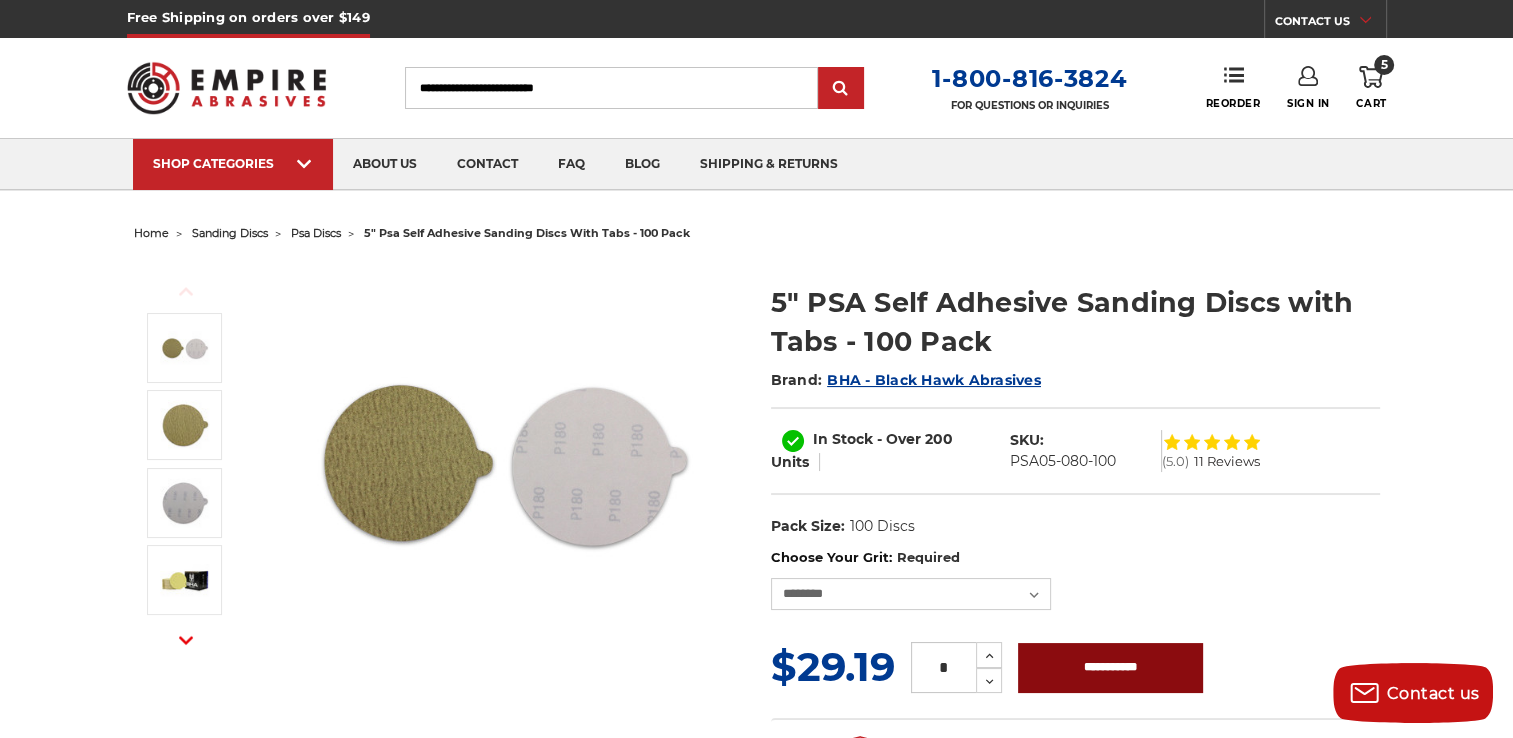click on "**********" at bounding box center (1110, 668) 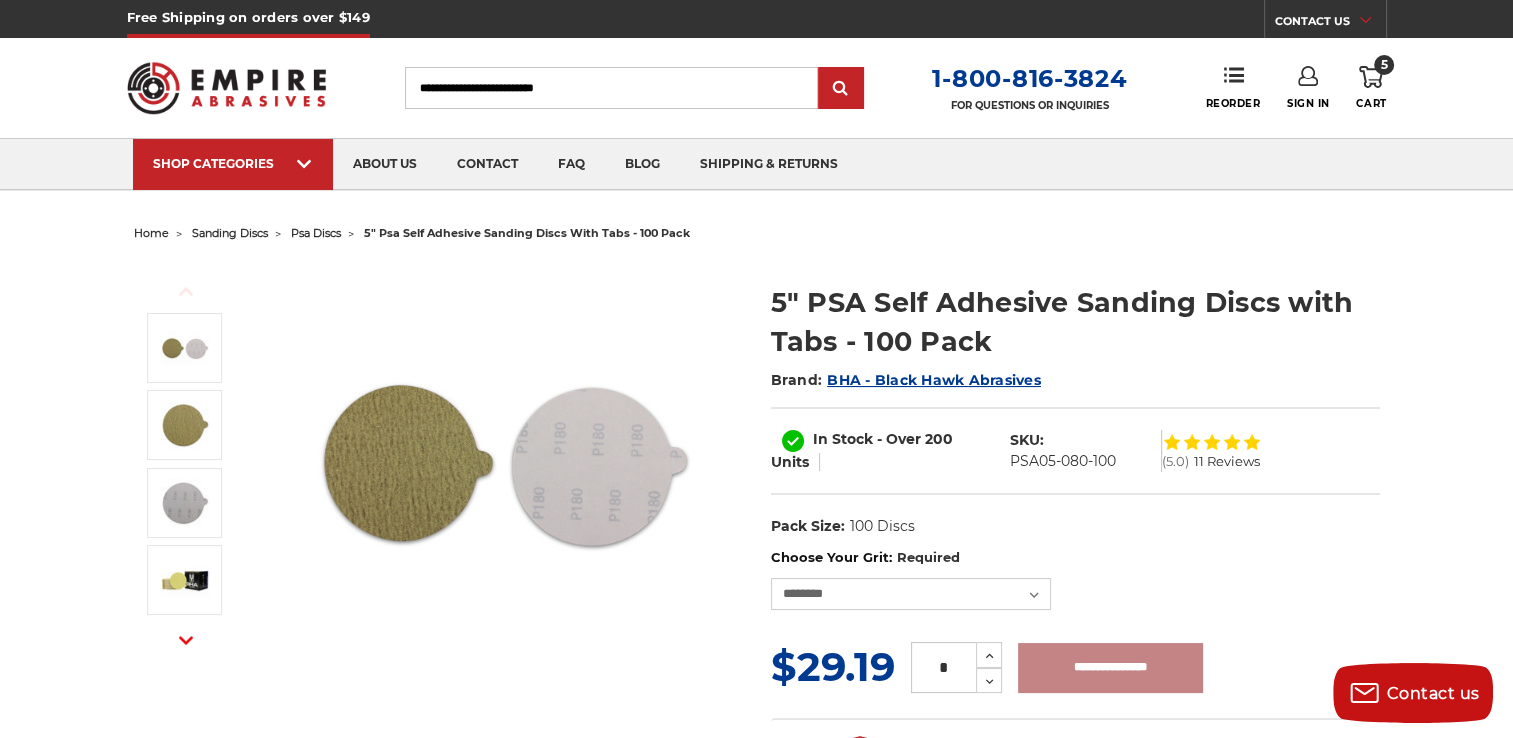 type on "**********" 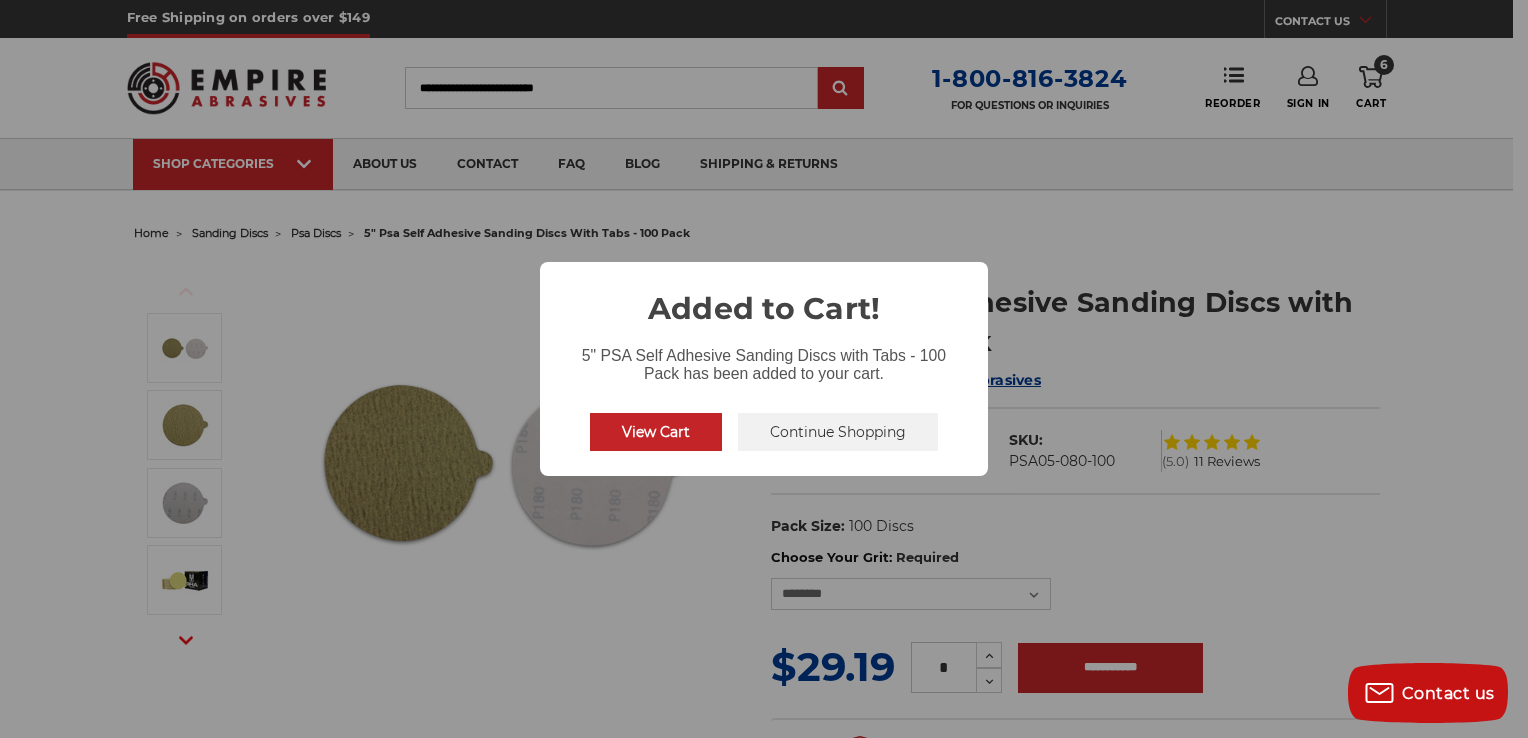 click on "Continue Shopping" at bounding box center [838, 432] 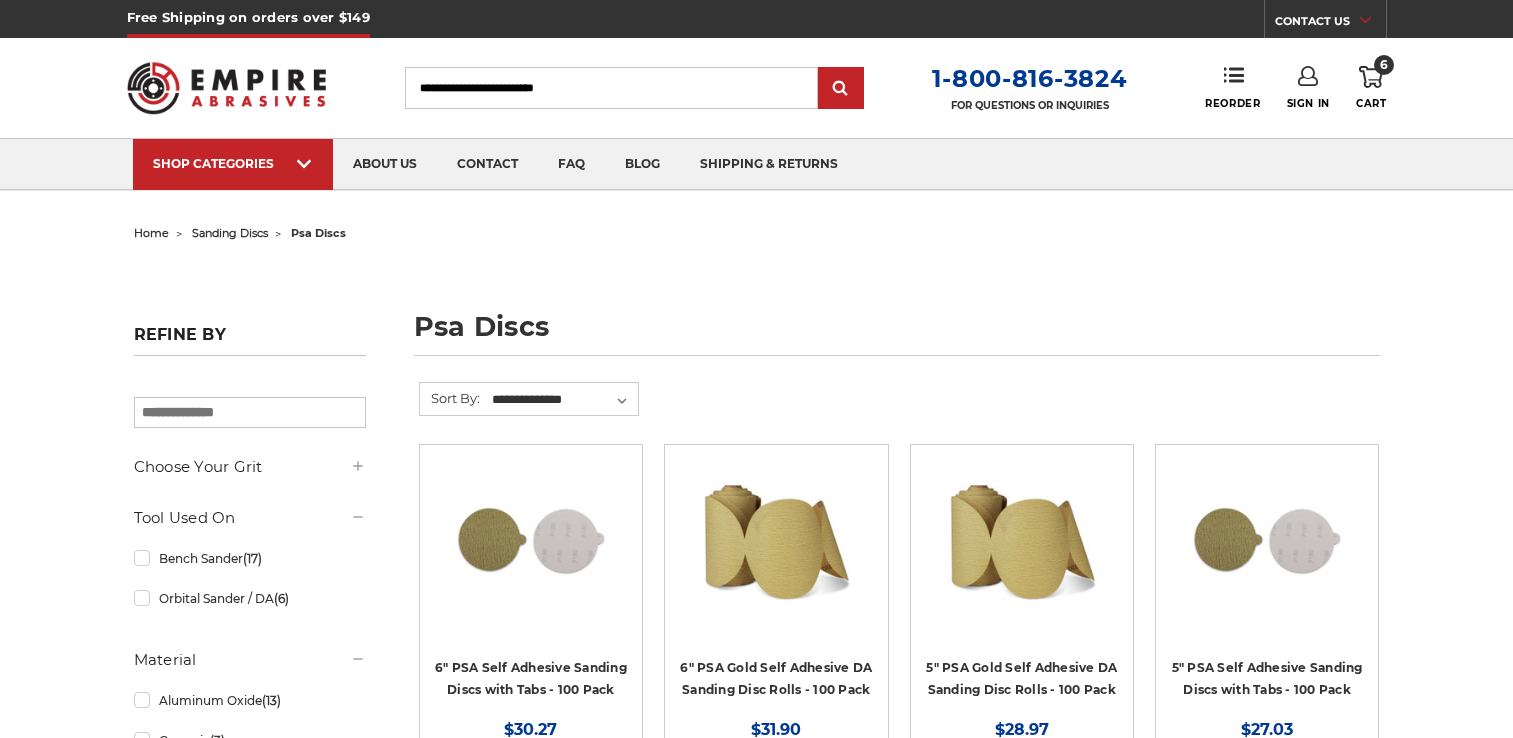 scroll, scrollTop: 264, scrollLeft: 0, axis: vertical 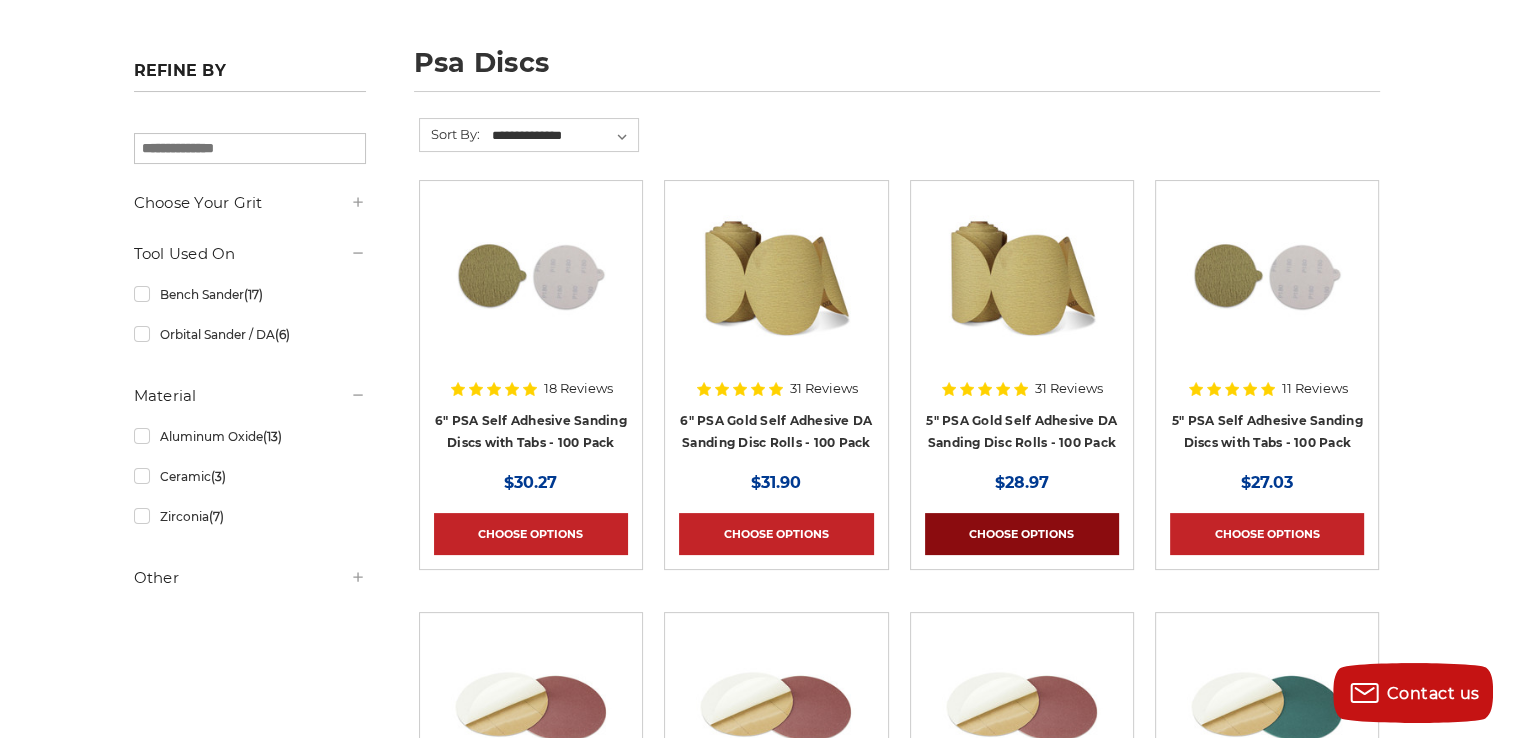 click on "Choose Options" at bounding box center [1022, 534] 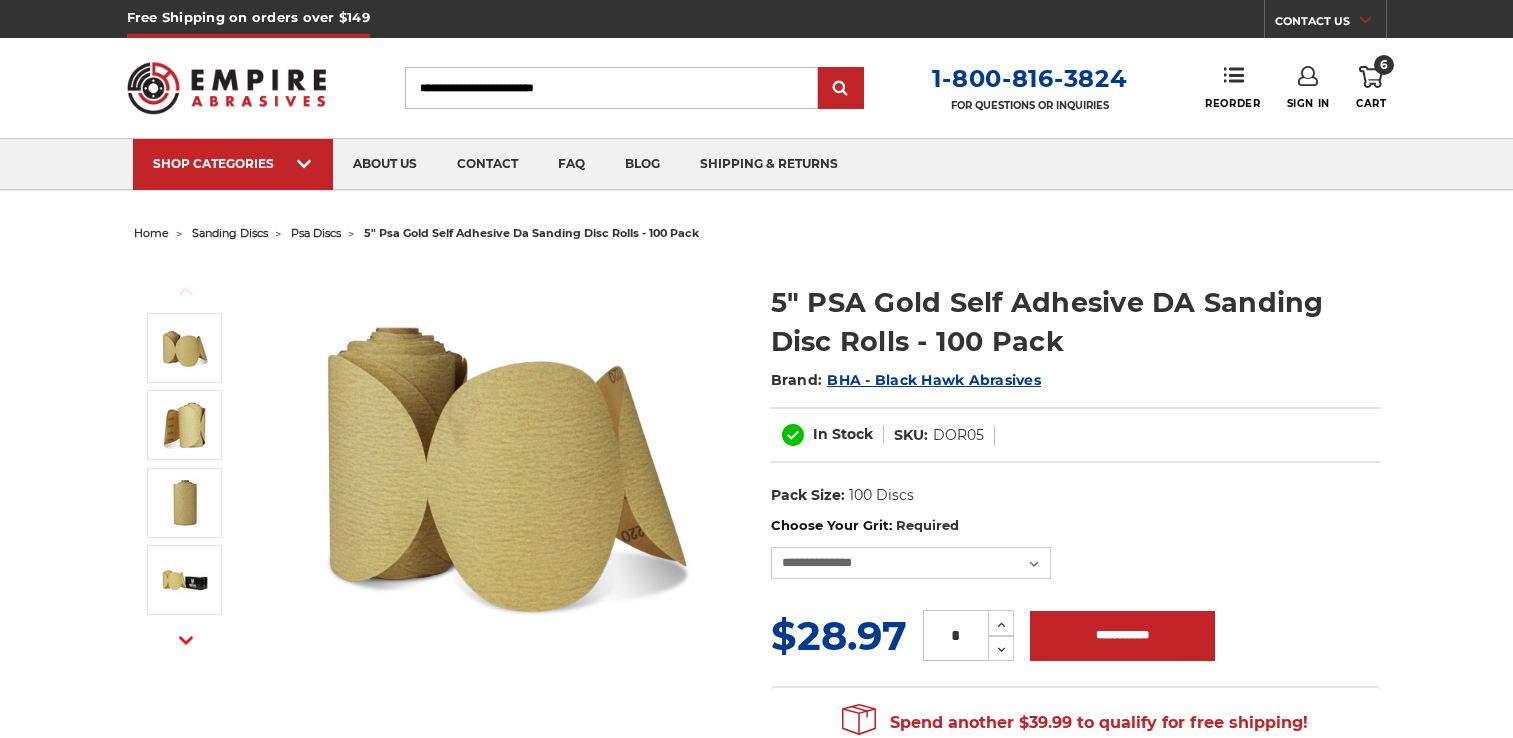 scroll, scrollTop: 0, scrollLeft: 0, axis: both 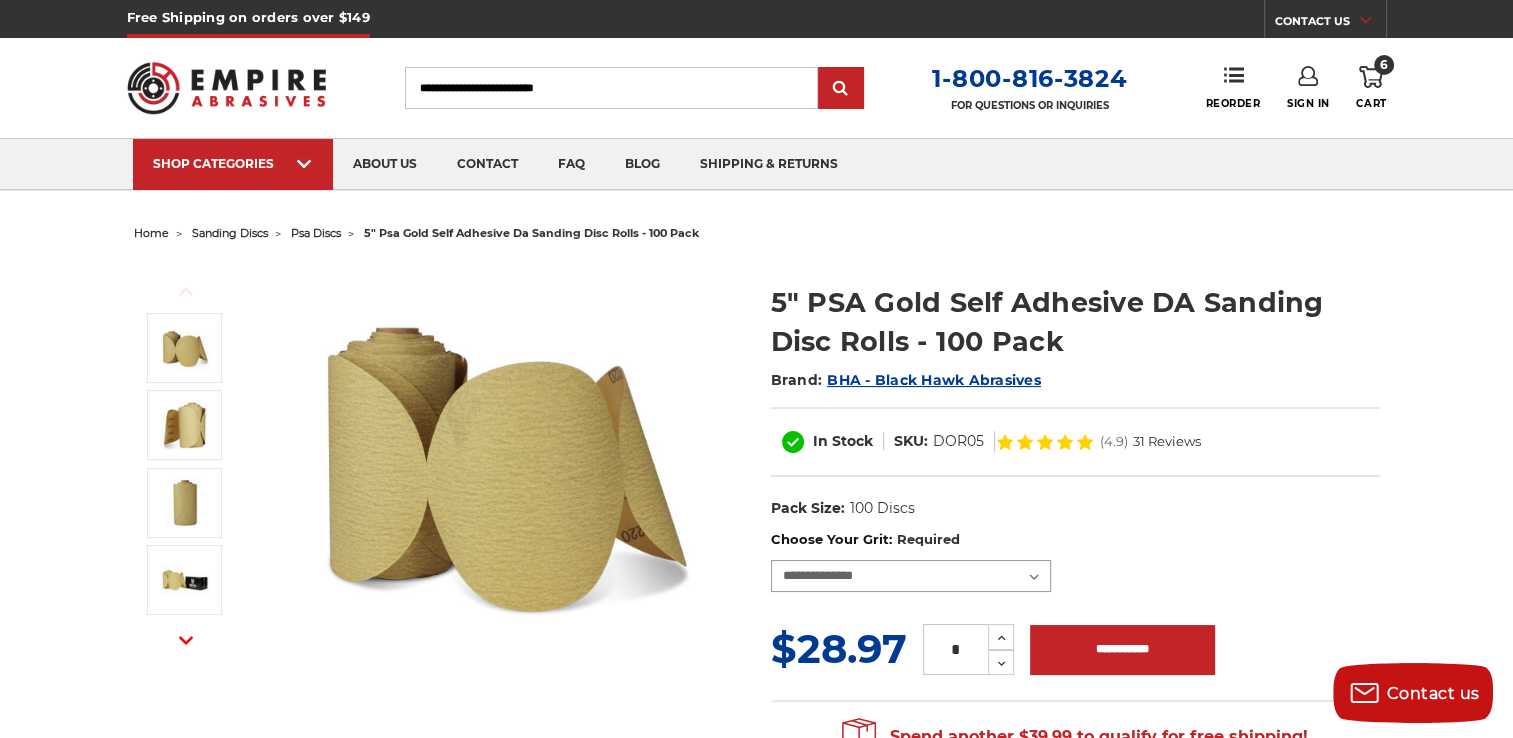 click on "**********" at bounding box center (911, 576) 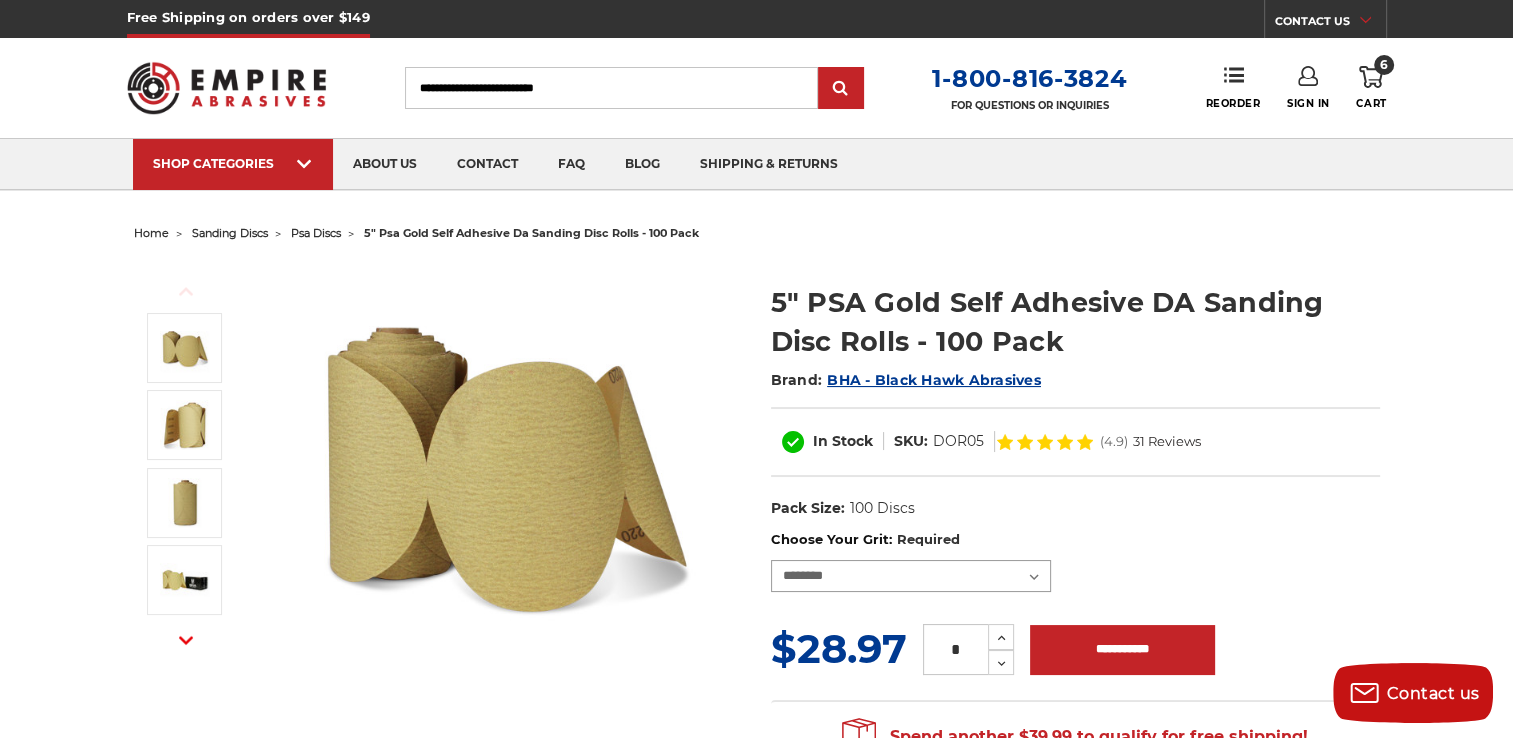click on "**********" at bounding box center (911, 576) 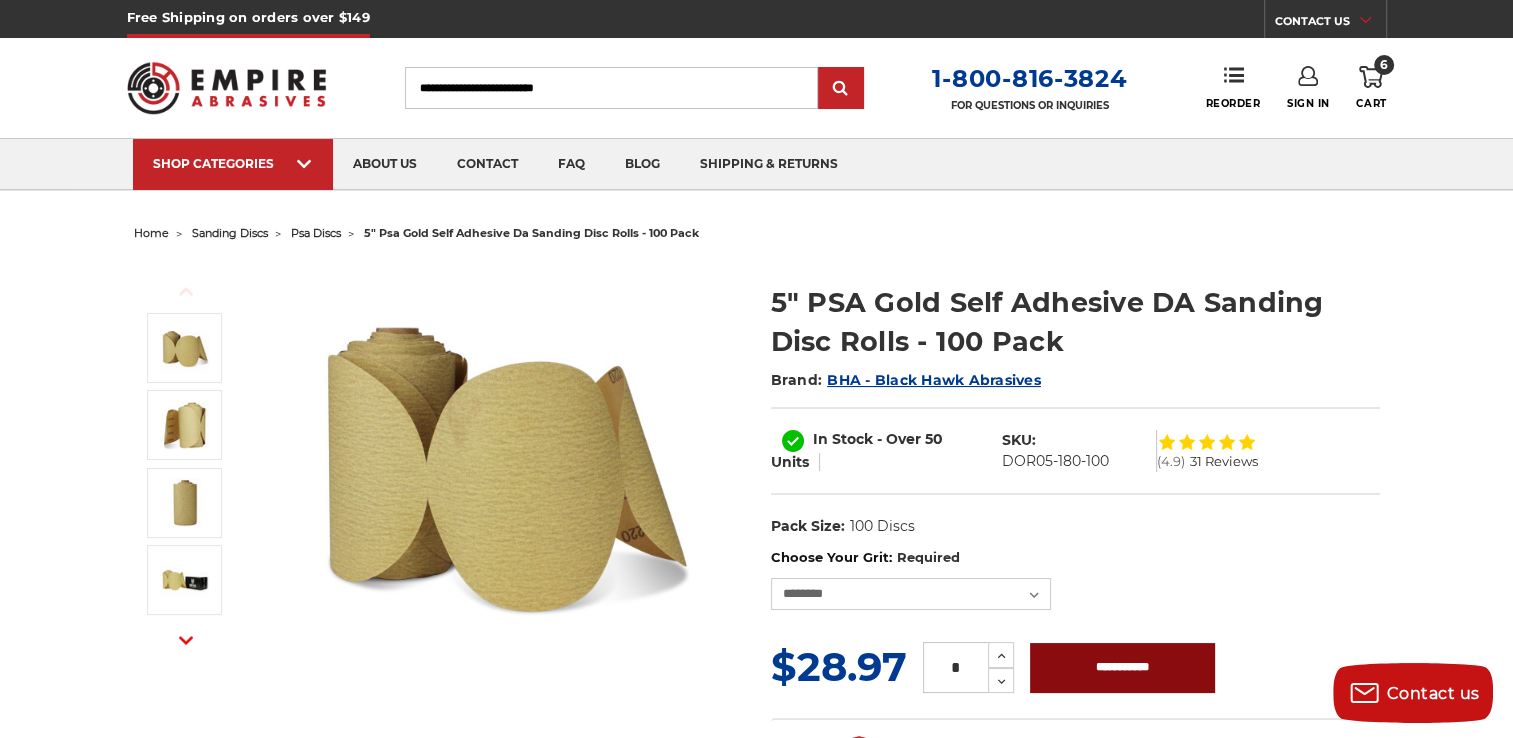 click on "**********" at bounding box center [1122, 668] 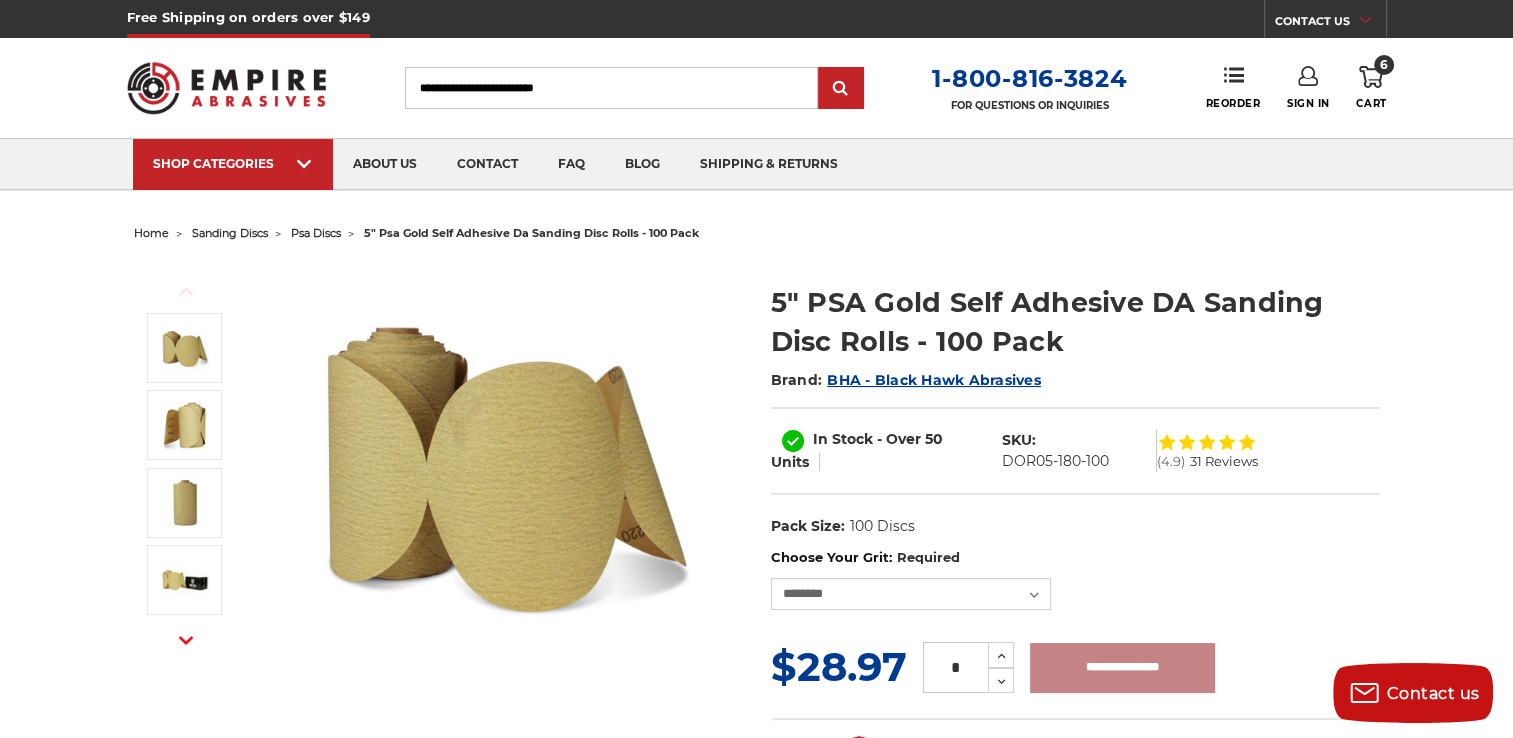 type on "**********" 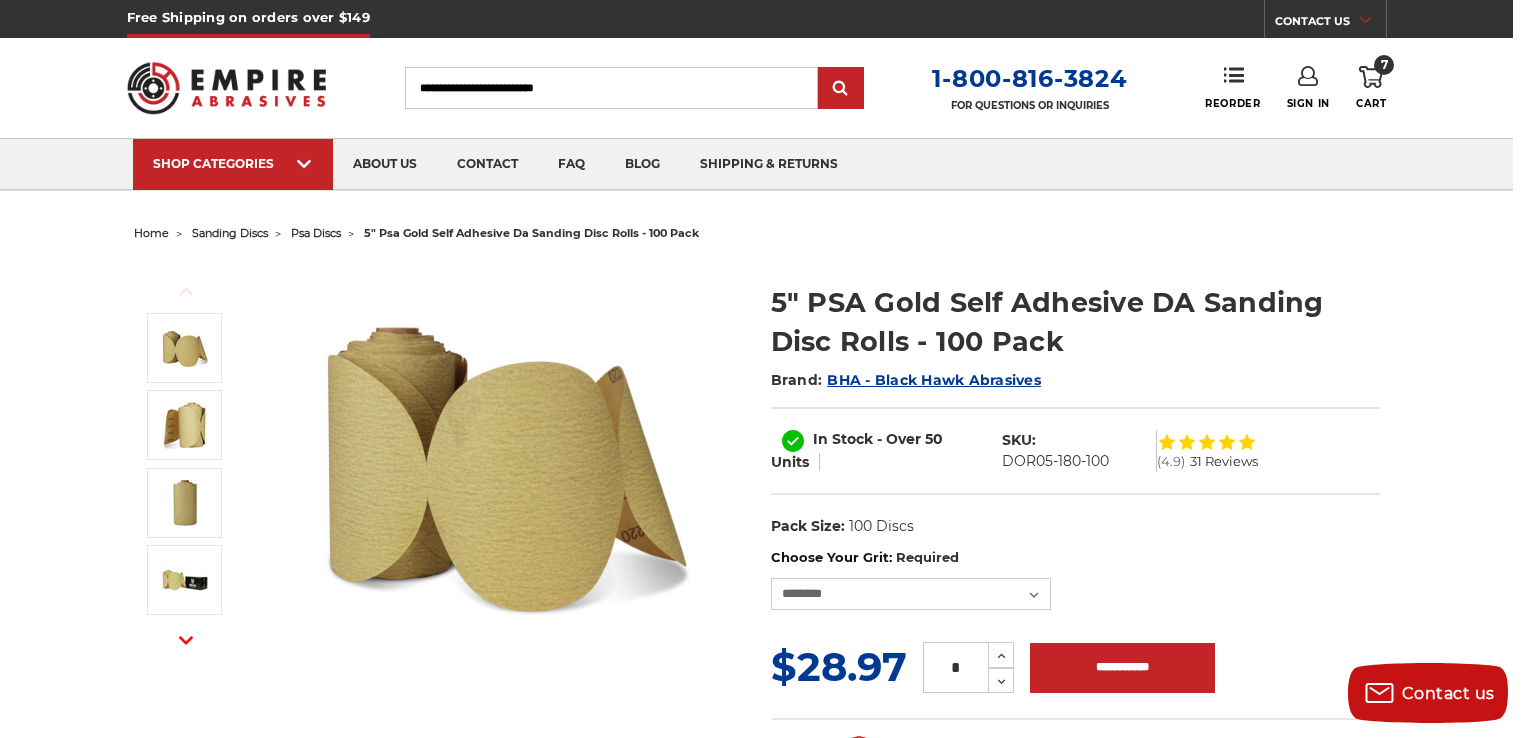 click on "× Added to Cart! 5" PSA Gold Self Adhesive DA Sanding Disc Rolls - 100 Pack has been added to your cart. View Cart No Continue Shopping" 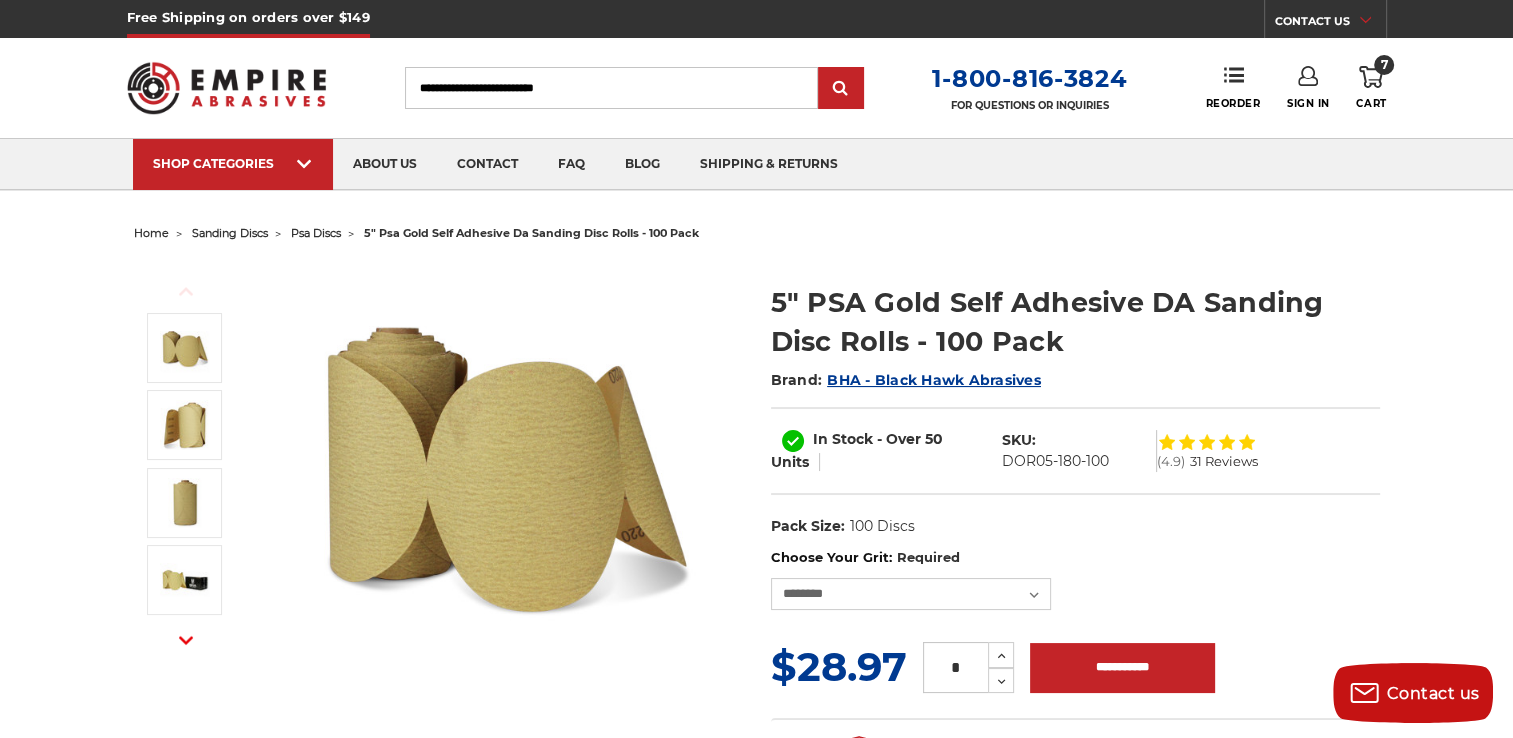 click on "home
sanding discs
psa discs
5" psa gold self adhesive da sanding disc rolls - 100 pack
Previous
Next" at bounding box center (757, 3609) 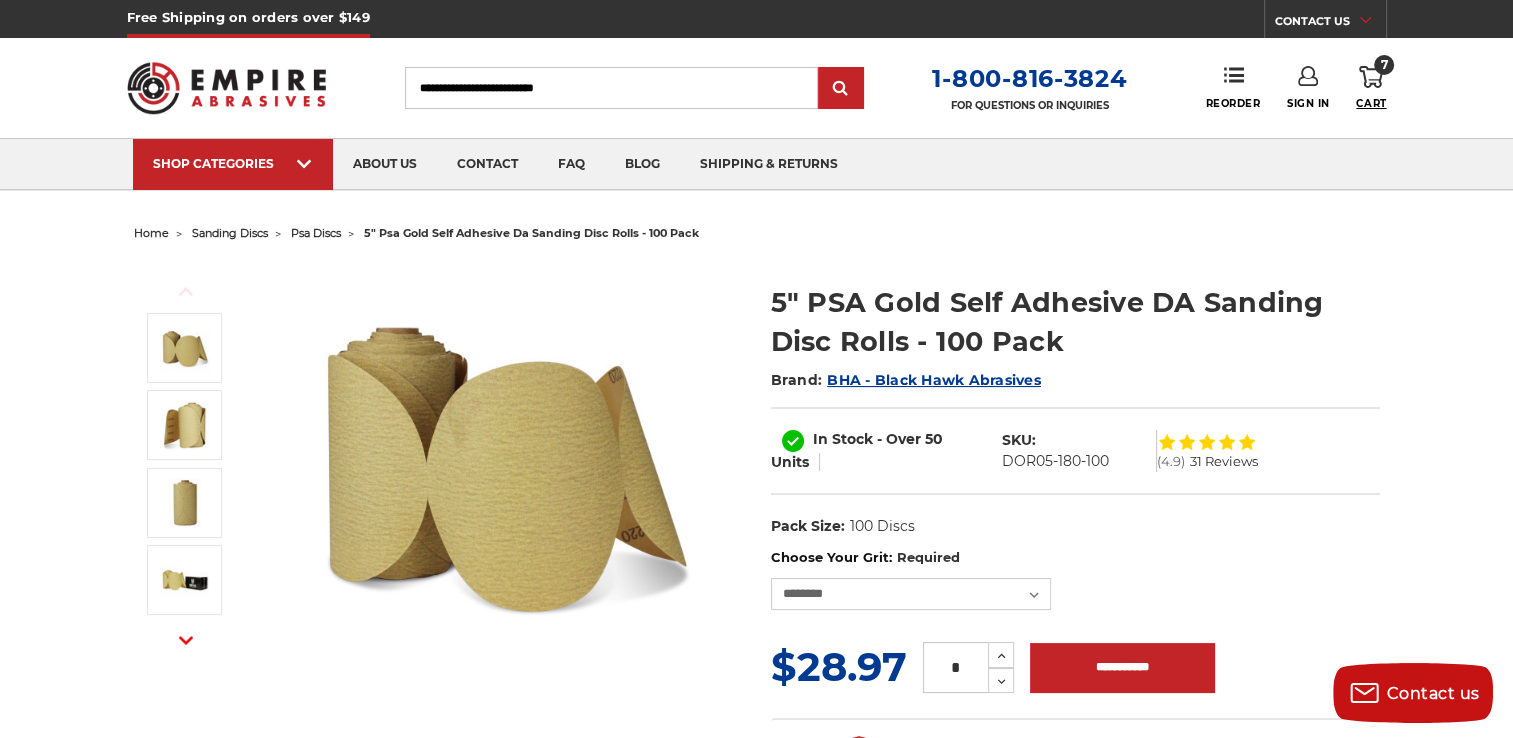 click on "Cart" at bounding box center (1371, 103) 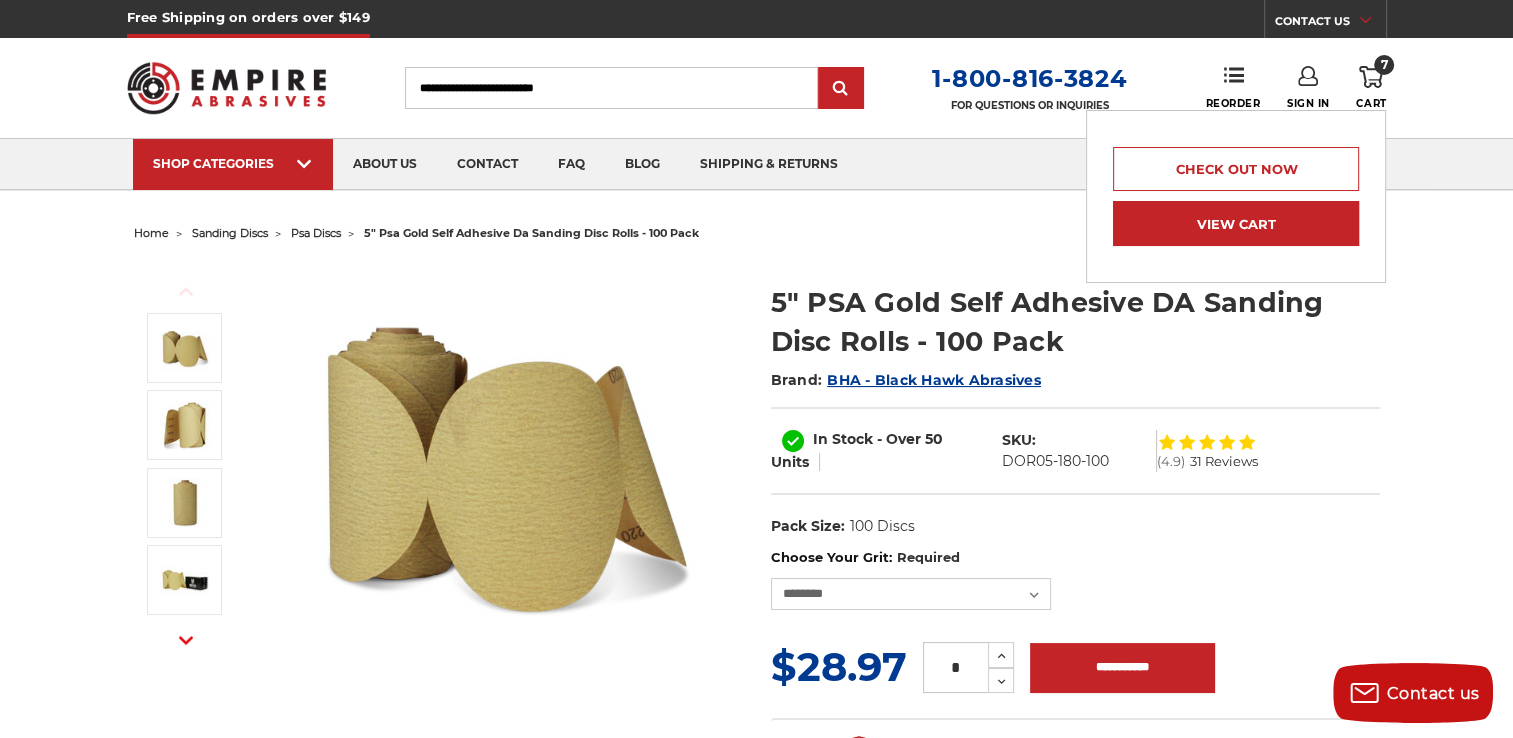 click on "View Cart" at bounding box center (1236, 223) 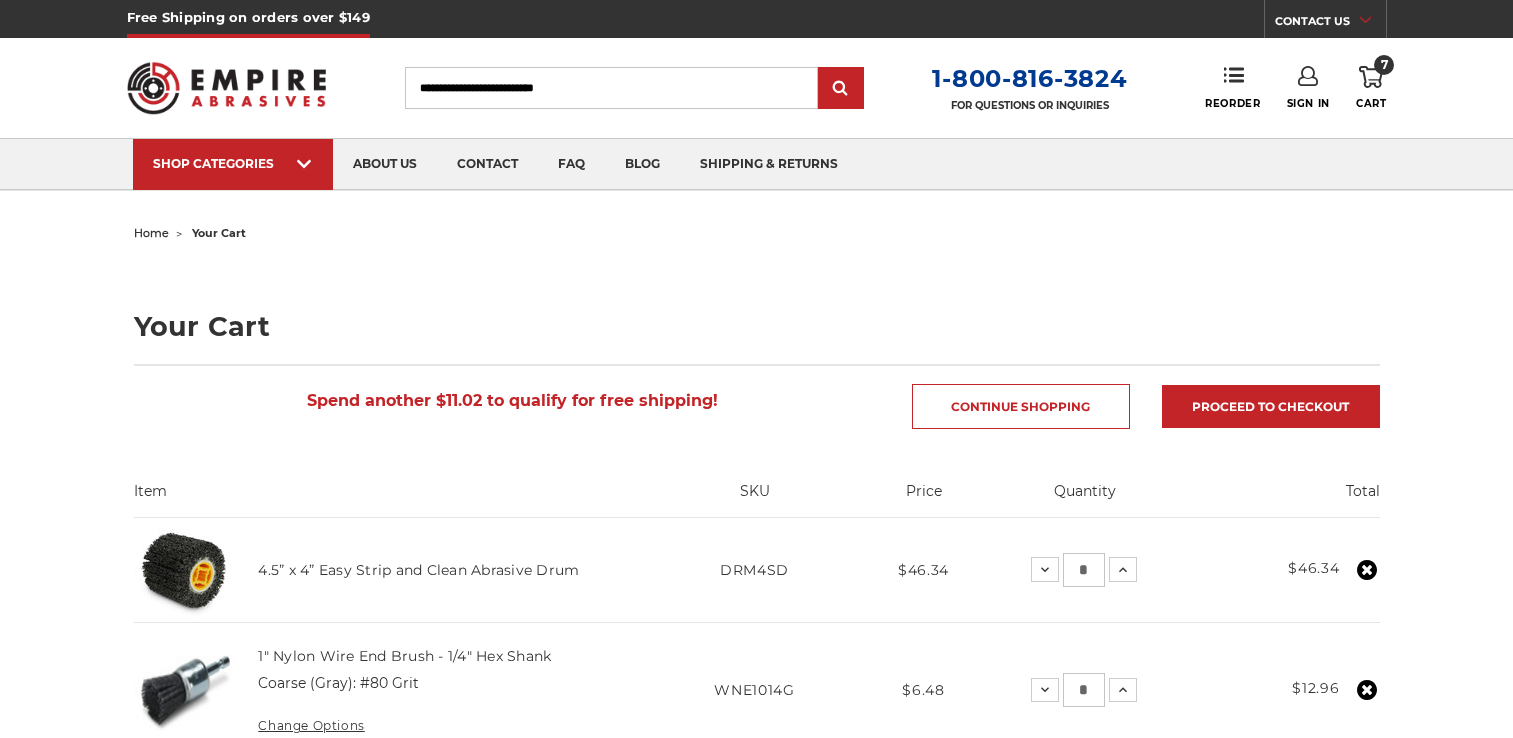 scroll, scrollTop: 0, scrollLeft: 0, axis: both 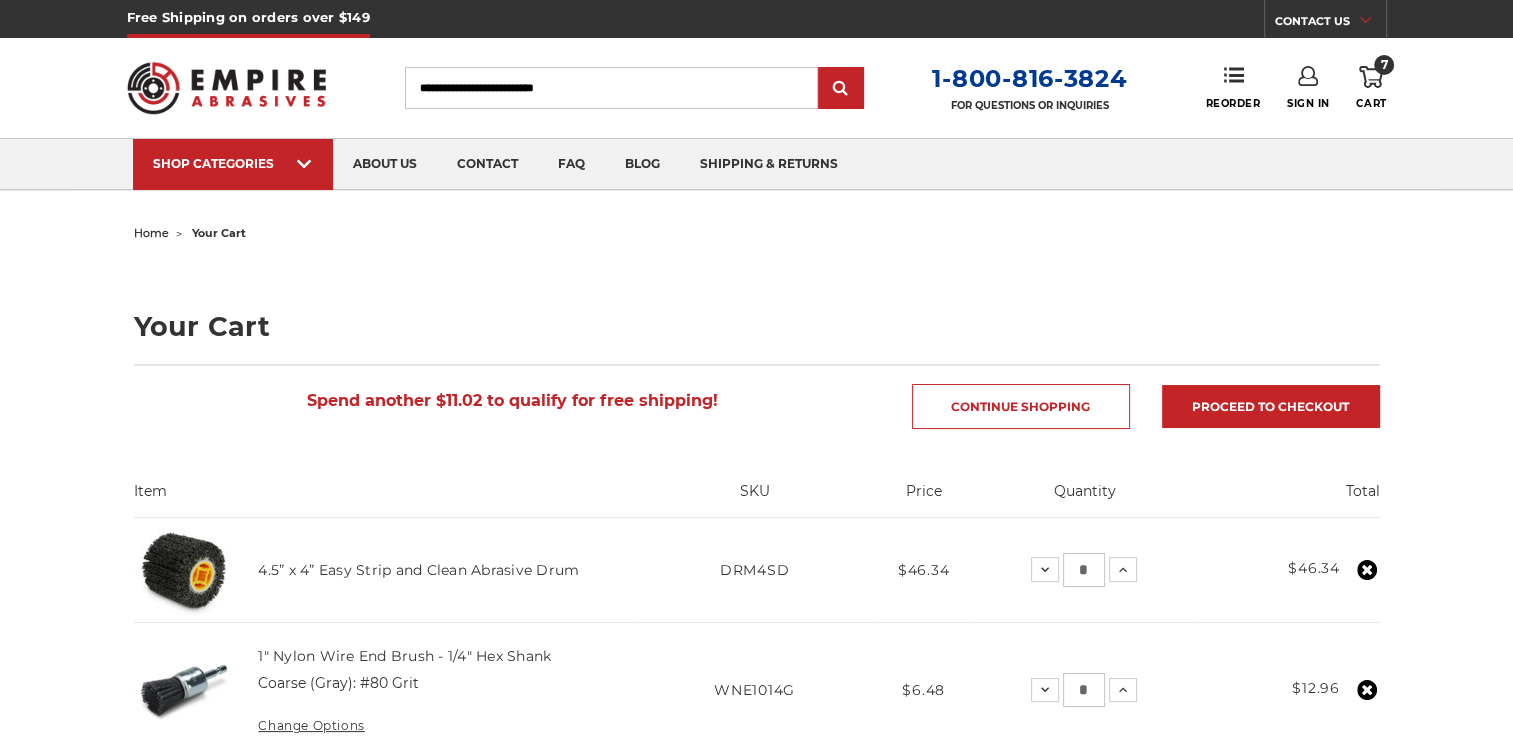 click on "home
your cart
Your Cart
Spend another $11.02 to qualify for free shipping!
Continue Shopping
Proceed to checkout
Item
SKU
Price
Quantity
Total
4.5” x 4” Easy Strip and Clean Abrasive Drum
*" at bounding box center (757, 1138) 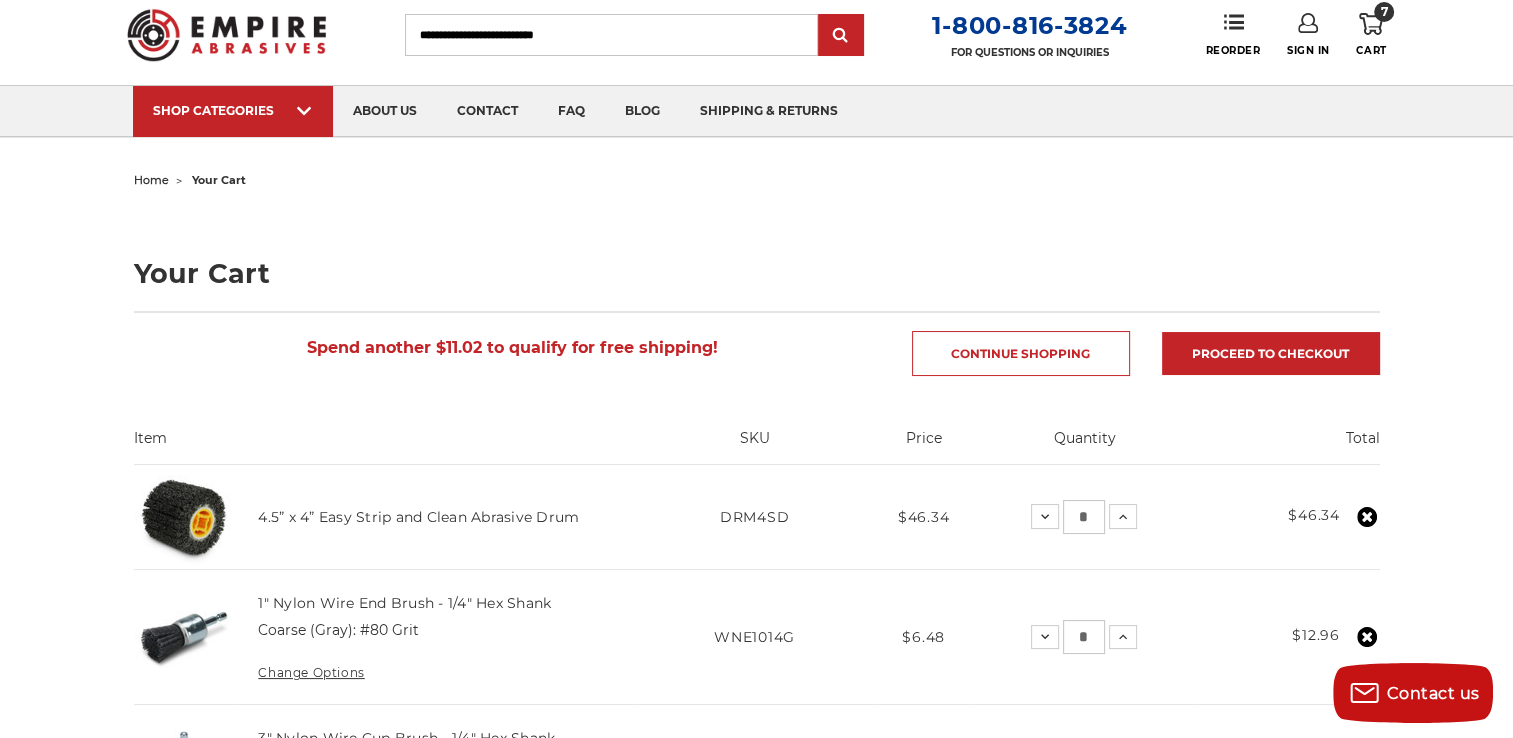 scroll, scrollTop: 0, scrollLeft: 0, axis: both 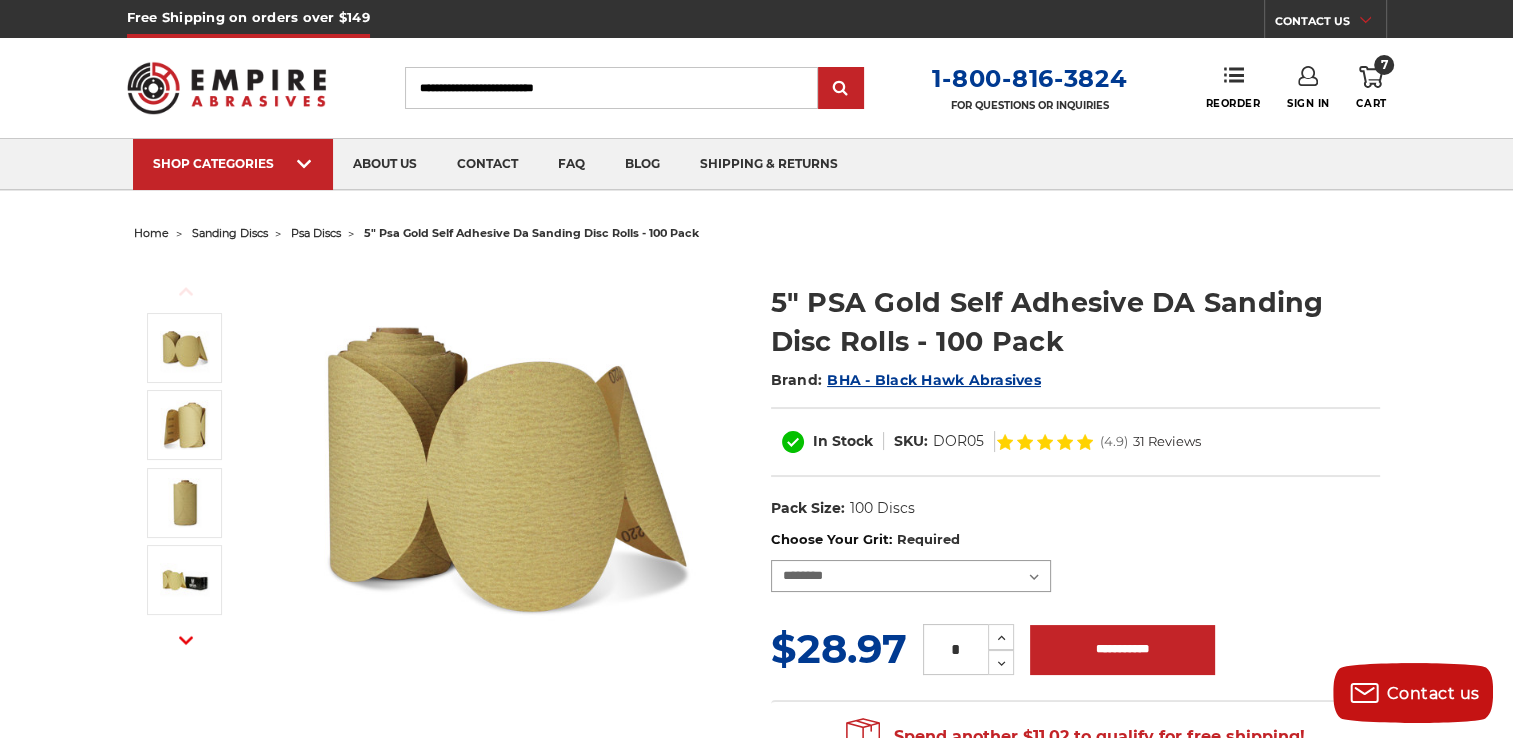 click on "**********" at bounding box center [911, 576] 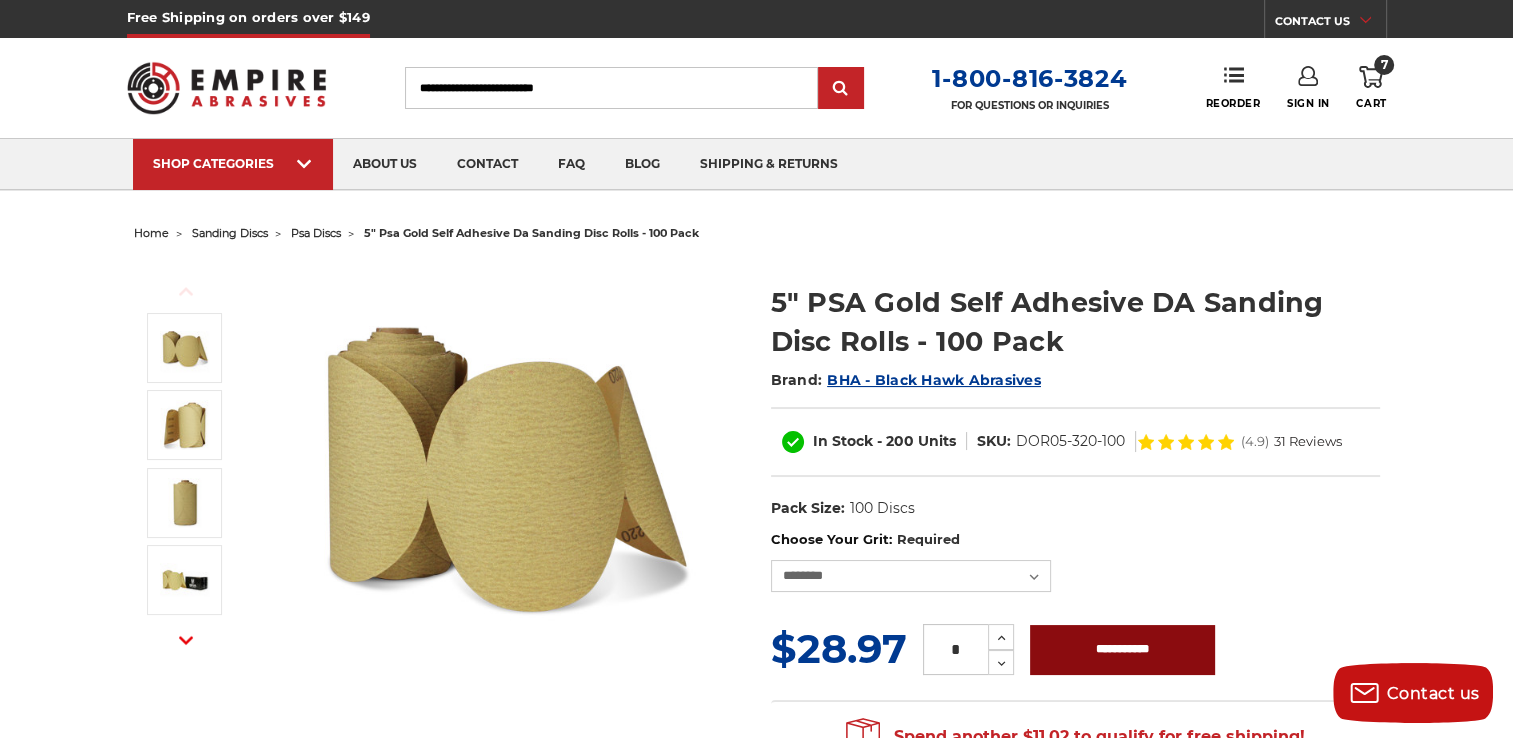 click on "**********" at bounding box center (1122, 650) 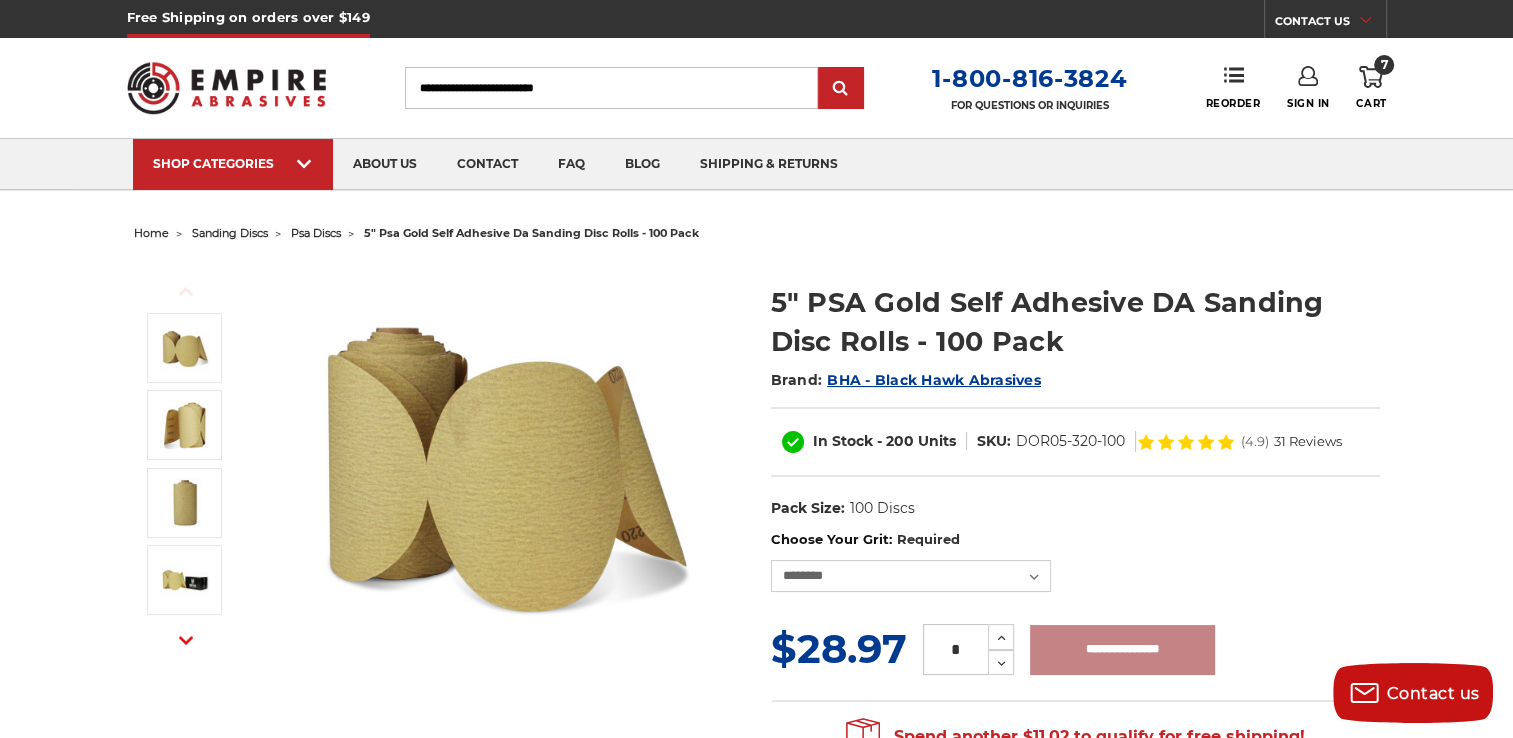 type on "**********" 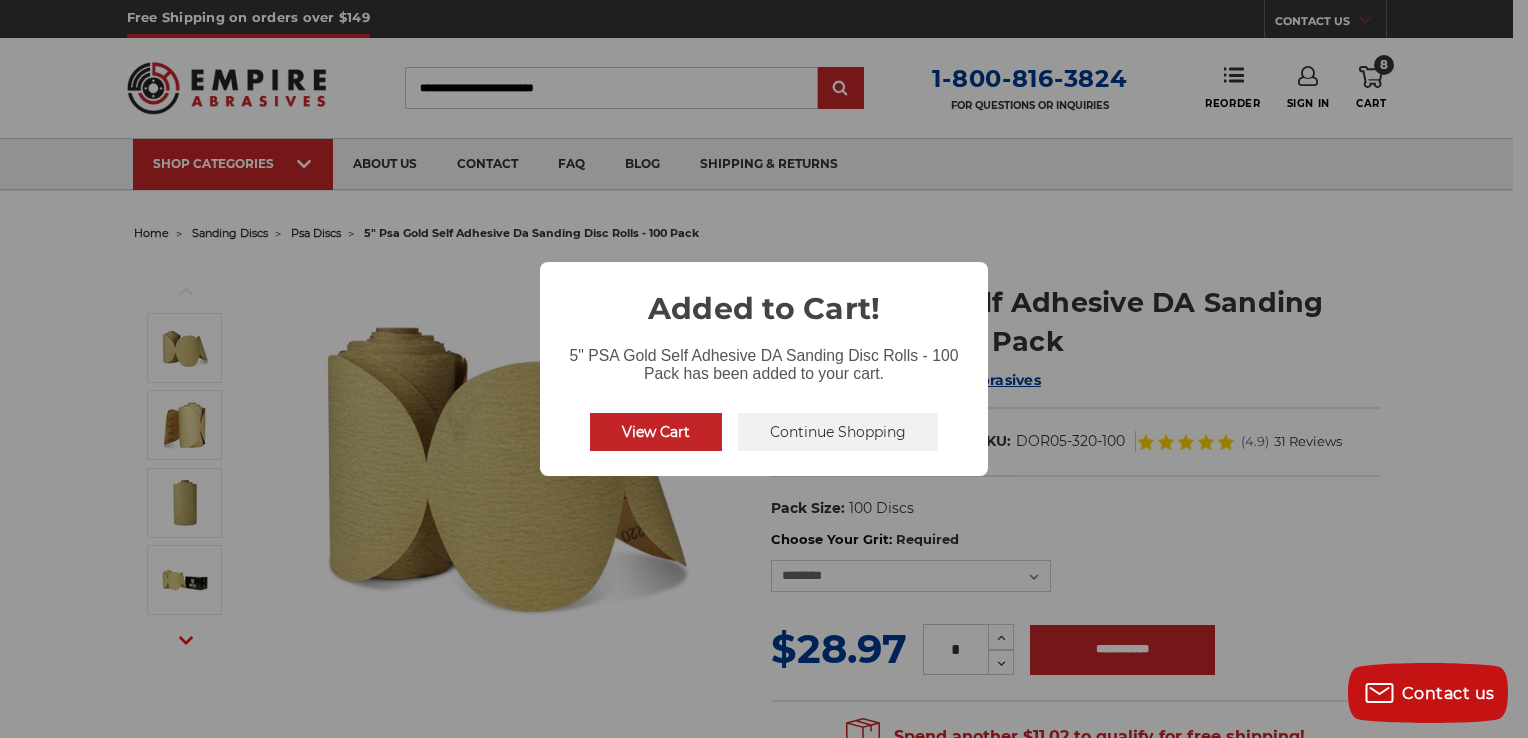 click on "Continue Shopping" at bounding box center [838, 432] 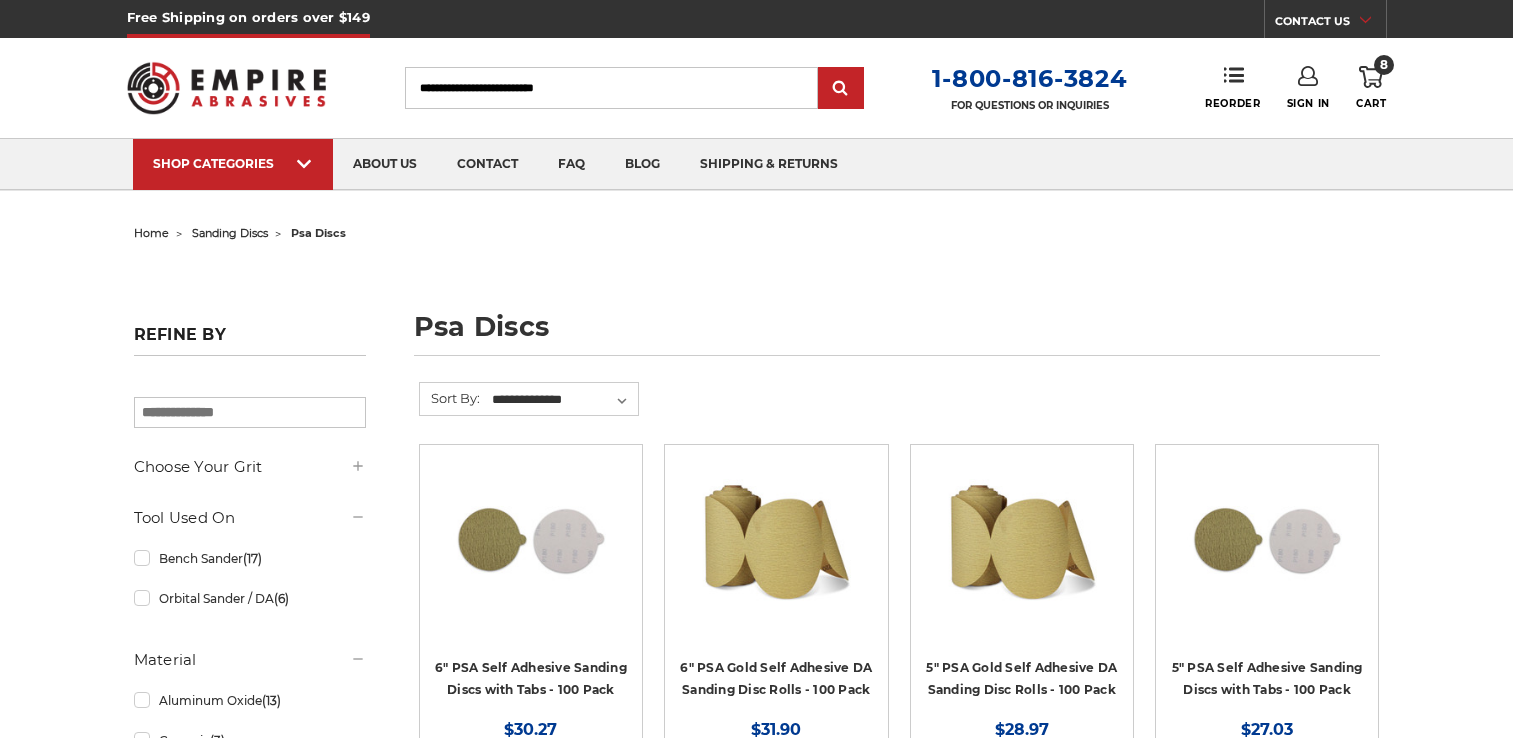 scroll, scrollTop: 264, scrollLeft: 0, axis: vertical 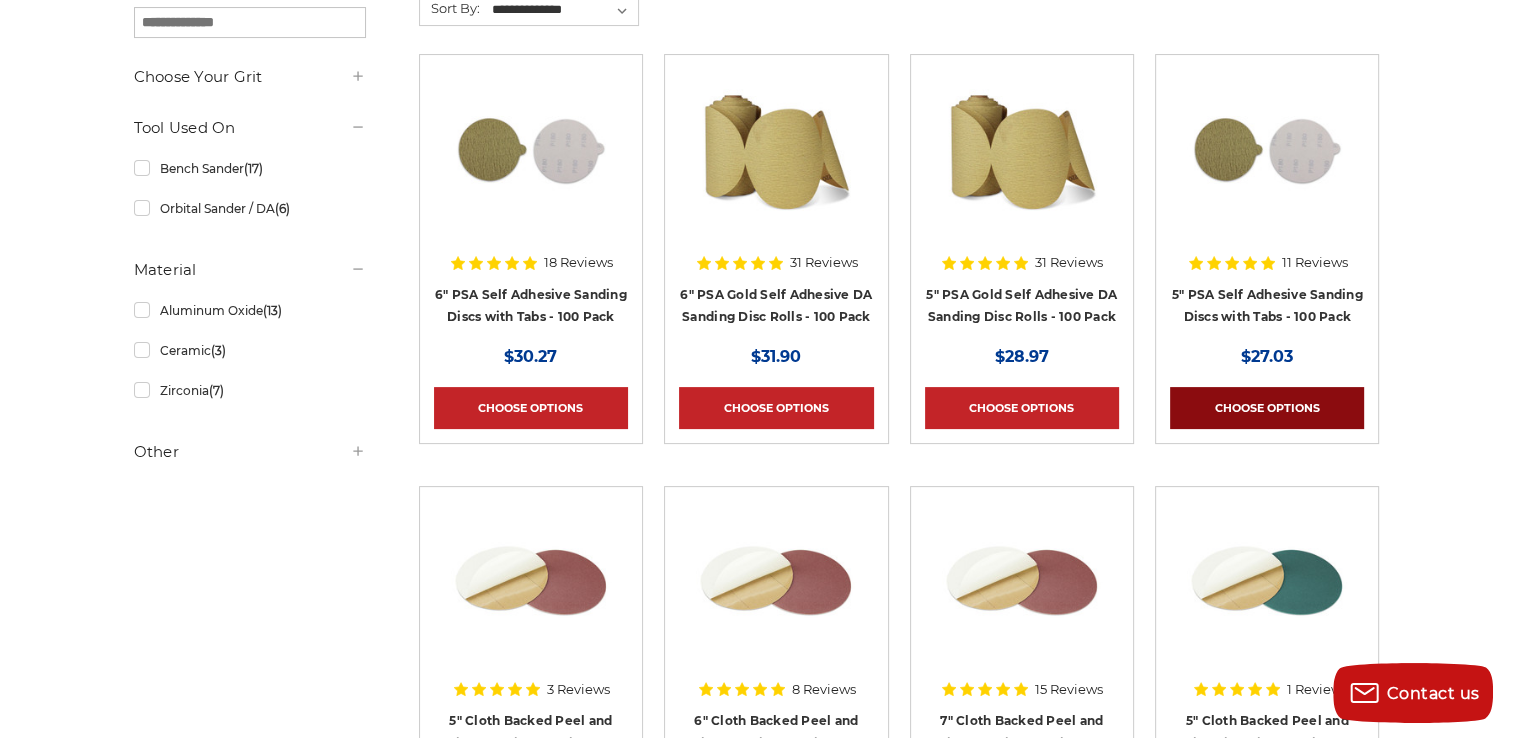 click on "Choose Options" at bounding box center [1267, 408] 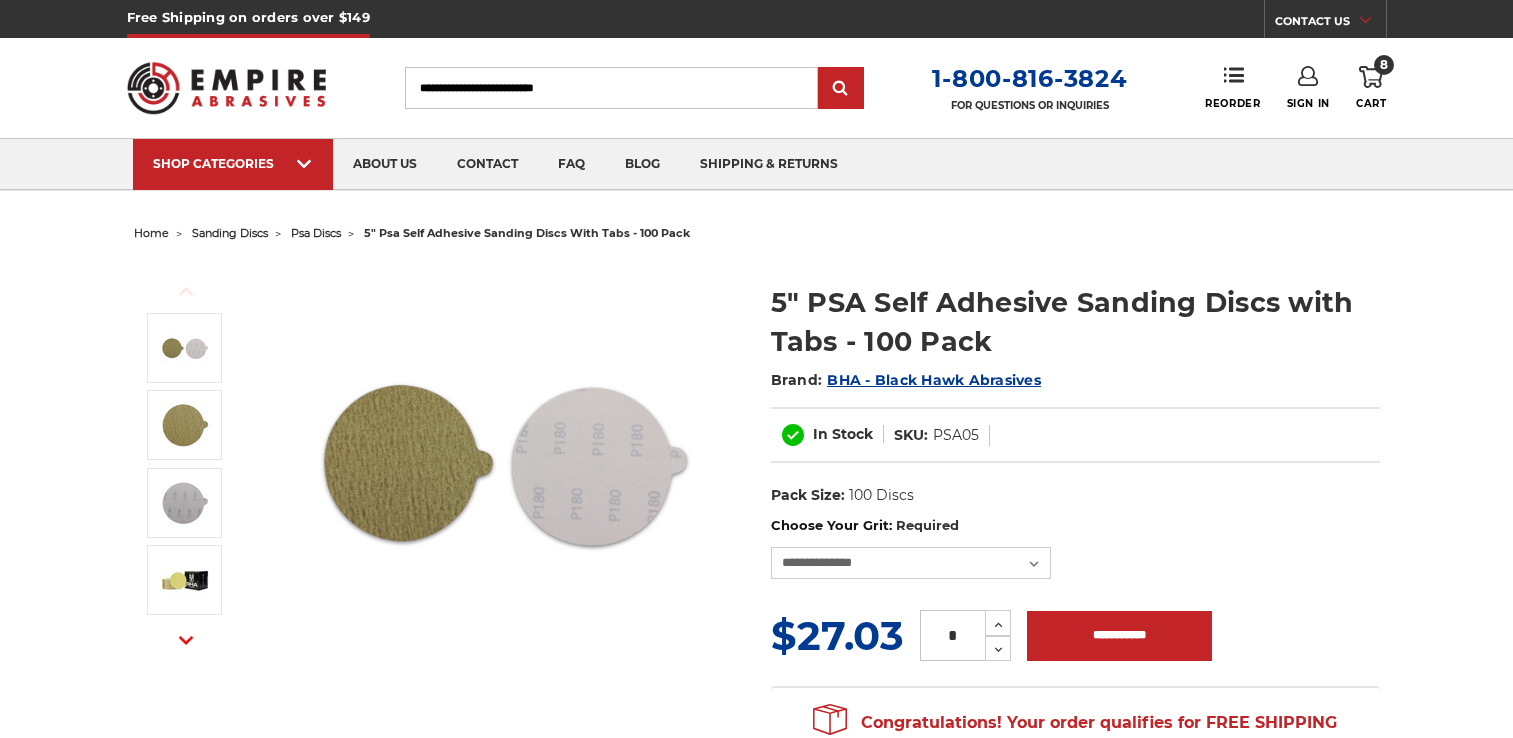 scroll, scrollTop: 0, scrollLeft: 0, axis: both 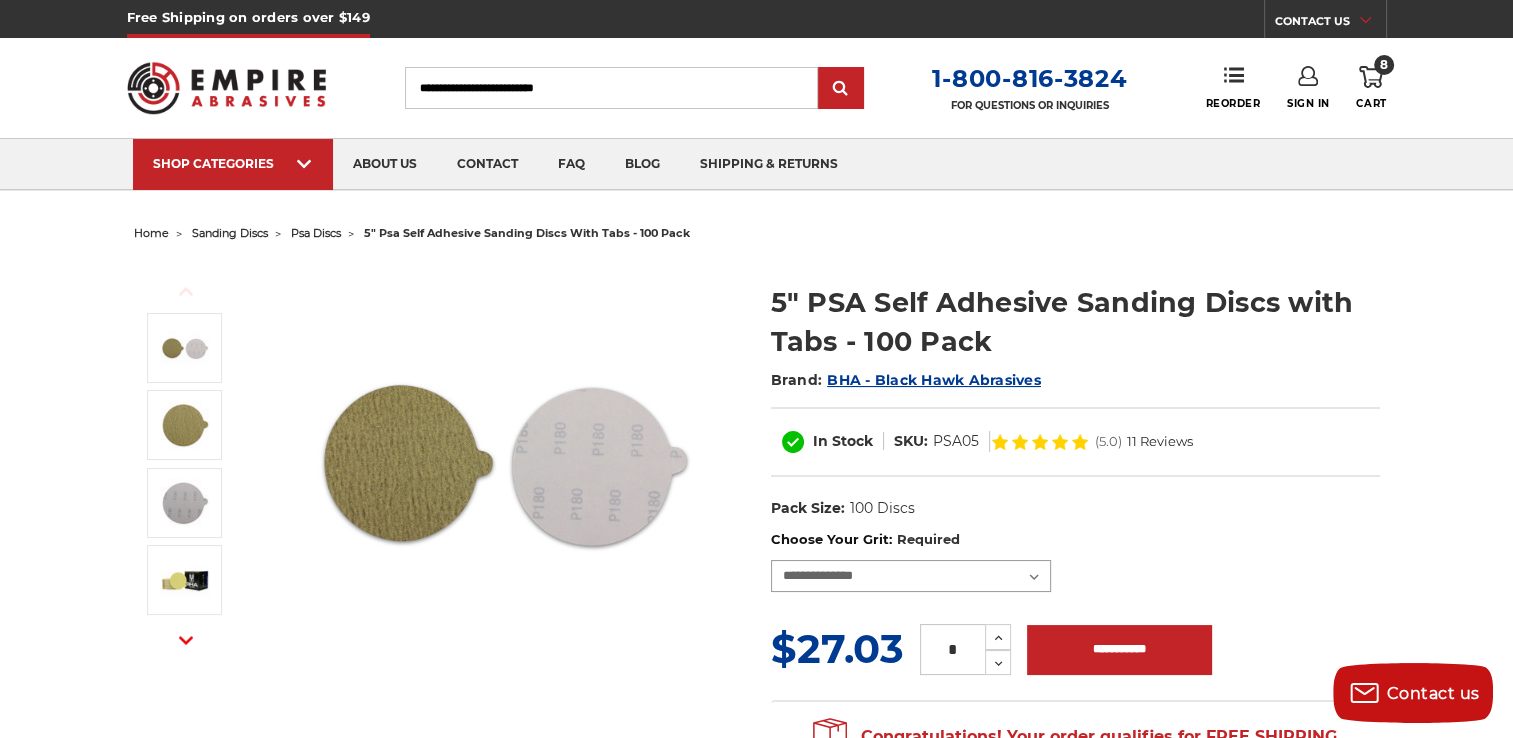 click on "**********" at bounding box center [911, 576] 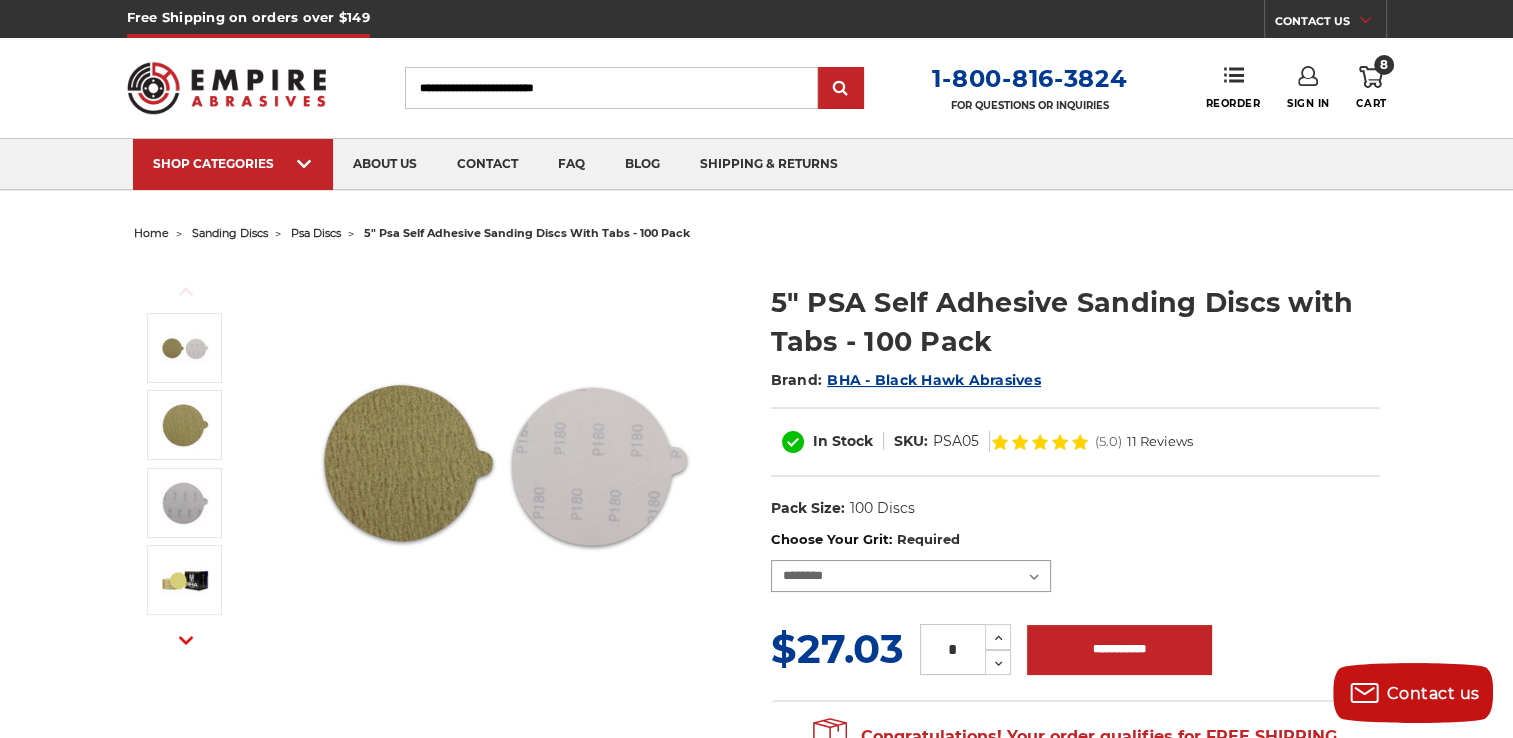 click on "**********" at bounding box center (911, 576) 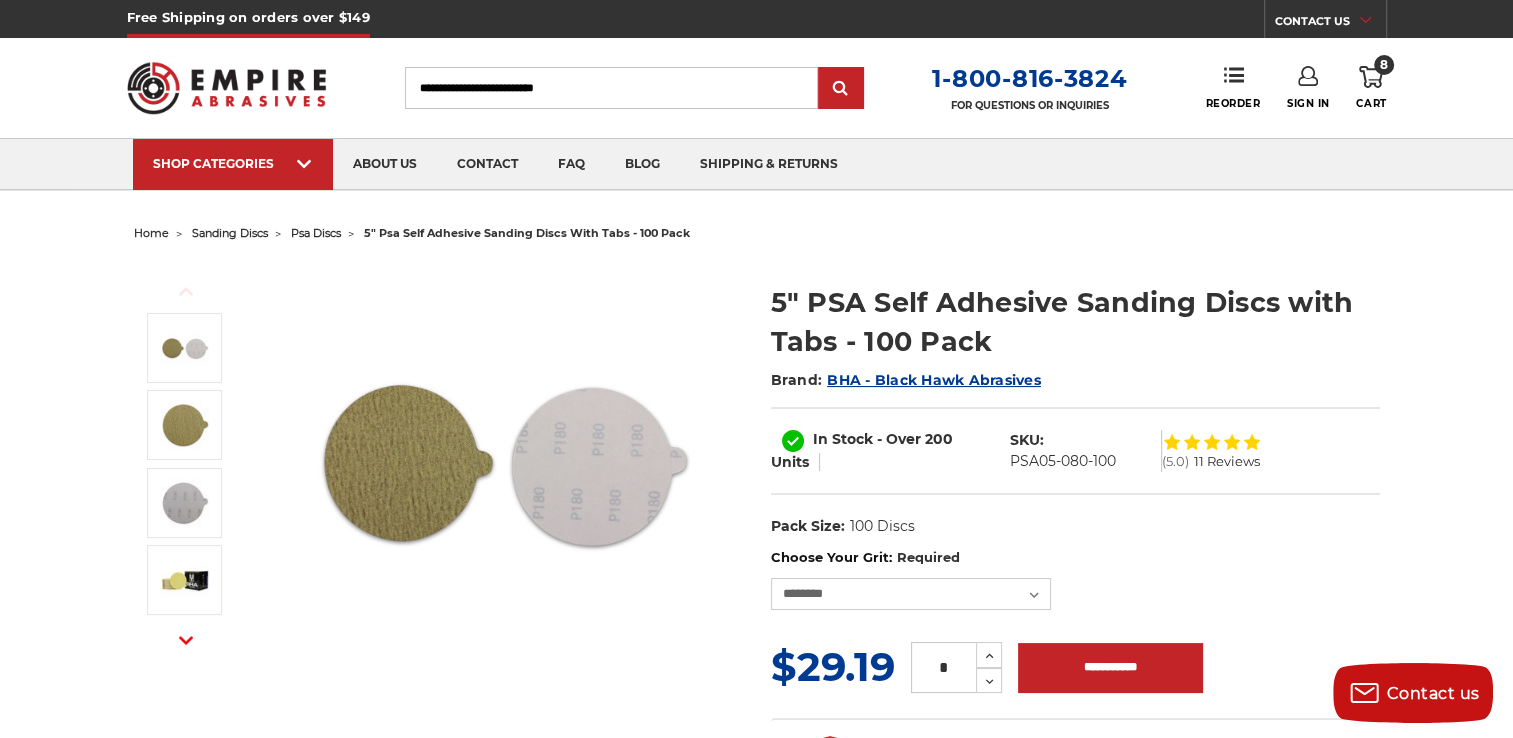 click on "home
sanding discs
psa discs
5" psa self adhesive sanding discs with tabs - 100 pack
Previous
Next" at bounding box center [757, 3575] 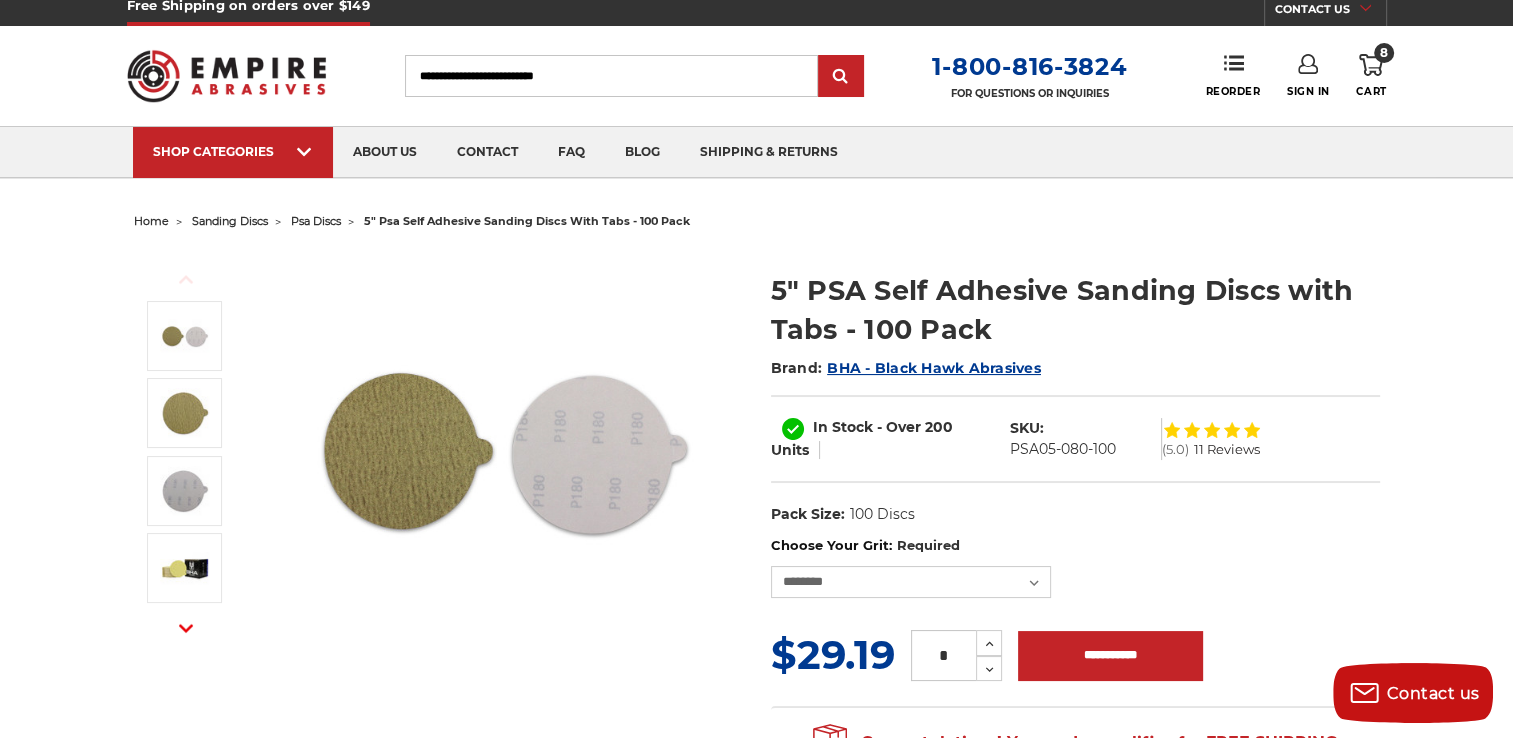 scroll, scrollTop: 0, scrollLeft: 0, axis: both 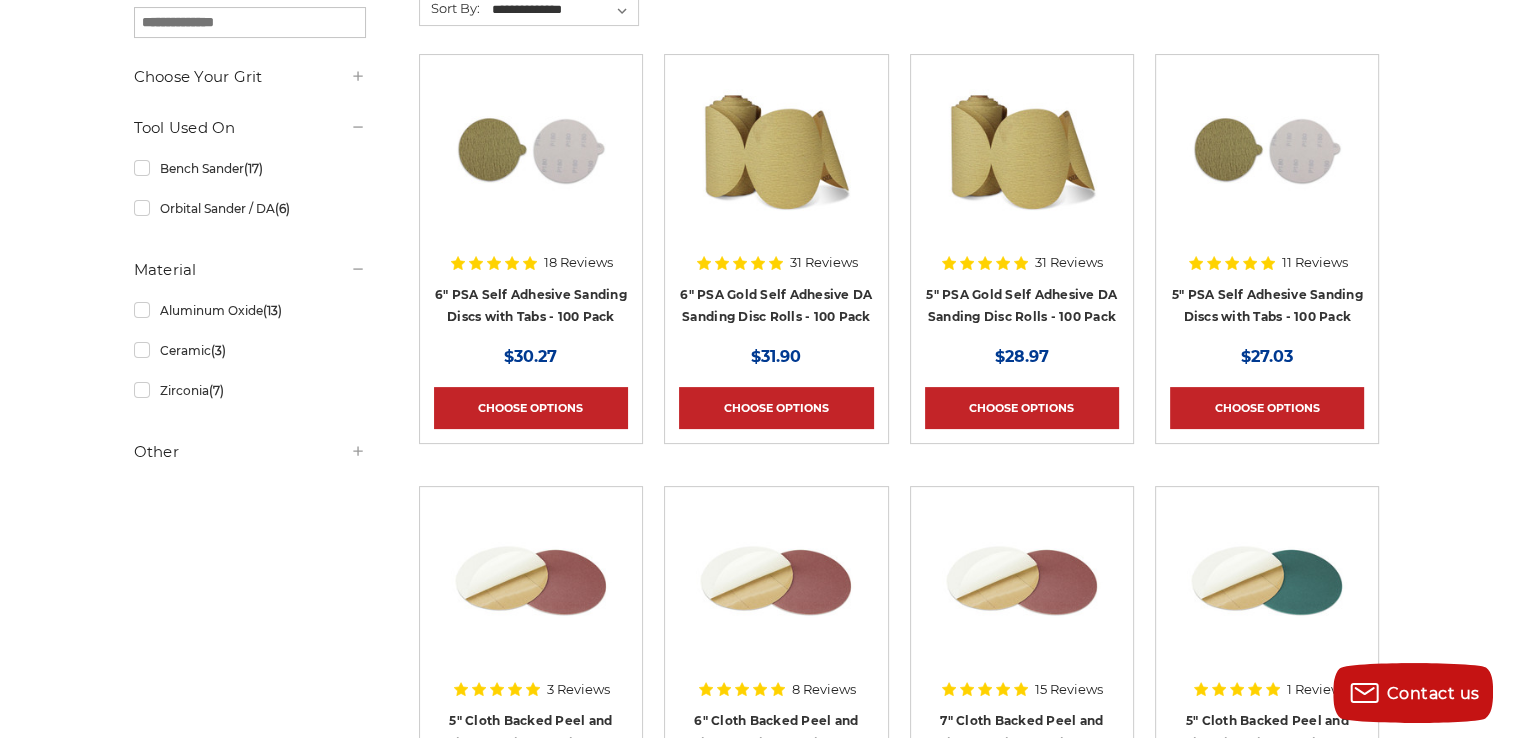 click on "home
sanding discs
psa discs
psa discs
Refine by
×
Browse by Choose Your Grit, Grit & more
Hide Filters
Show Filters
Choose Your Grit" at bounding box center (757, 1603) 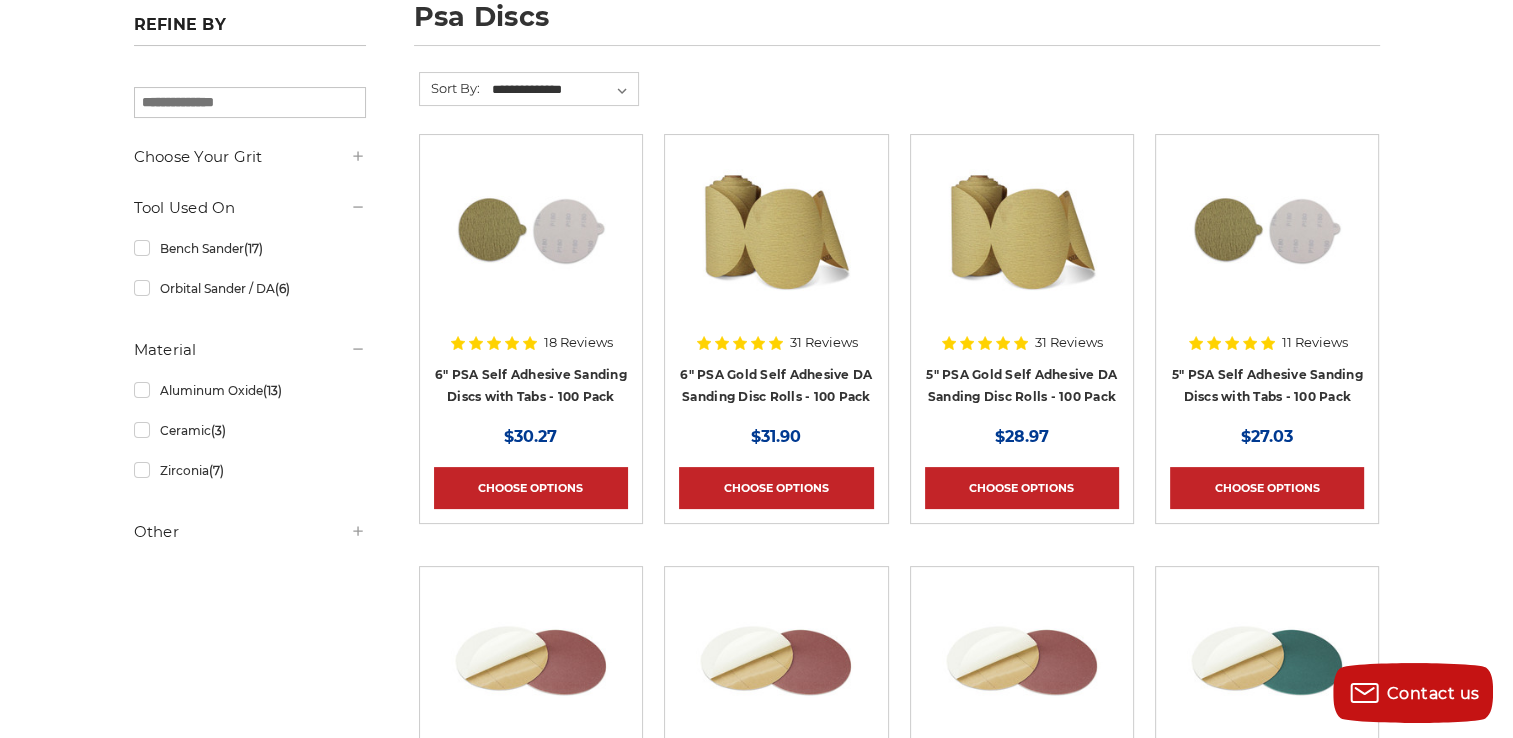 scroll, scrollTop: 0, scrollLeft: 0, axis: both 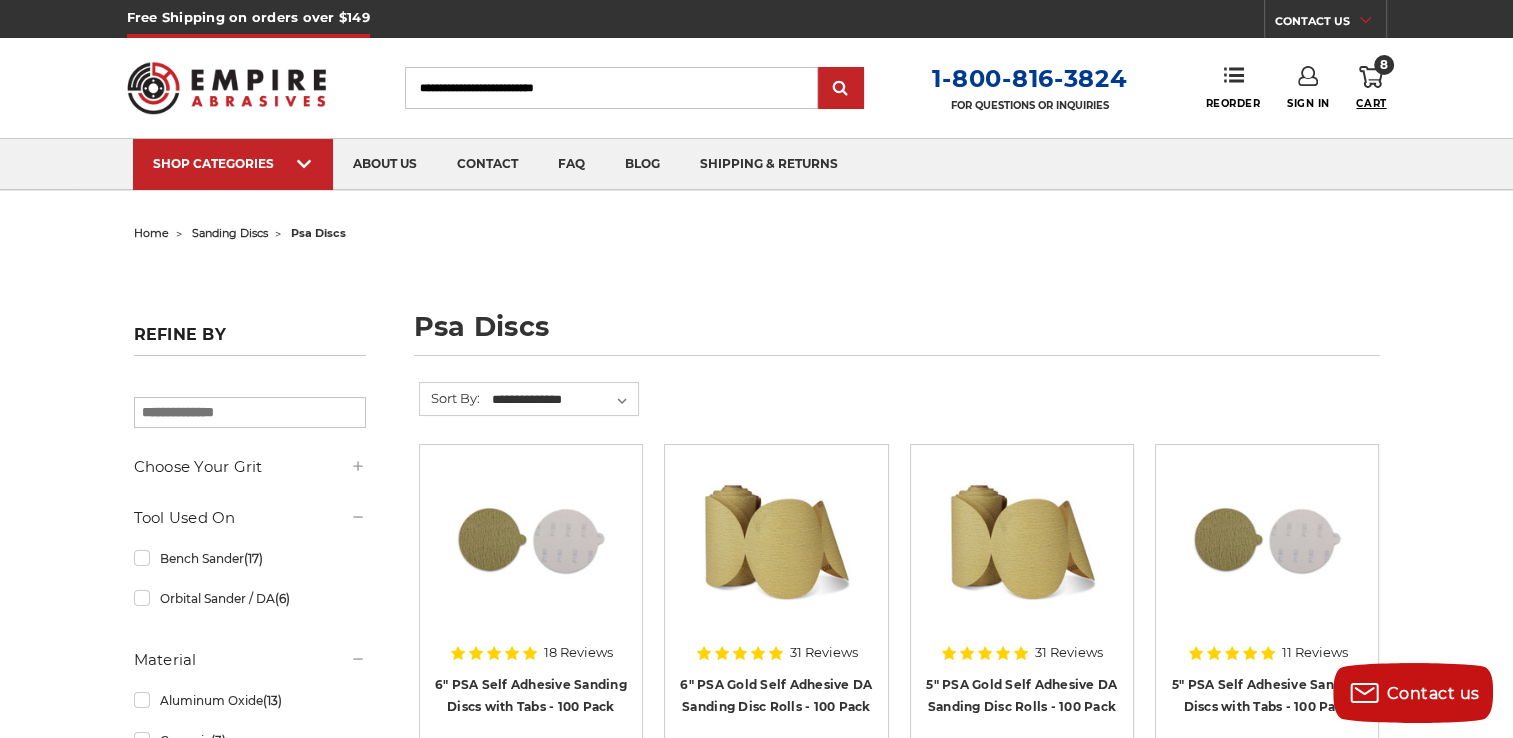 click on "Cart" at bounding box center [1371, 103] 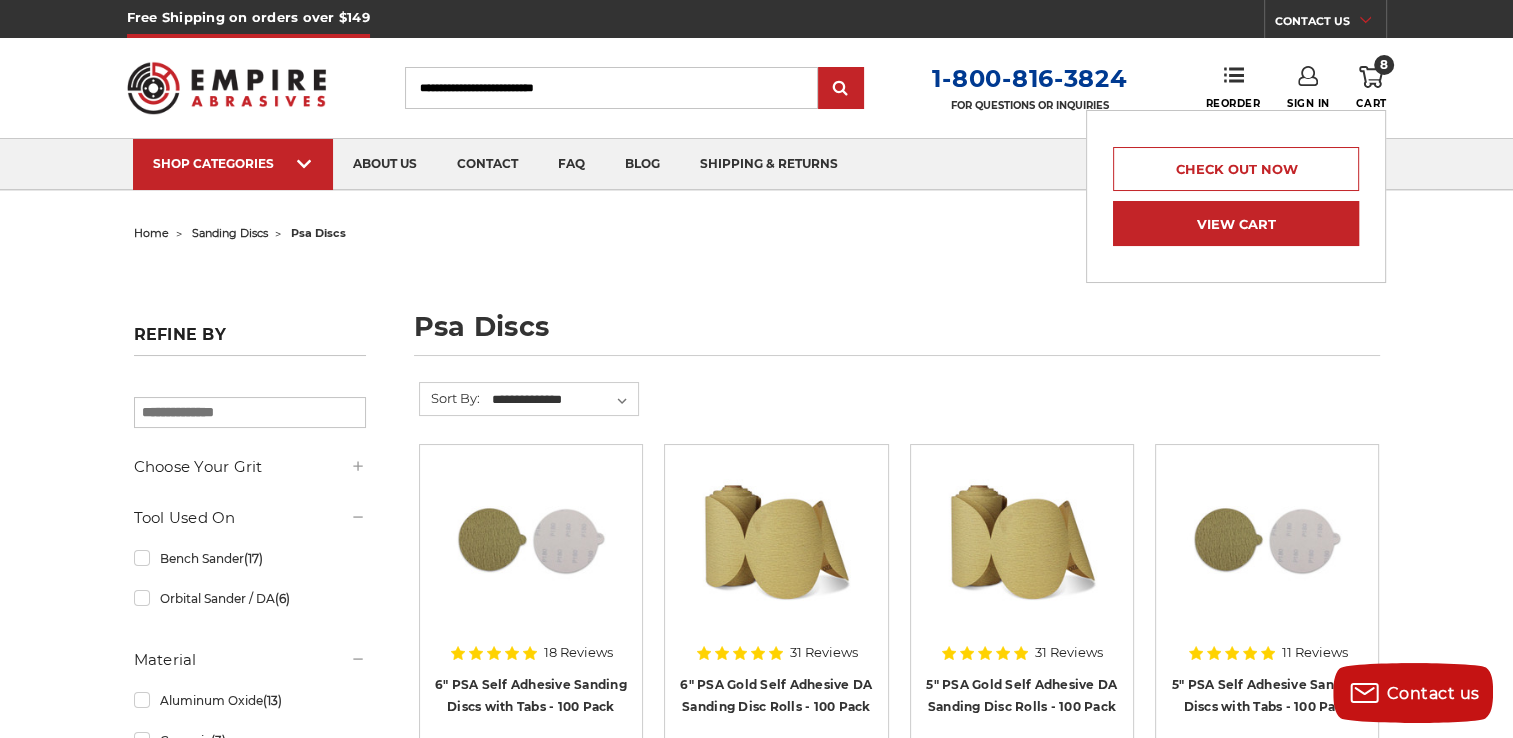click on "View Cart" at bounding box center [1236, 223] 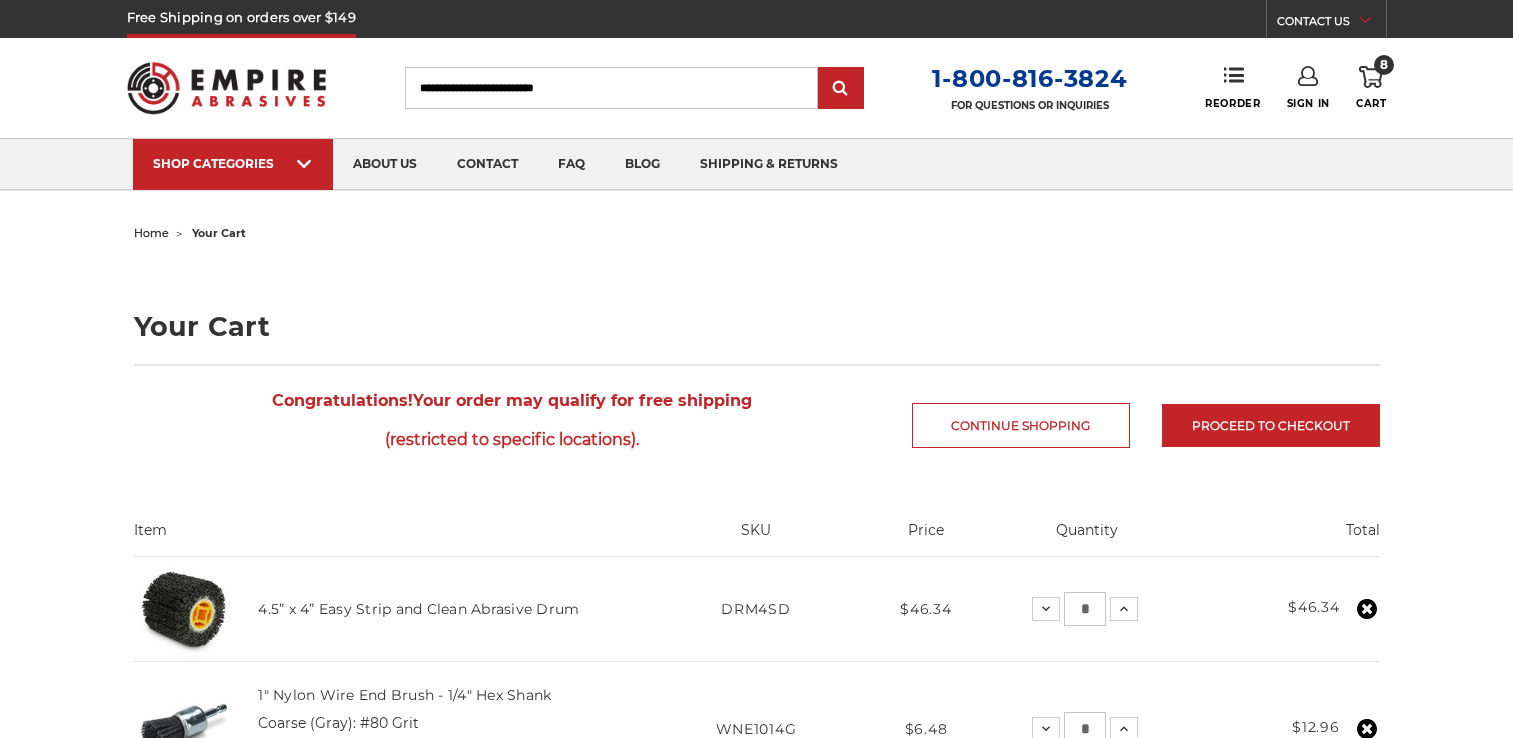 scroll, scrollTop: 0, scrollLeft: 0, axis: both 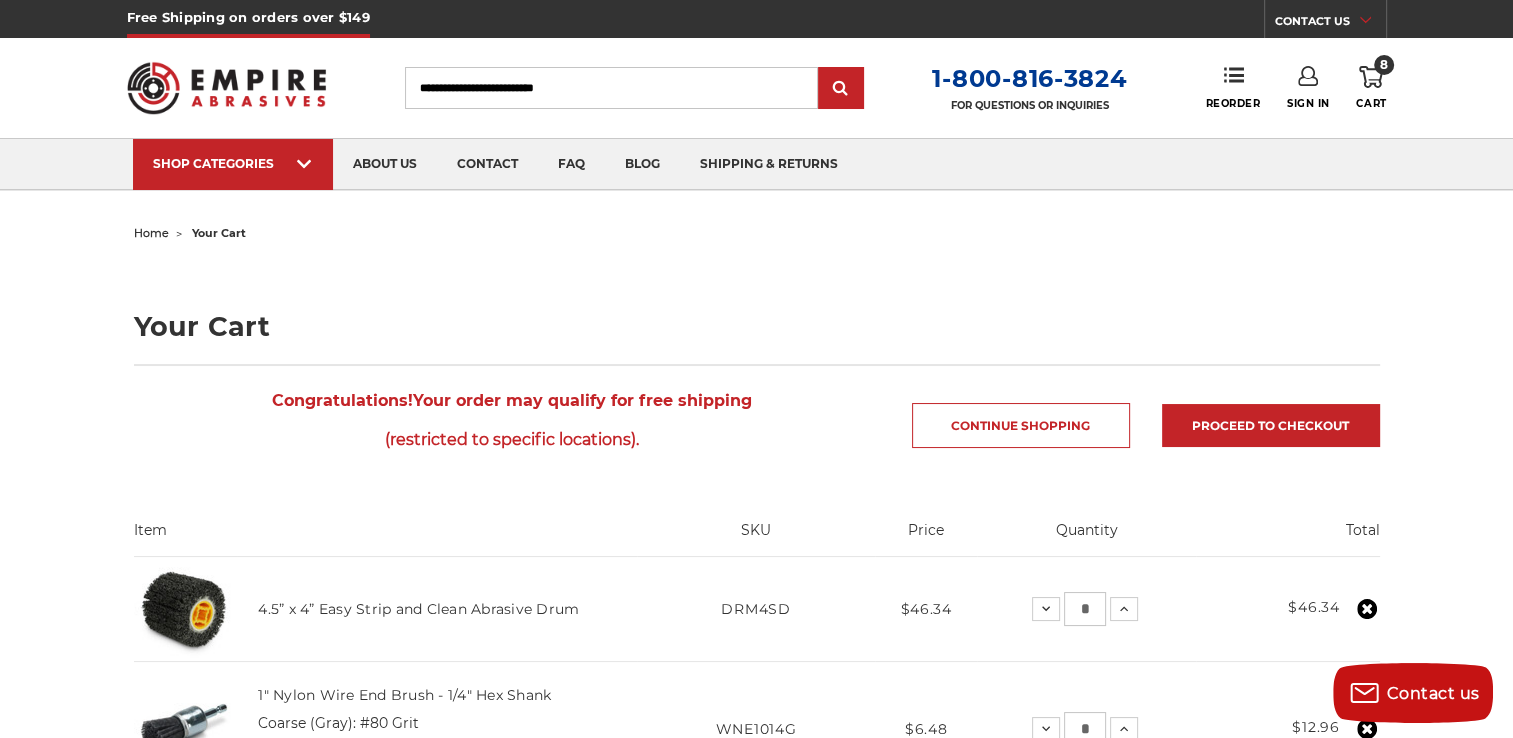 click on "home
your cart
Your Cart
Congratulations!  Your order may qualify for free shipping  (restricted to specific locations).
Continue Shopping
Proceed to checkout
Item
SKU
Price
Quantity
Total
4.5” x 4” Easy Strip and Clean Abrasive Drum
SKU DRM4SD Price * *" at bounding box center [757, 1238] 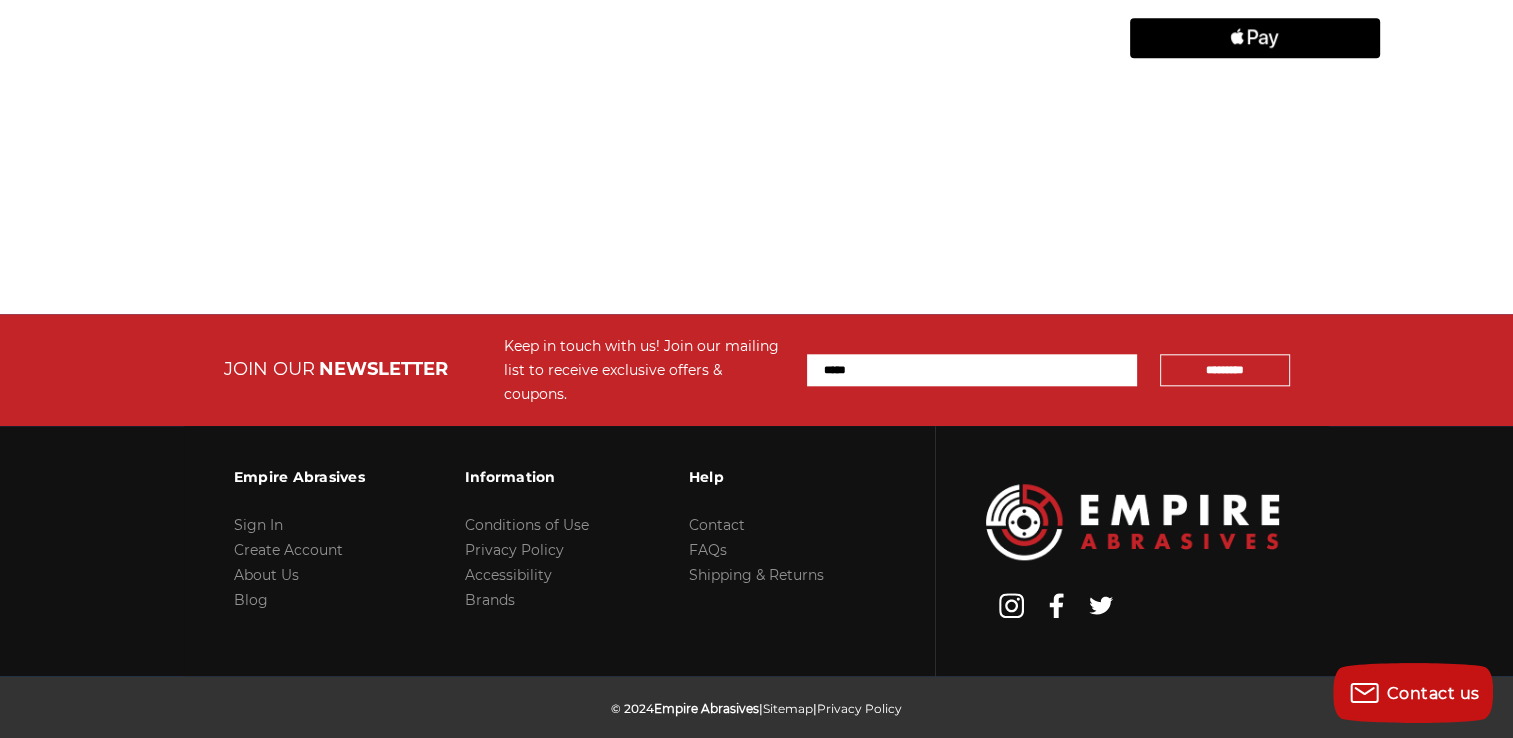 scroll, scrollTop: 1998, scrollLeft: 0, axis: vertical 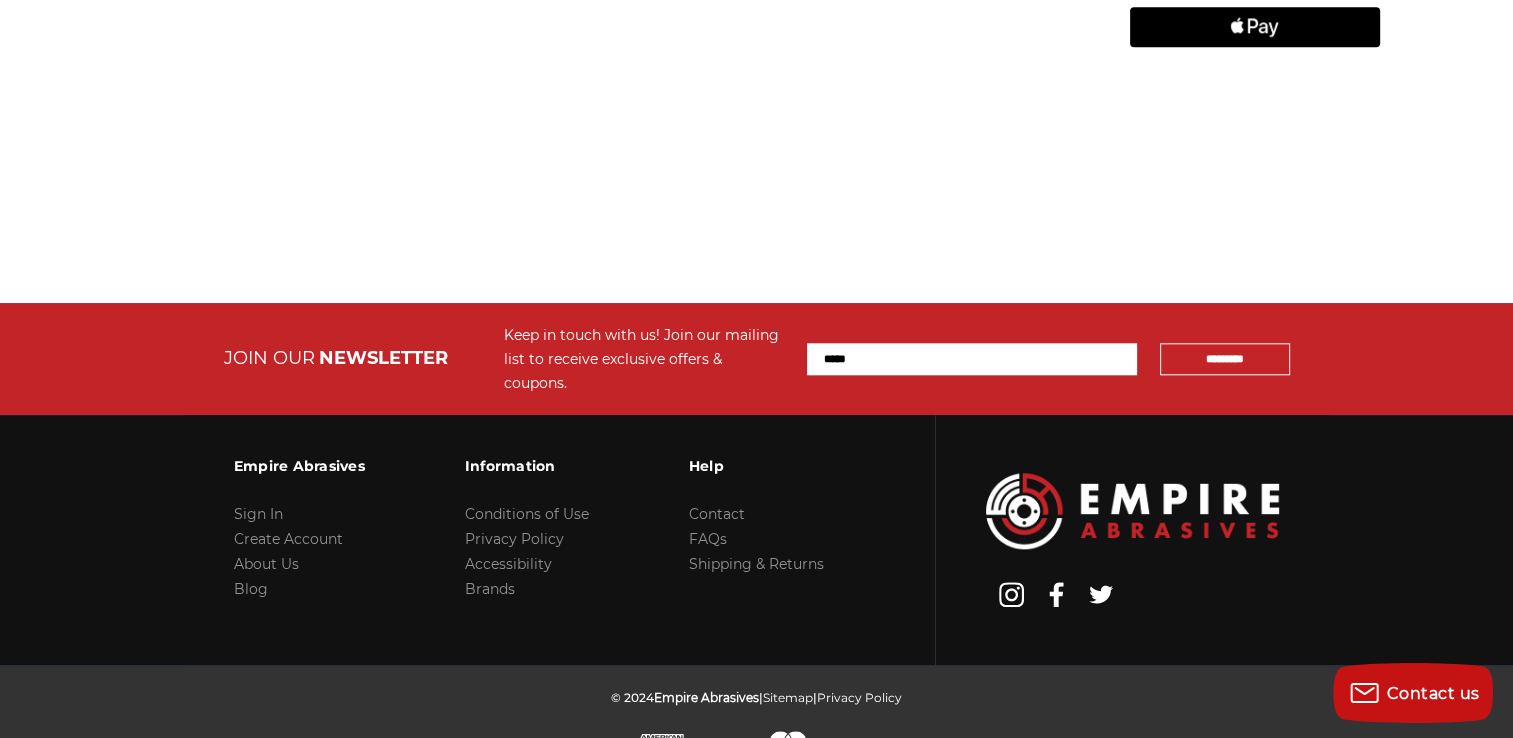 click on "Empire Abrasives
Sign In
Create Account
About Us
Blog
Information
Conditions of Use
Privacy Policy
Accessibility
Brands
Help
Contact
FAQs
Shipping & Returns" at bounding box center (756, 540) 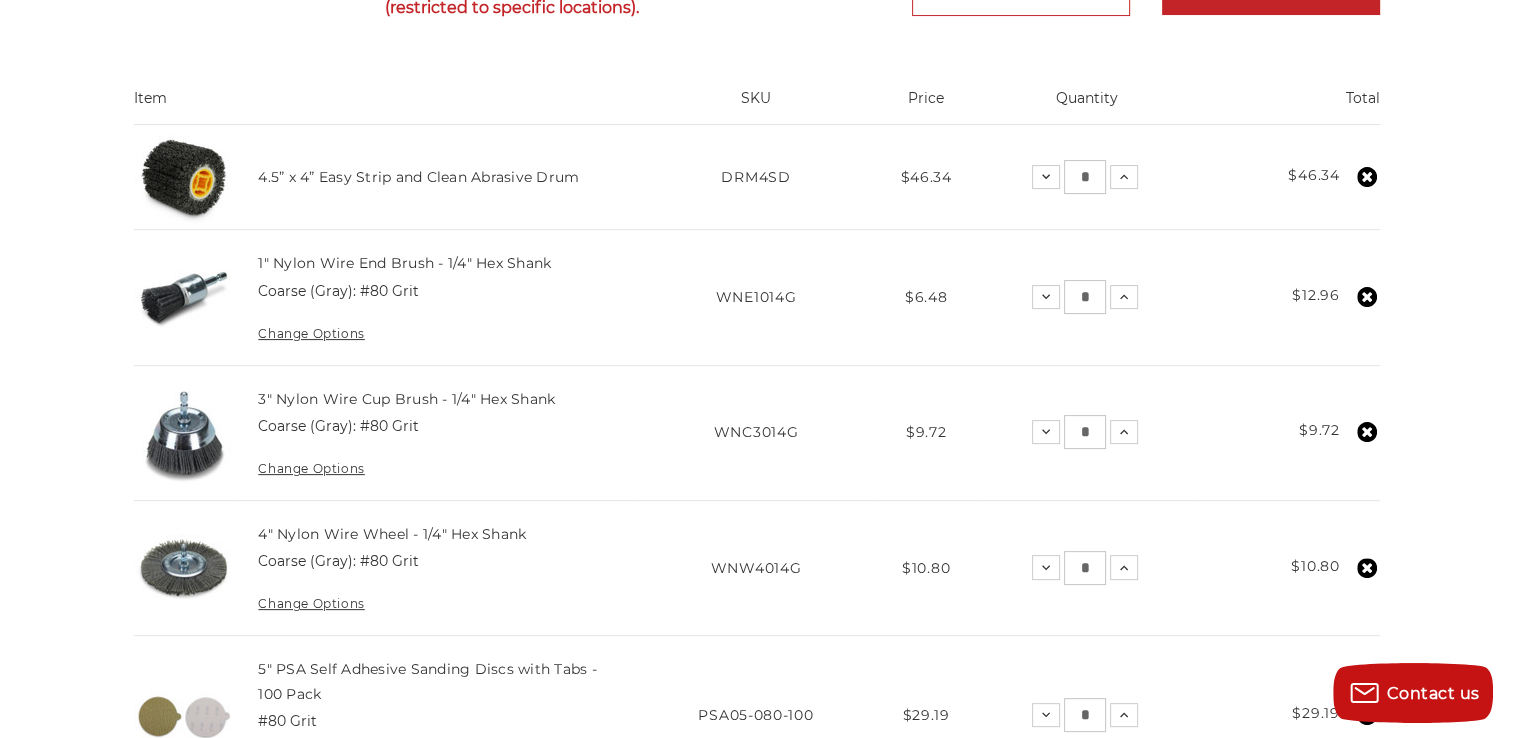 scroll, scrollTop: 439, scrollLeft: 0, axis: vertical 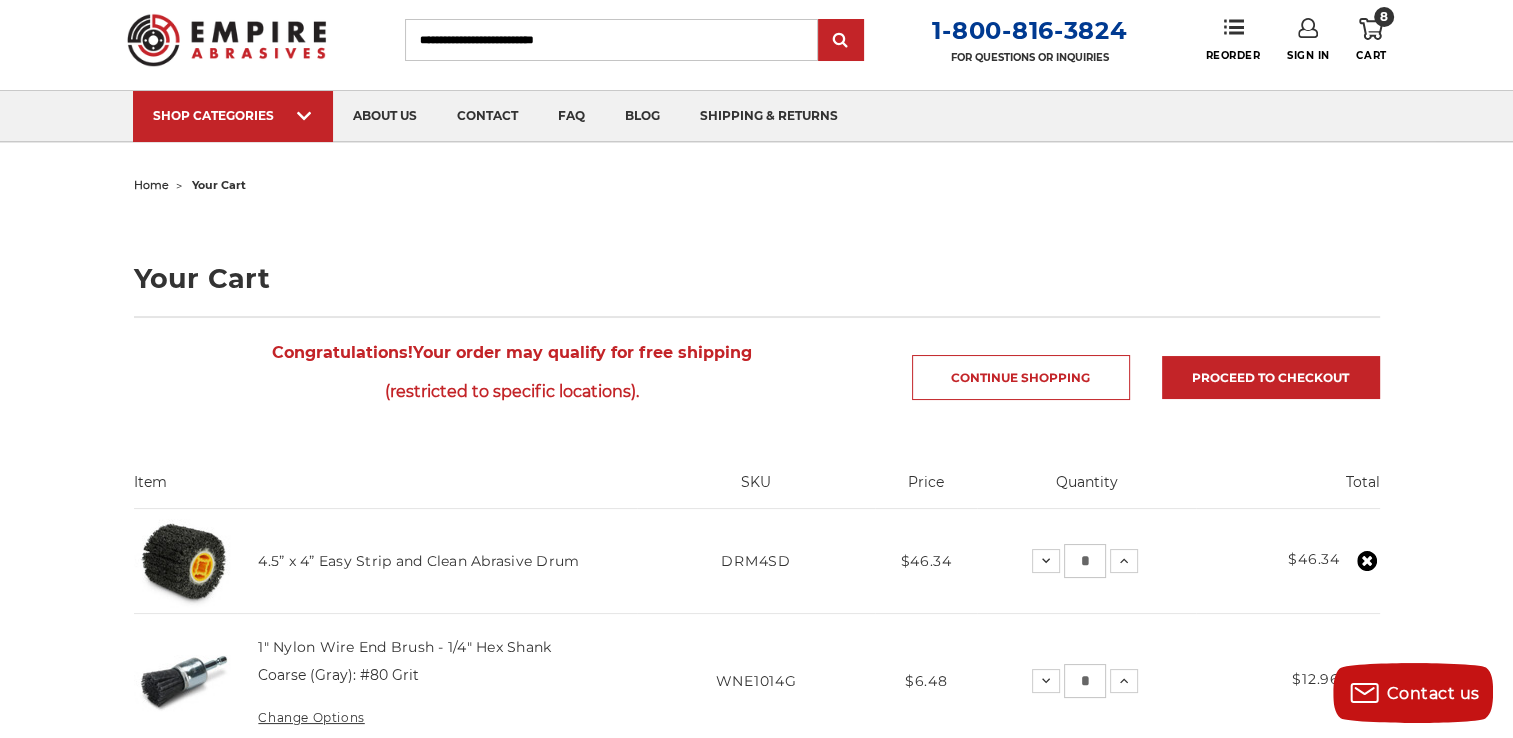 click on "Sign In" at bounding box center [1308, 40] 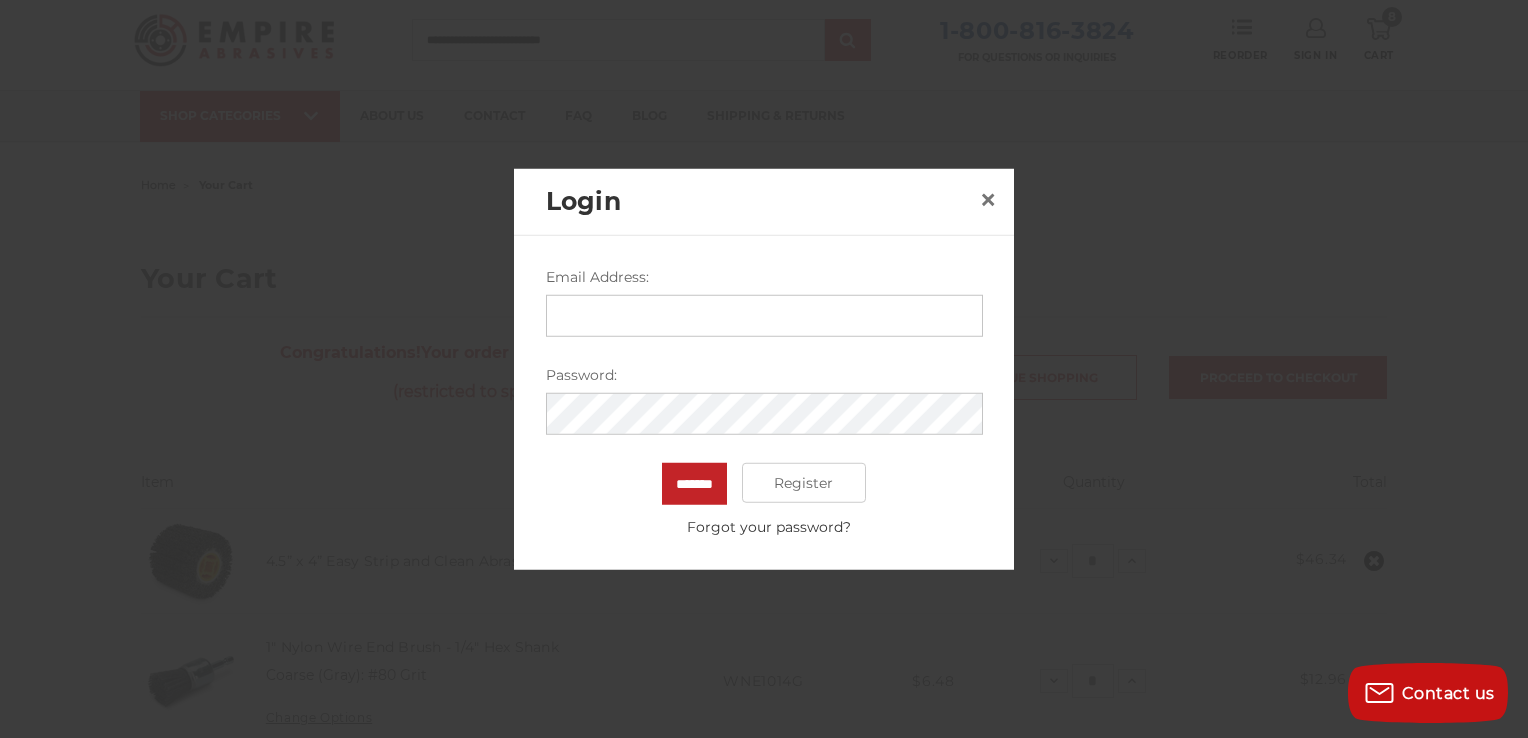 click on "Email Address:" at bounding box center (764, 316) 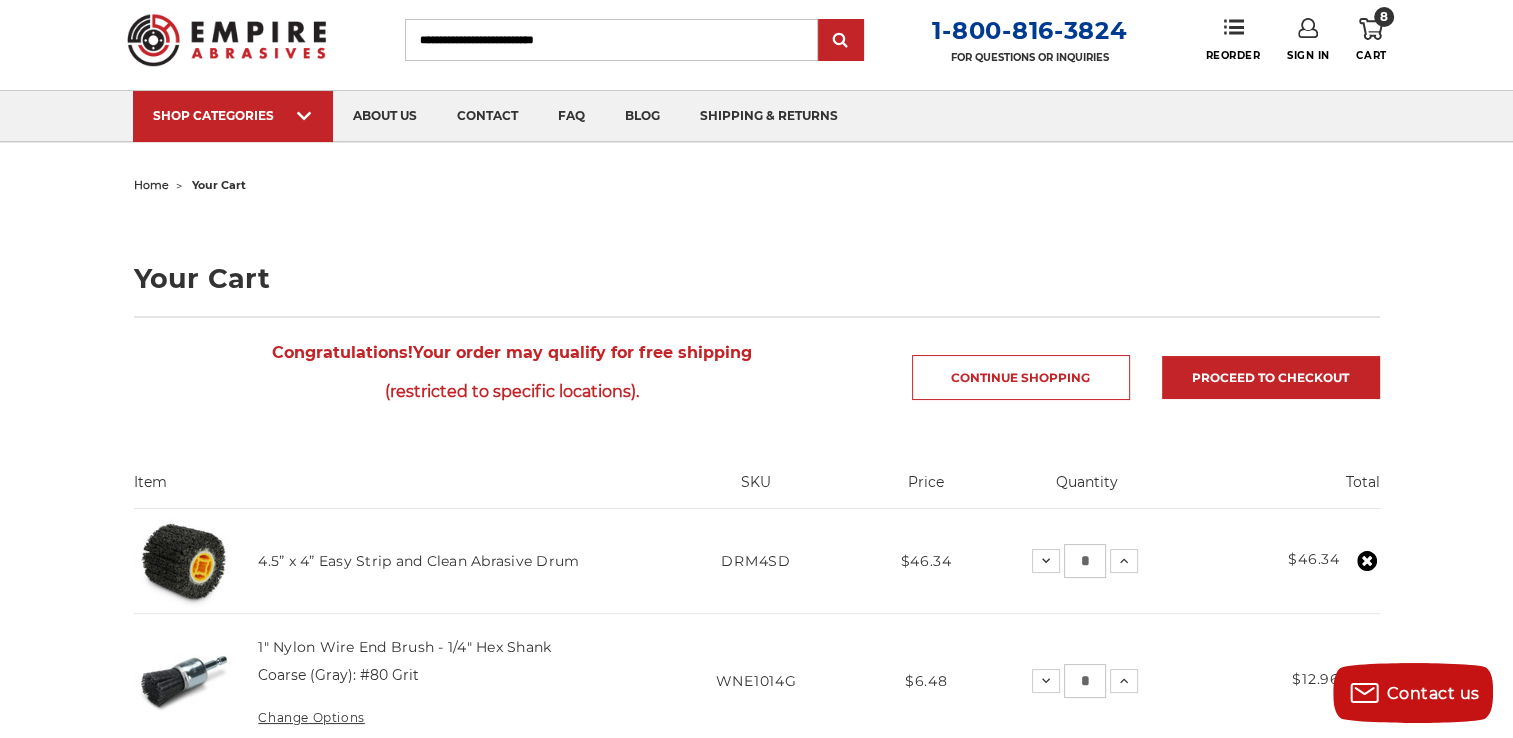 click at bounding box center (184, 561) 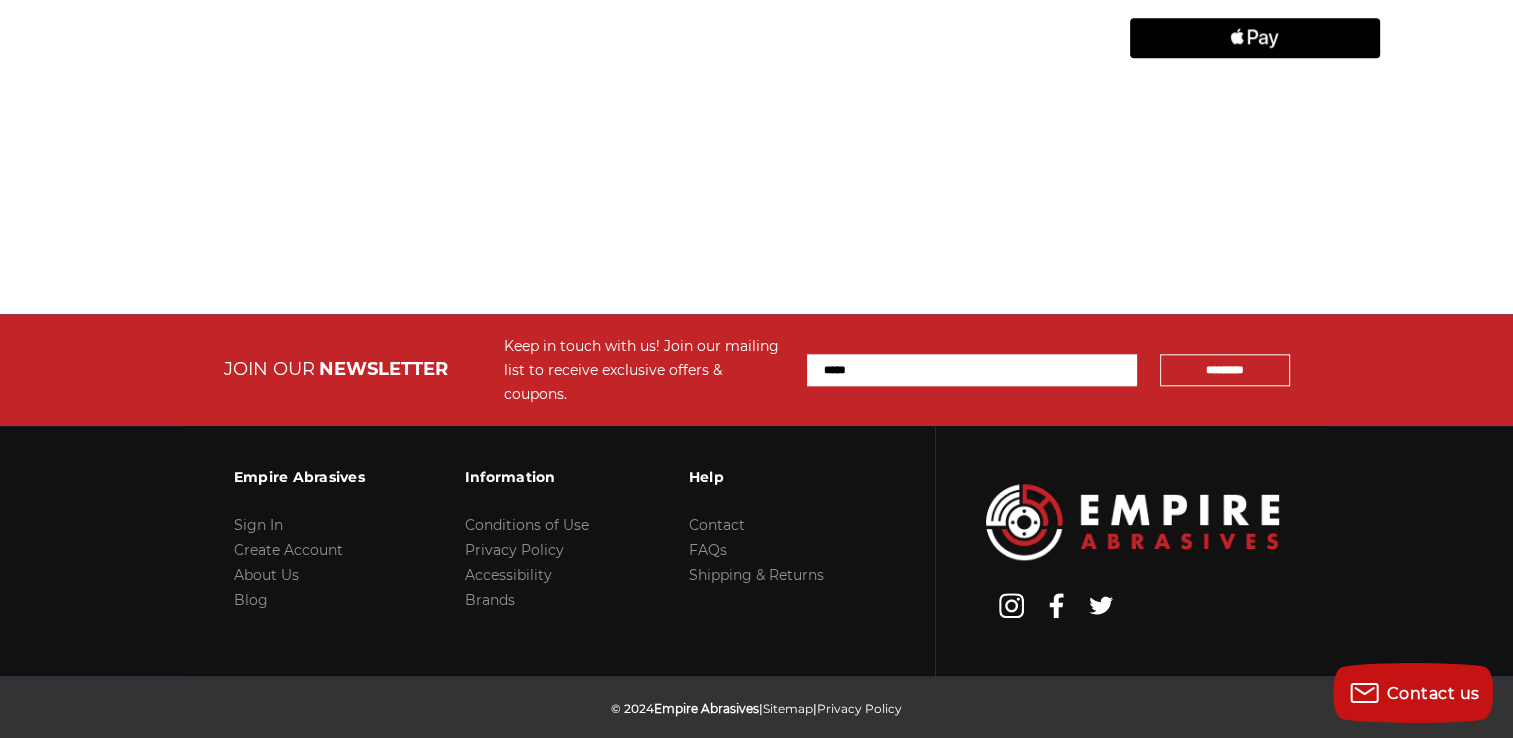 scroll, scrollTop: 1998, scrollLeft: 0, axis: vertical 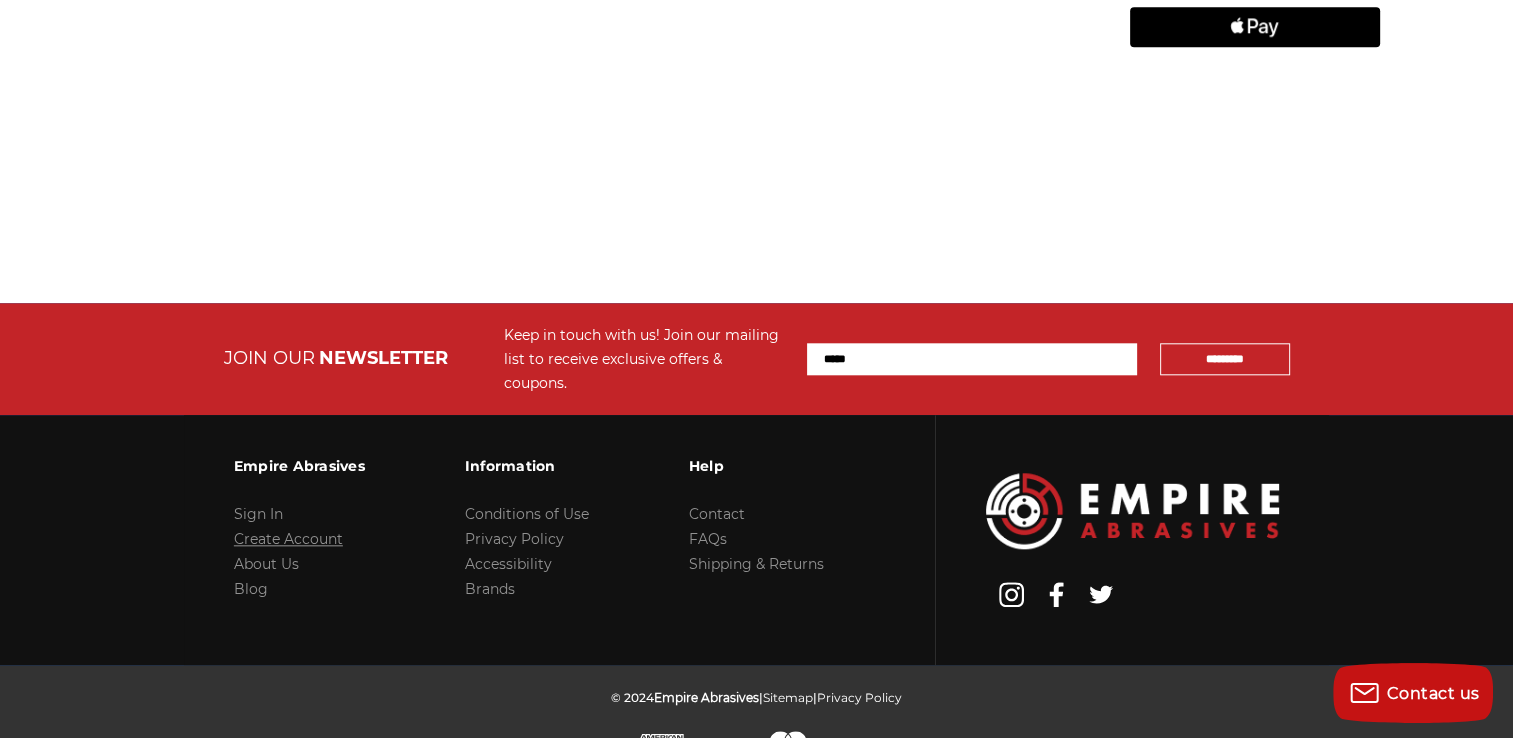 click on "Create Account" at bounding box center (288, 539) 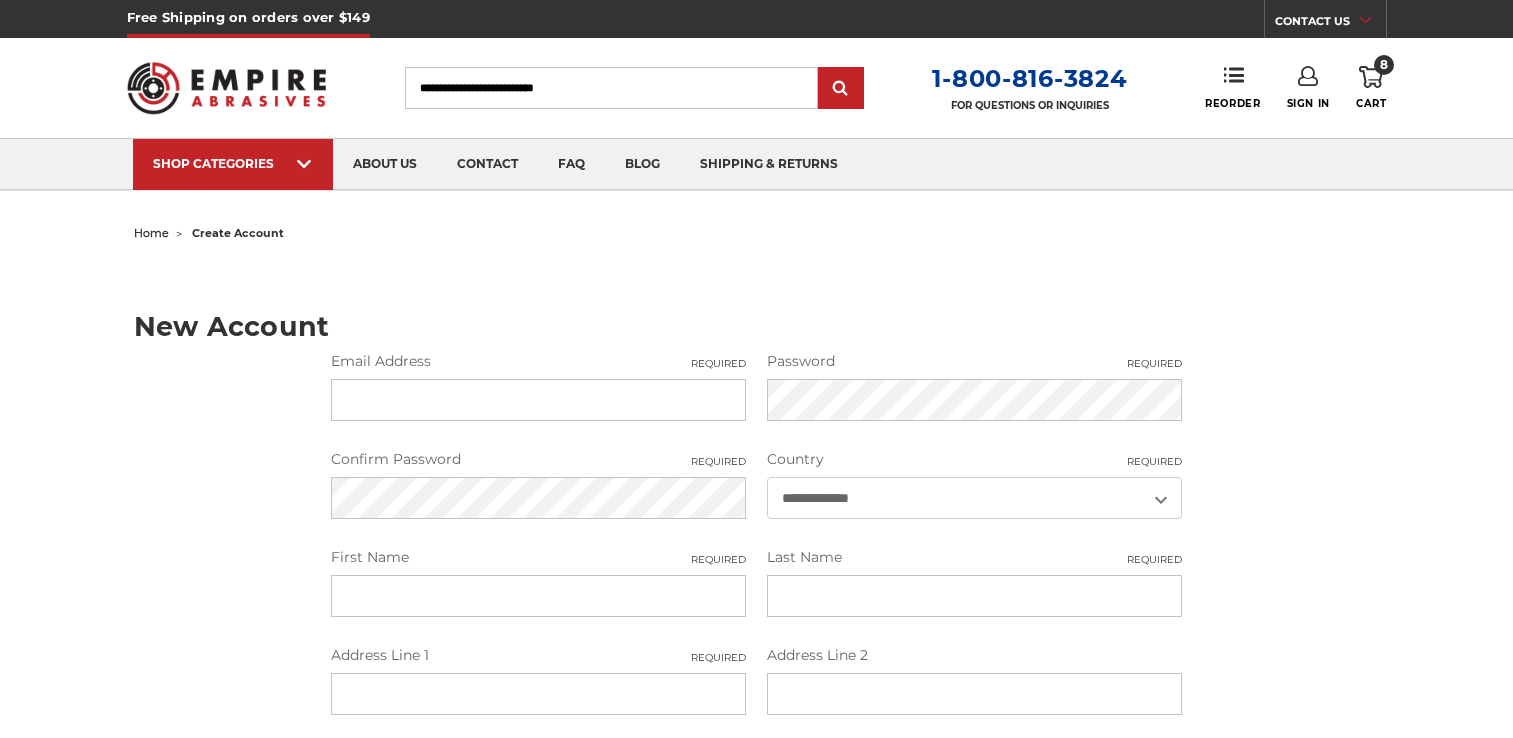 scroll, scrollTop: 0, scrollLeft: 0, axis: both 